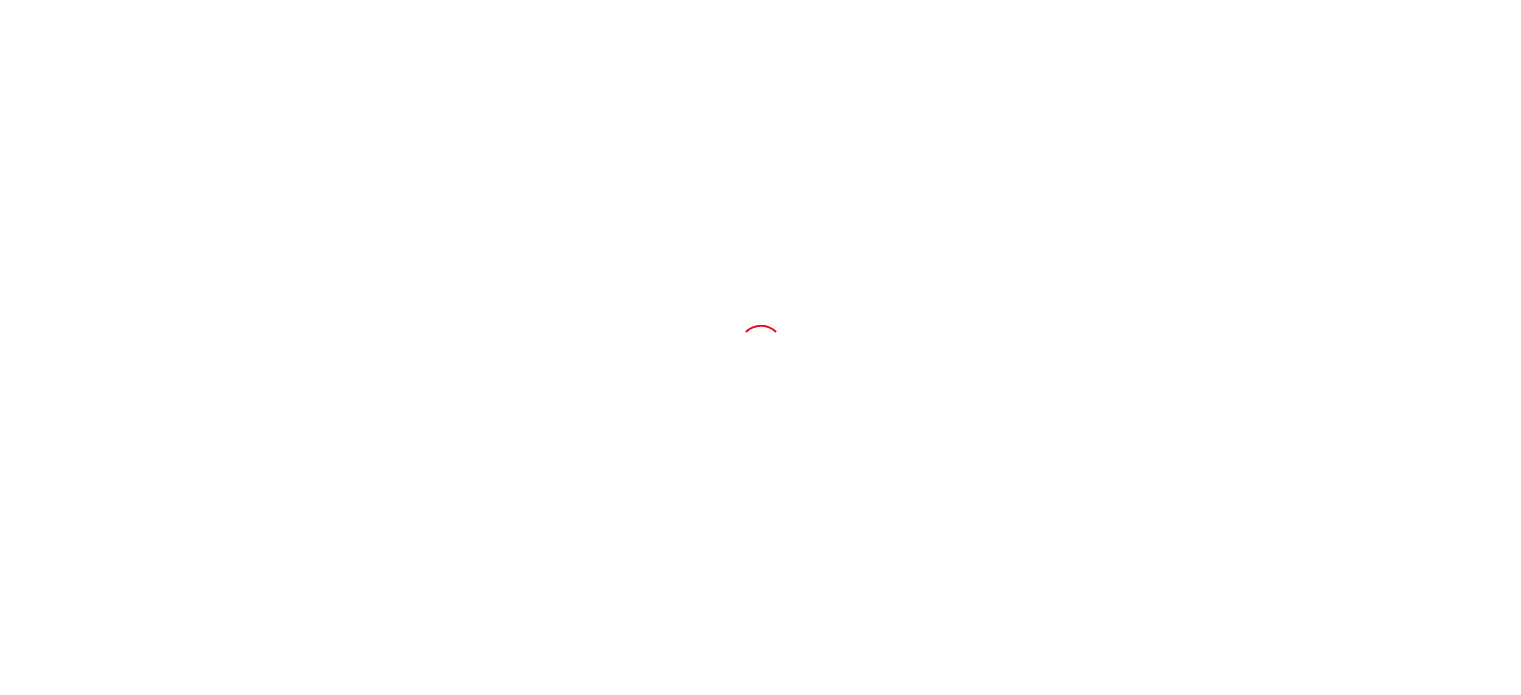 scroll, scrollTop: 0, scrollLeft: 0, axis: both 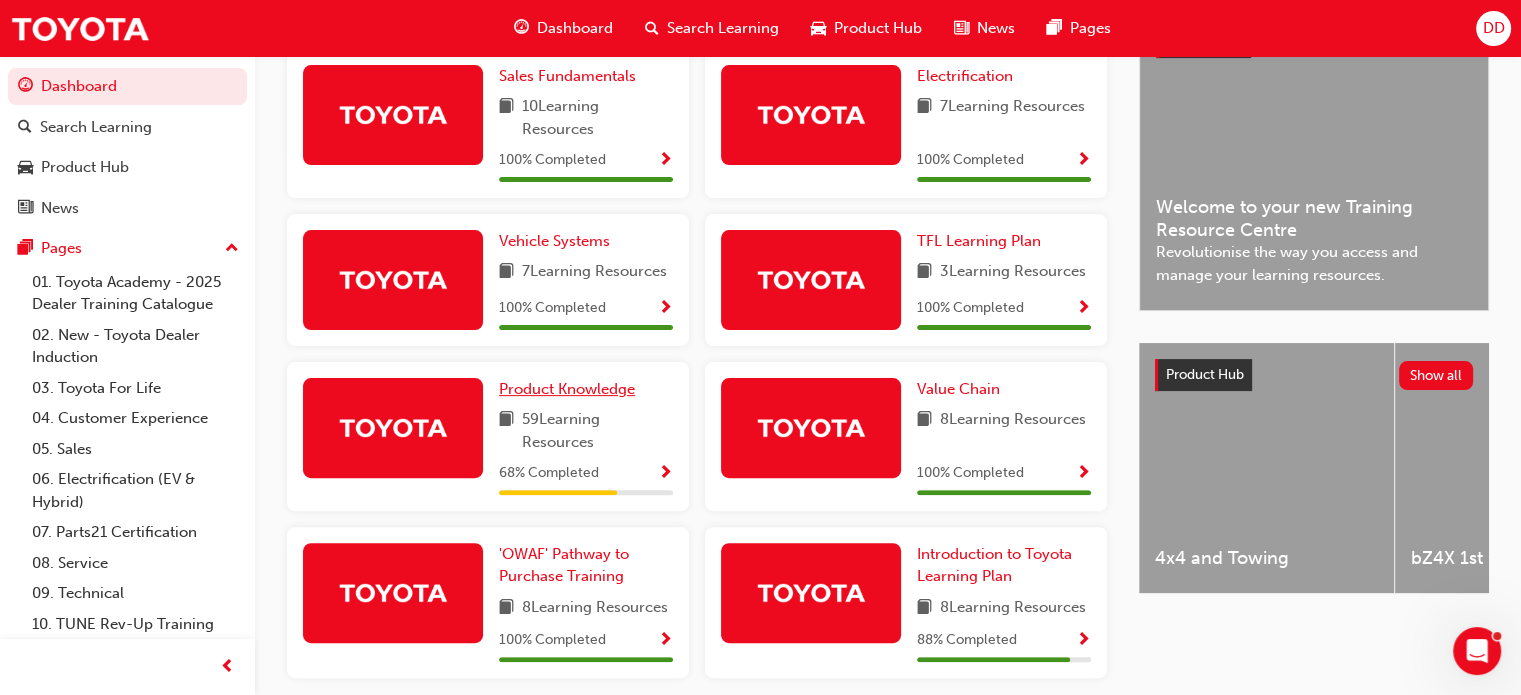 click on "Product Knowledge" at bounding box center [567, 389] 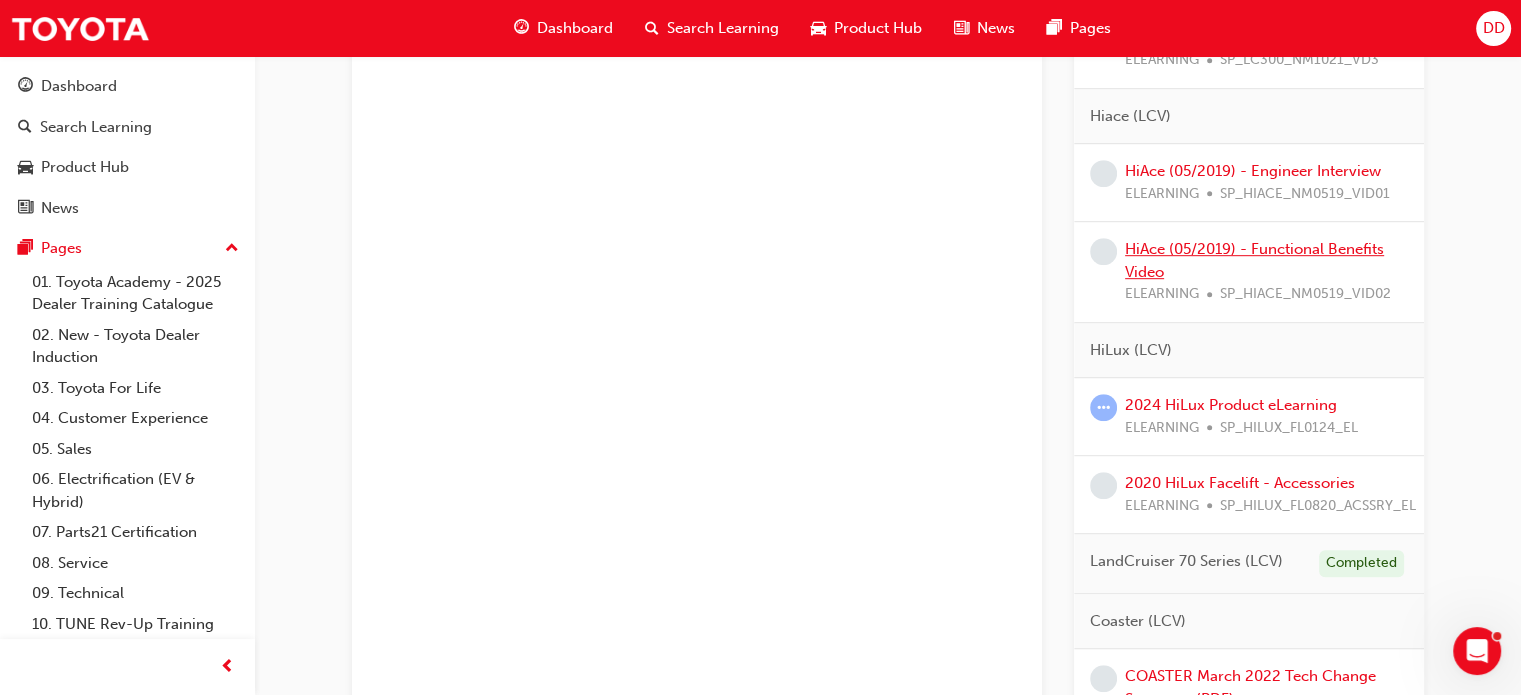 scroll, scrollTop: 800, scrollLeft: 0, axis: vertical 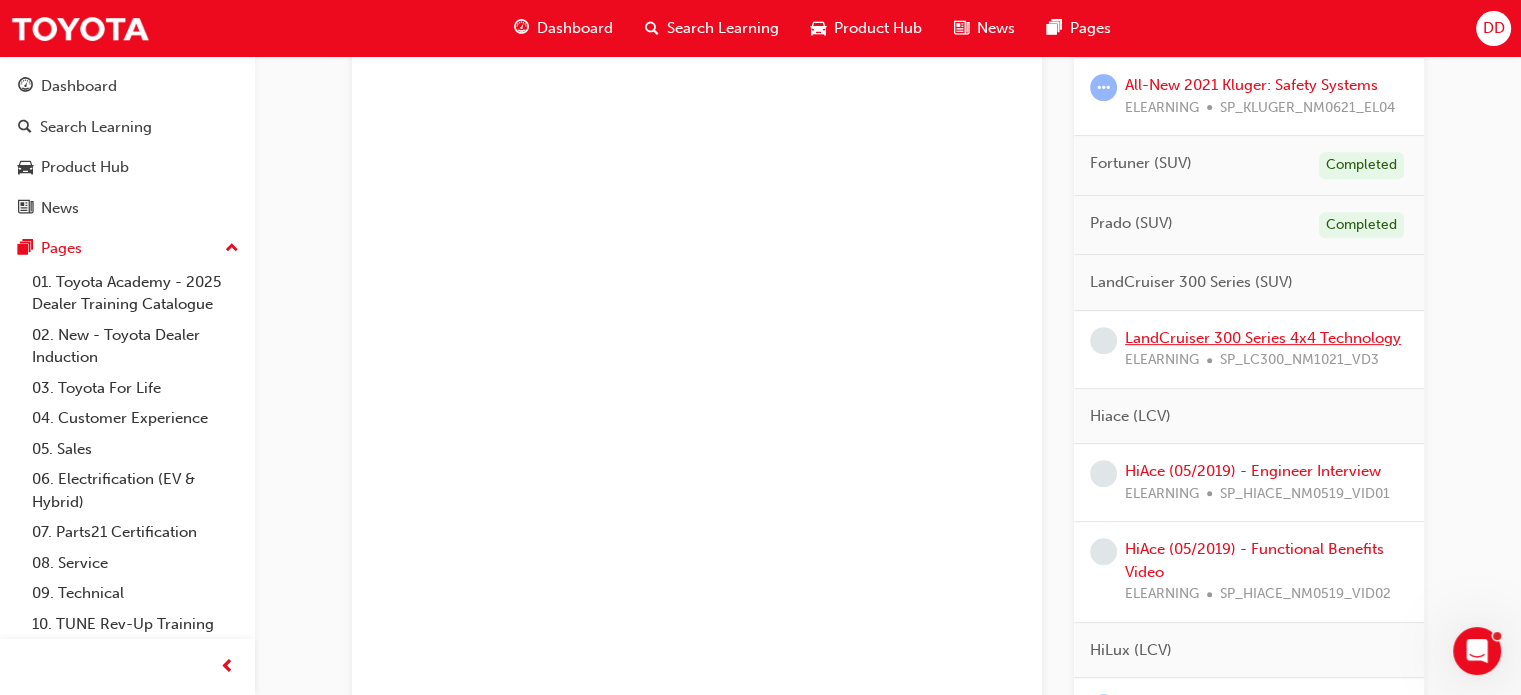 click on "LandCruiser 300 Series 4x4 Technology" at bounding box center [1263, 338] 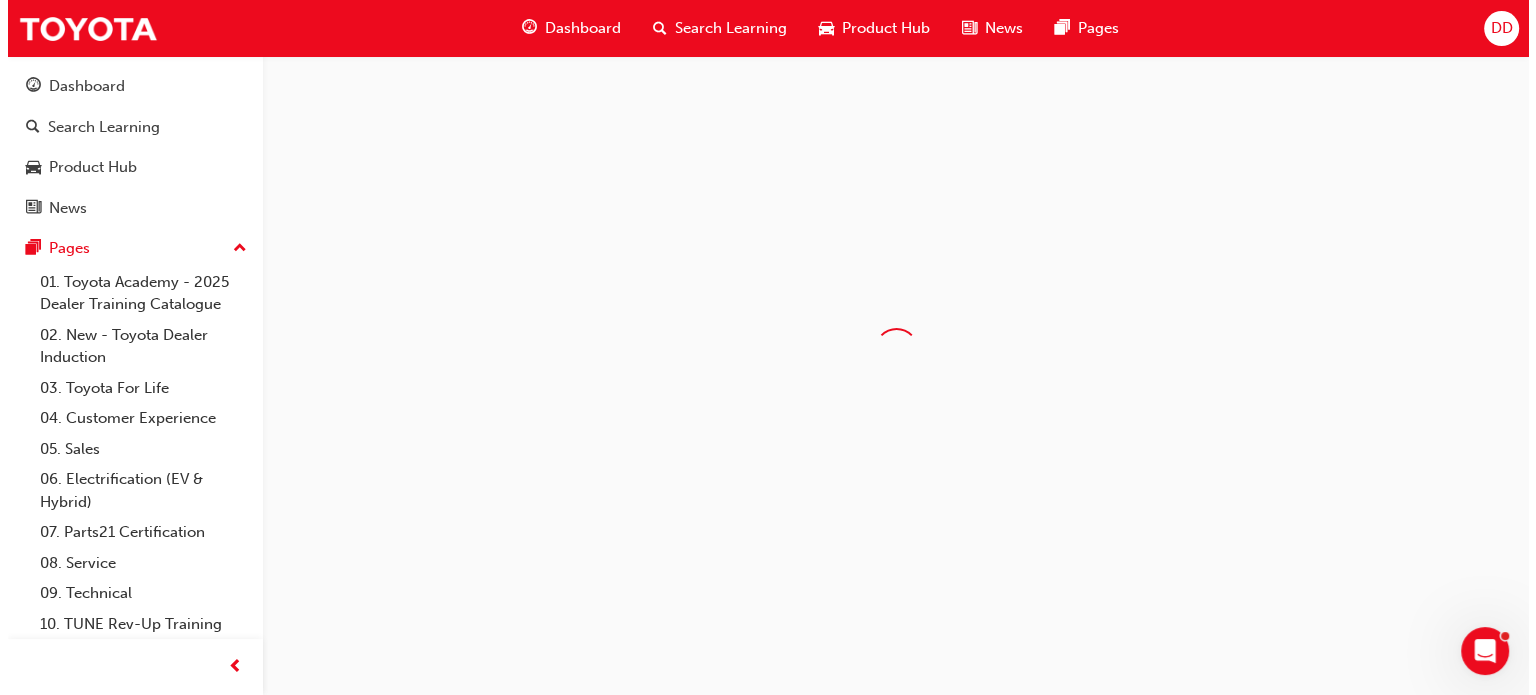 scroll, scrollTop: 0, scrollLeft: 0, axis: both 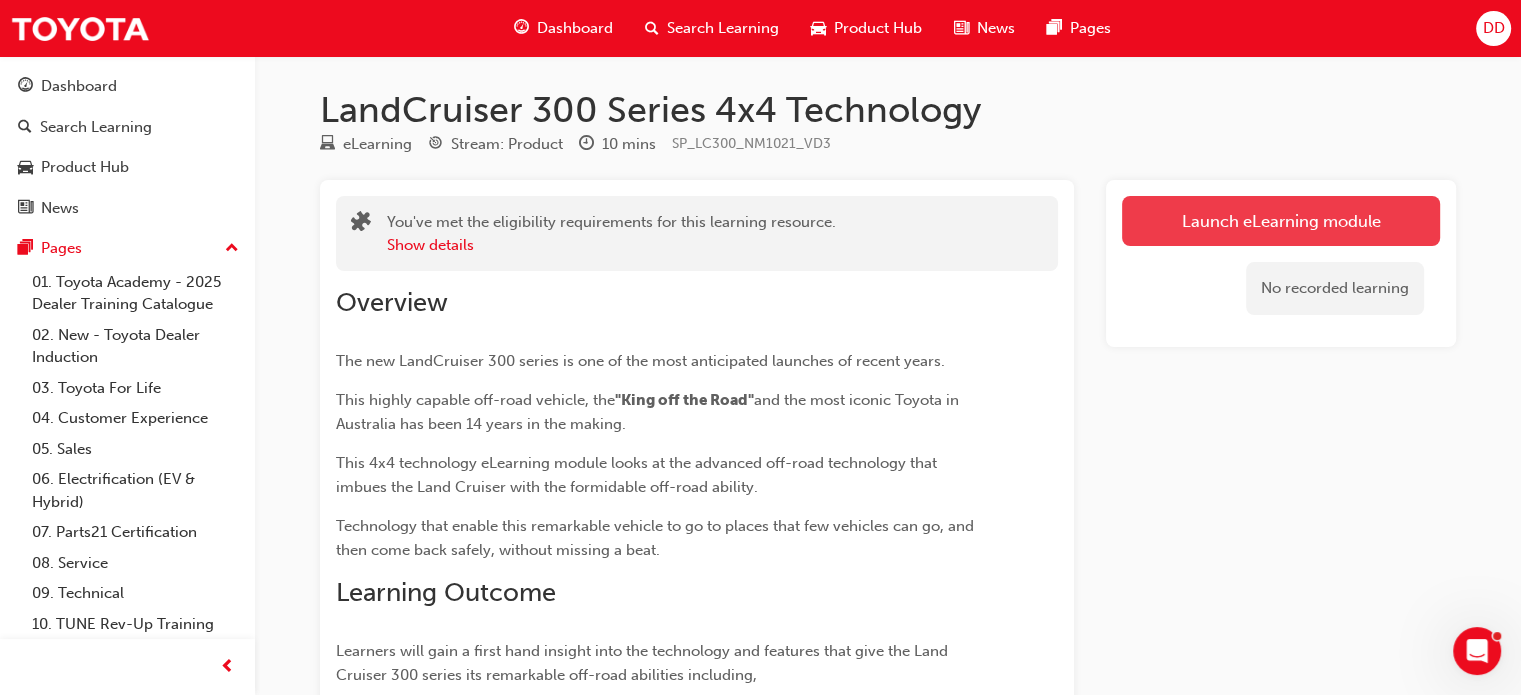 click on "Launch eLearning module" at bounding box center [1281, 221] 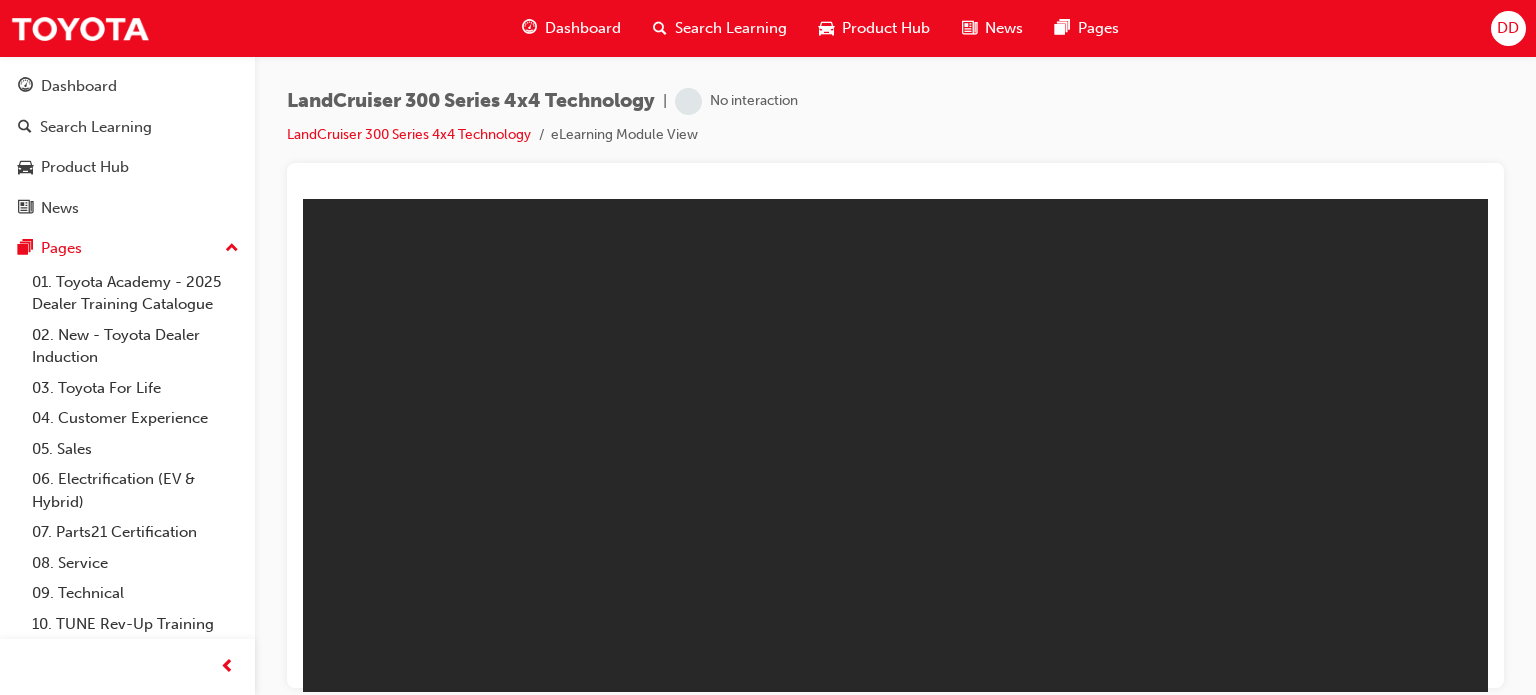 scroll, scrollTop: 0, scrollLeft: 0, axis: both 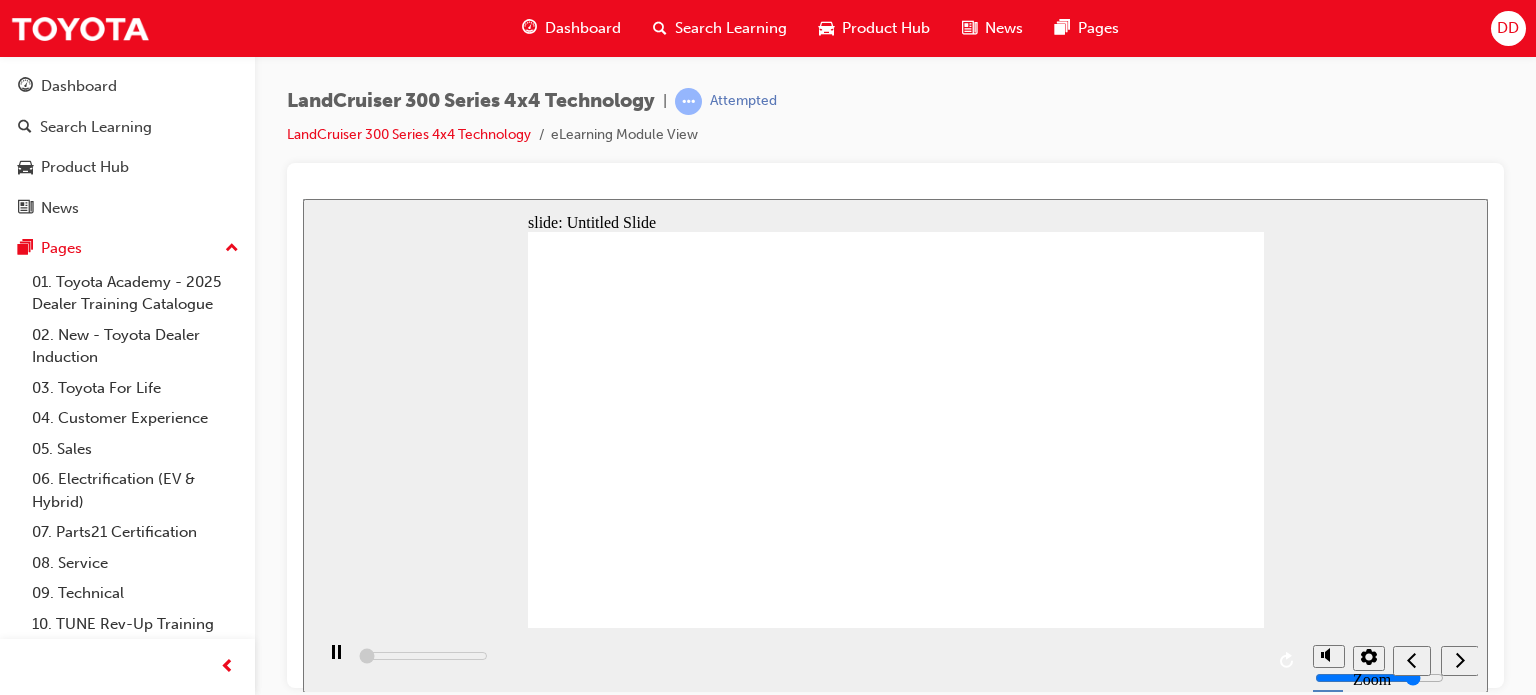 click 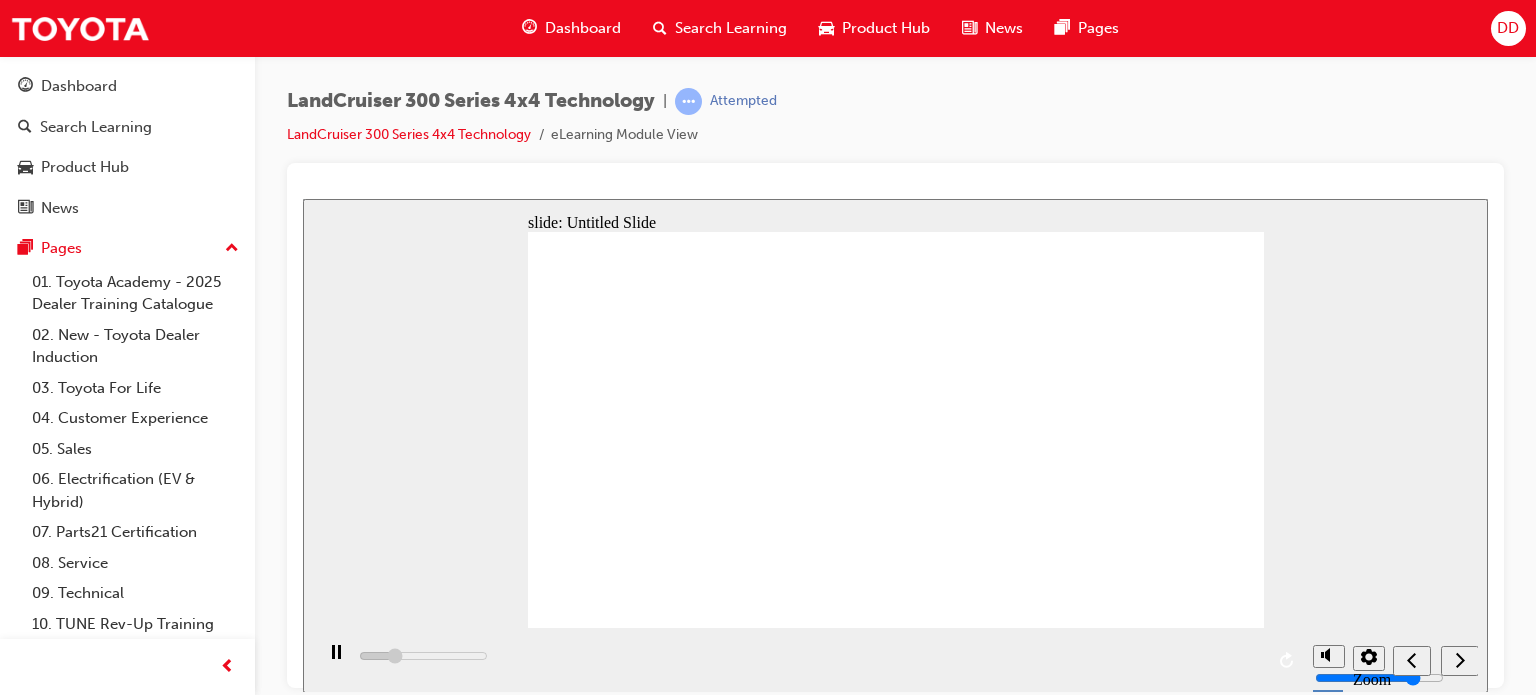click at bounding box center (336, 661) 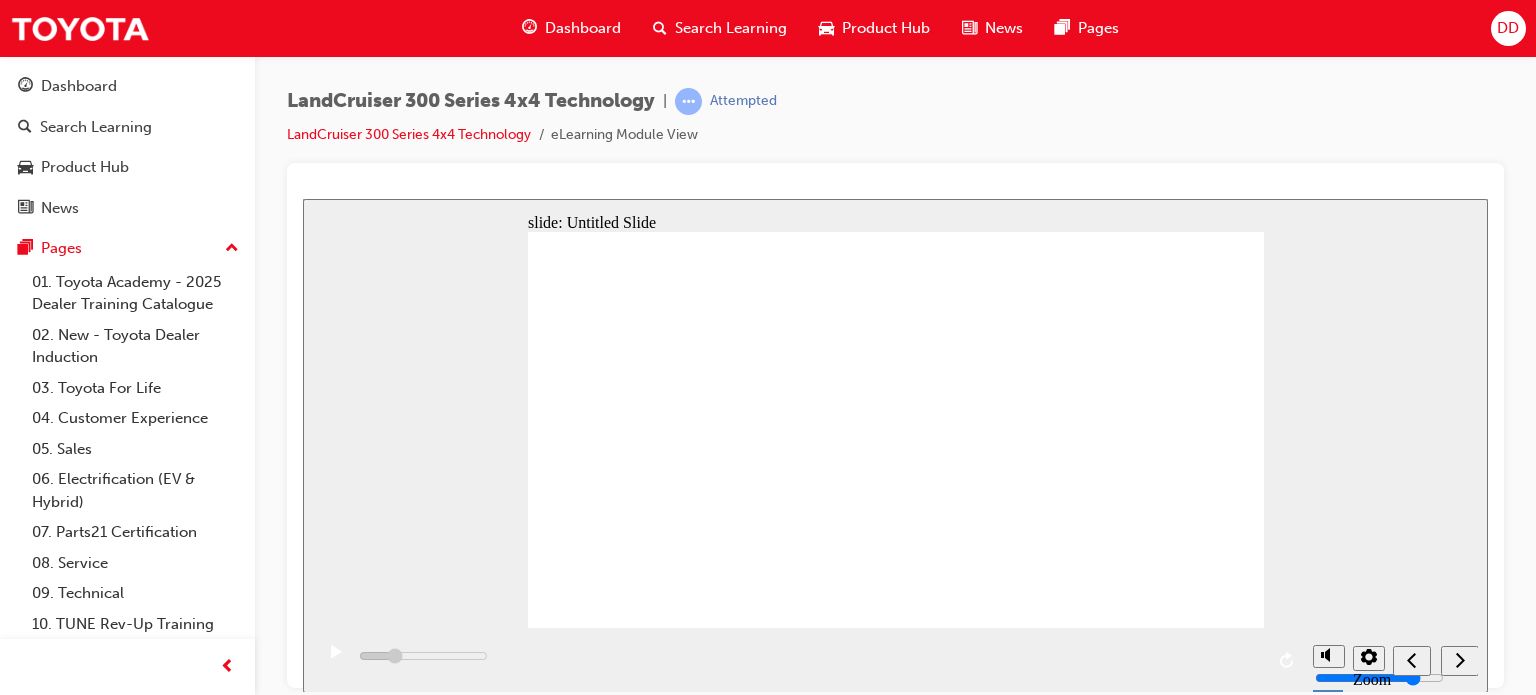 click 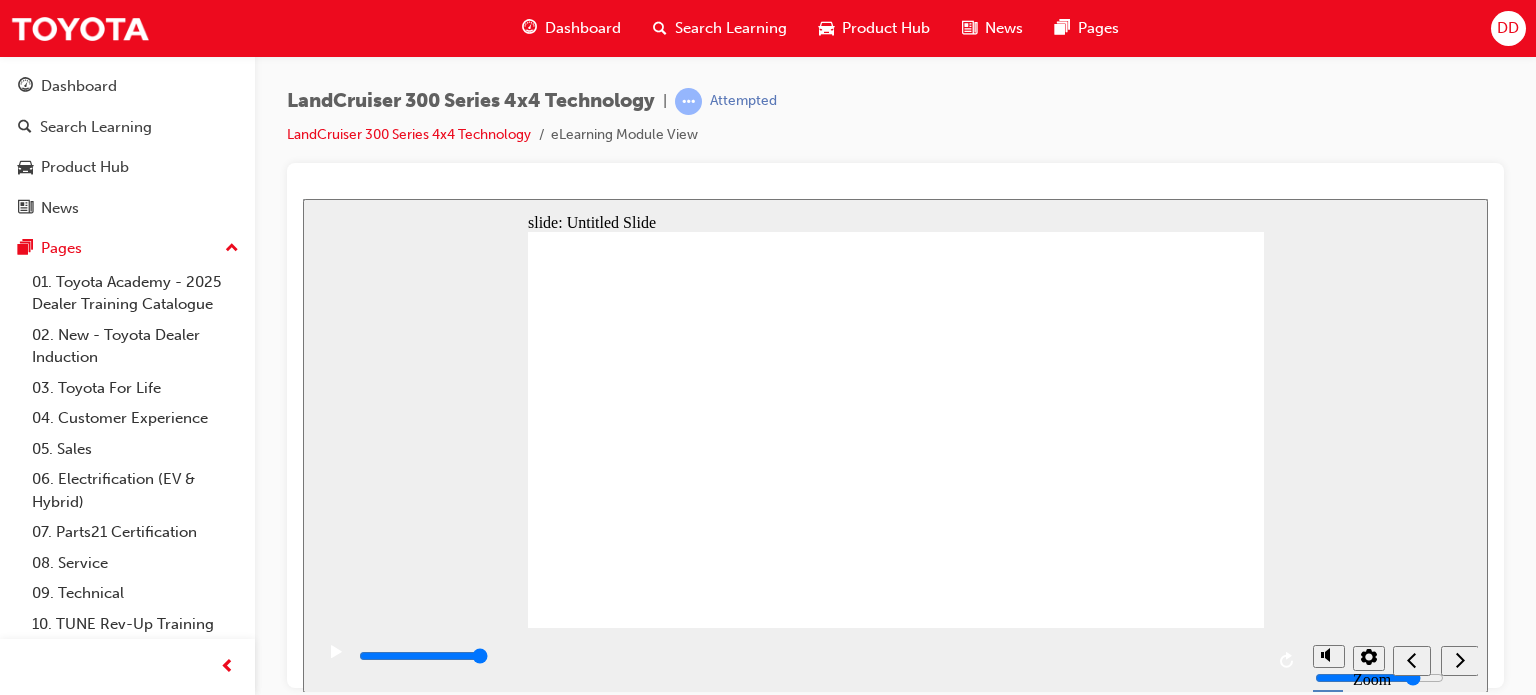 click 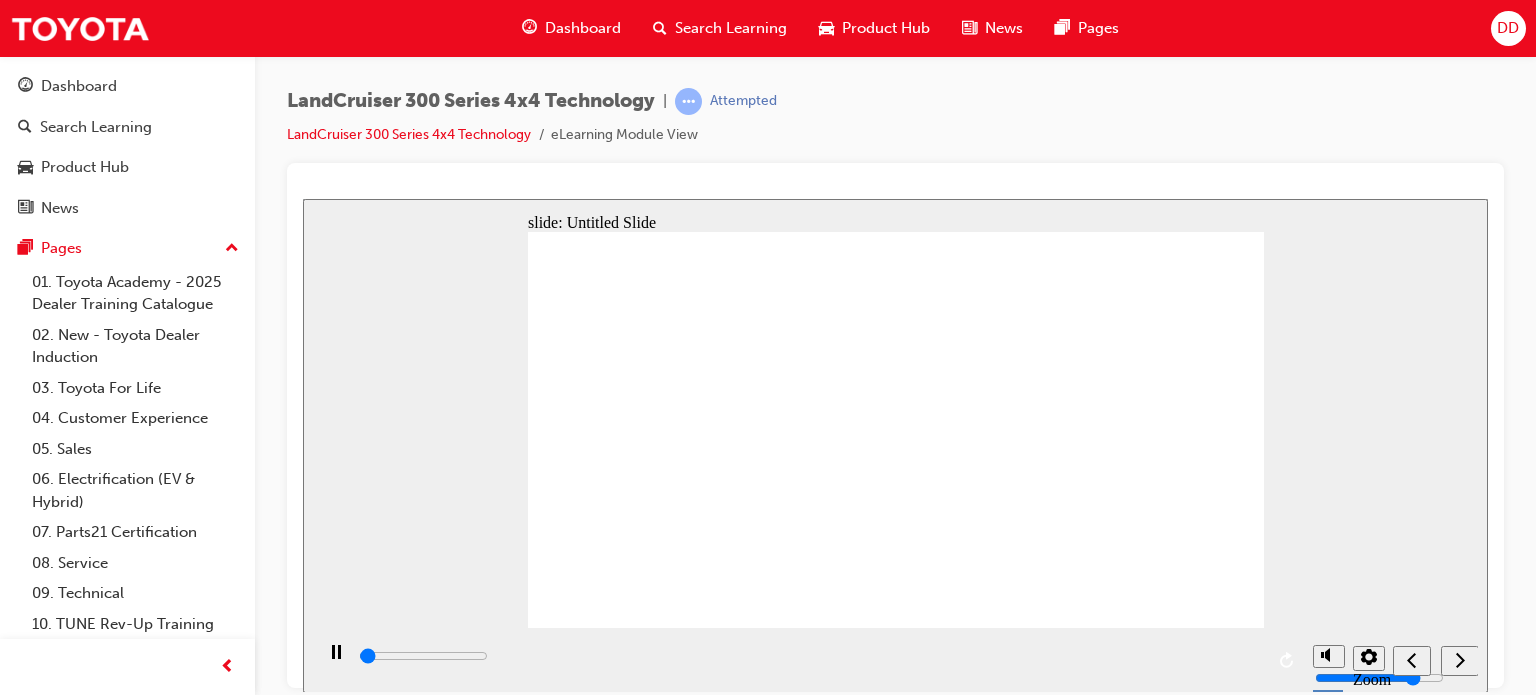 click at bounding box center [688, 101] 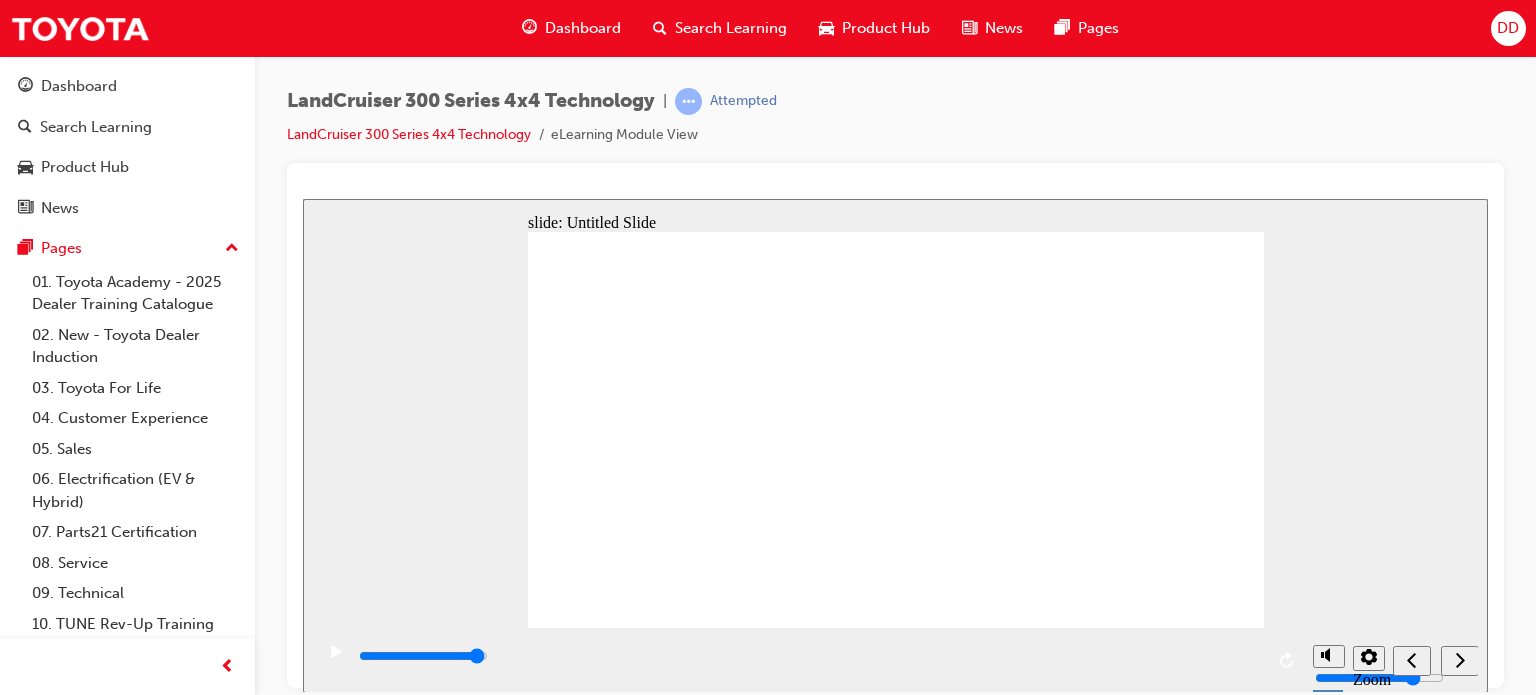 drag, startPoint x: 376, startPoint y: 656, endPoint x: 1241, endPoint y: 665, distance: 865.0468 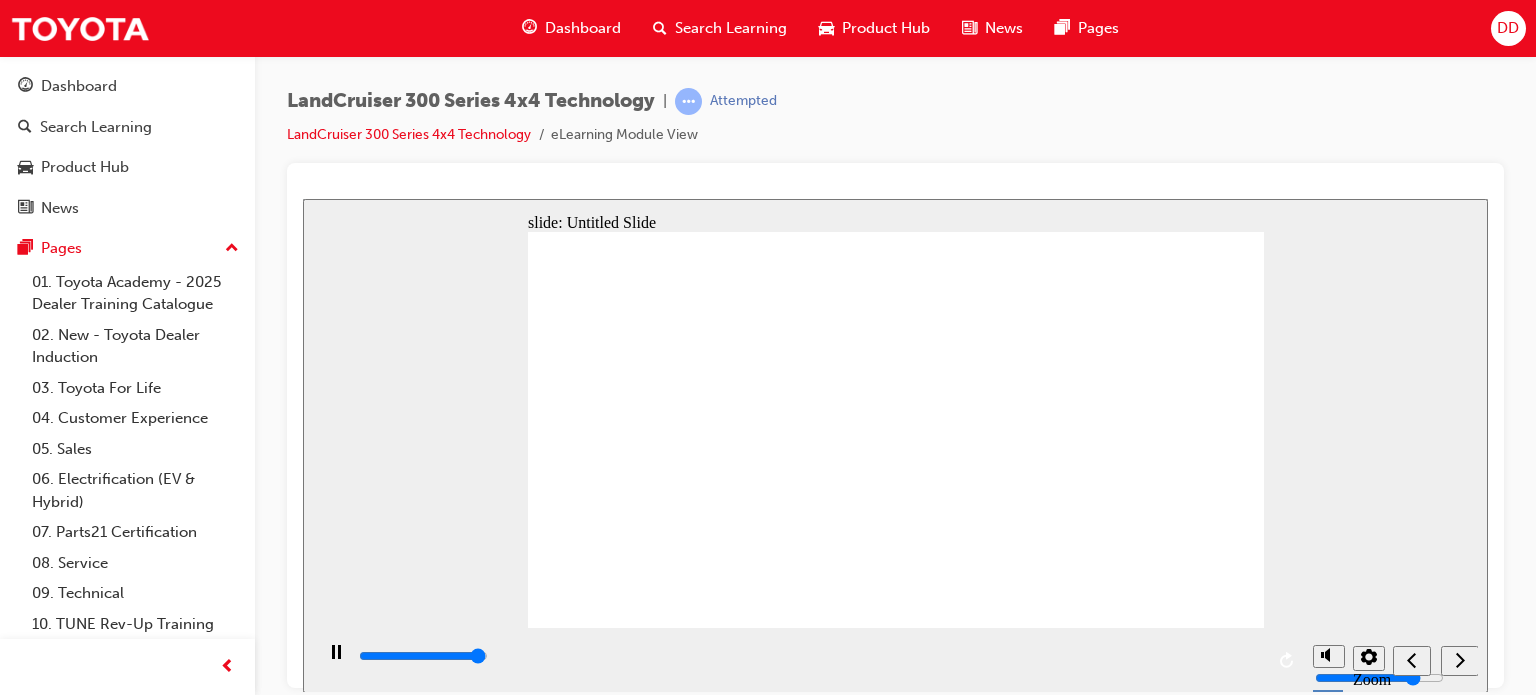 click 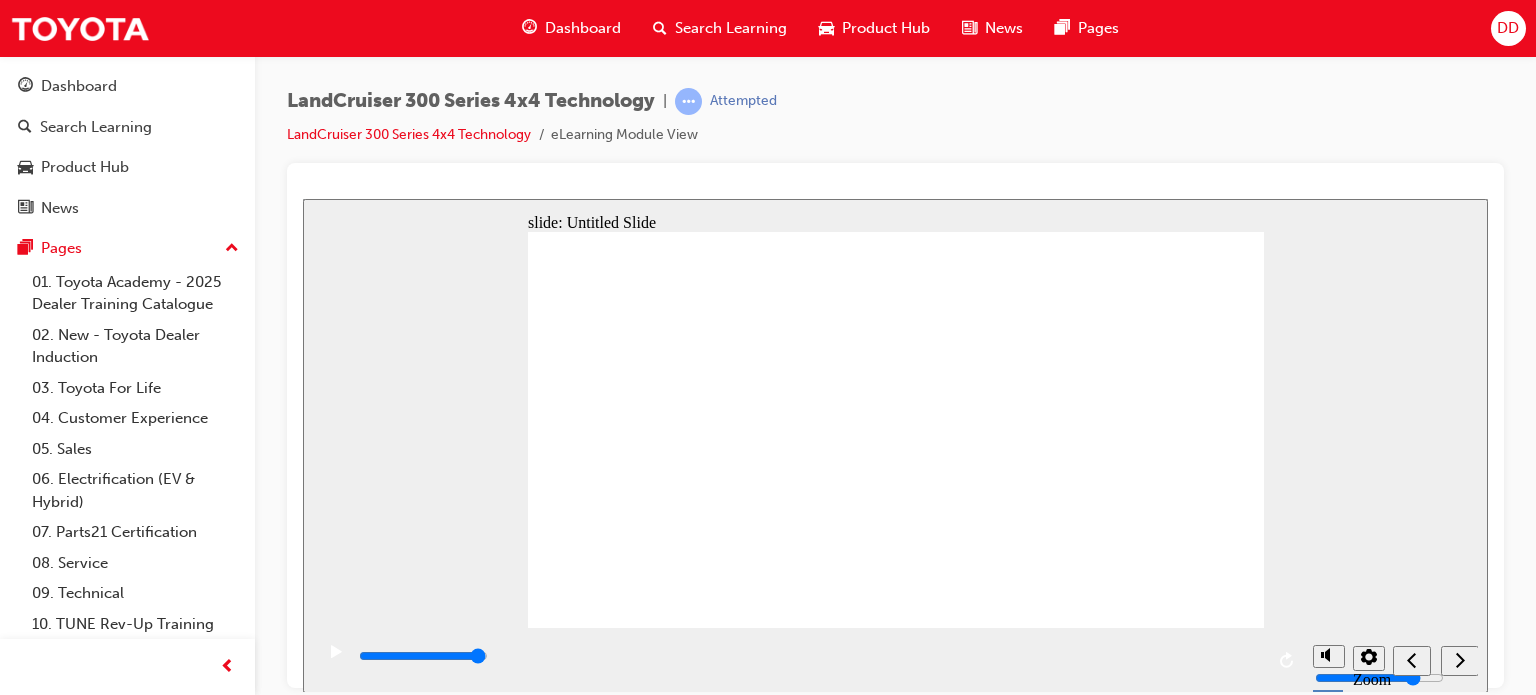 click 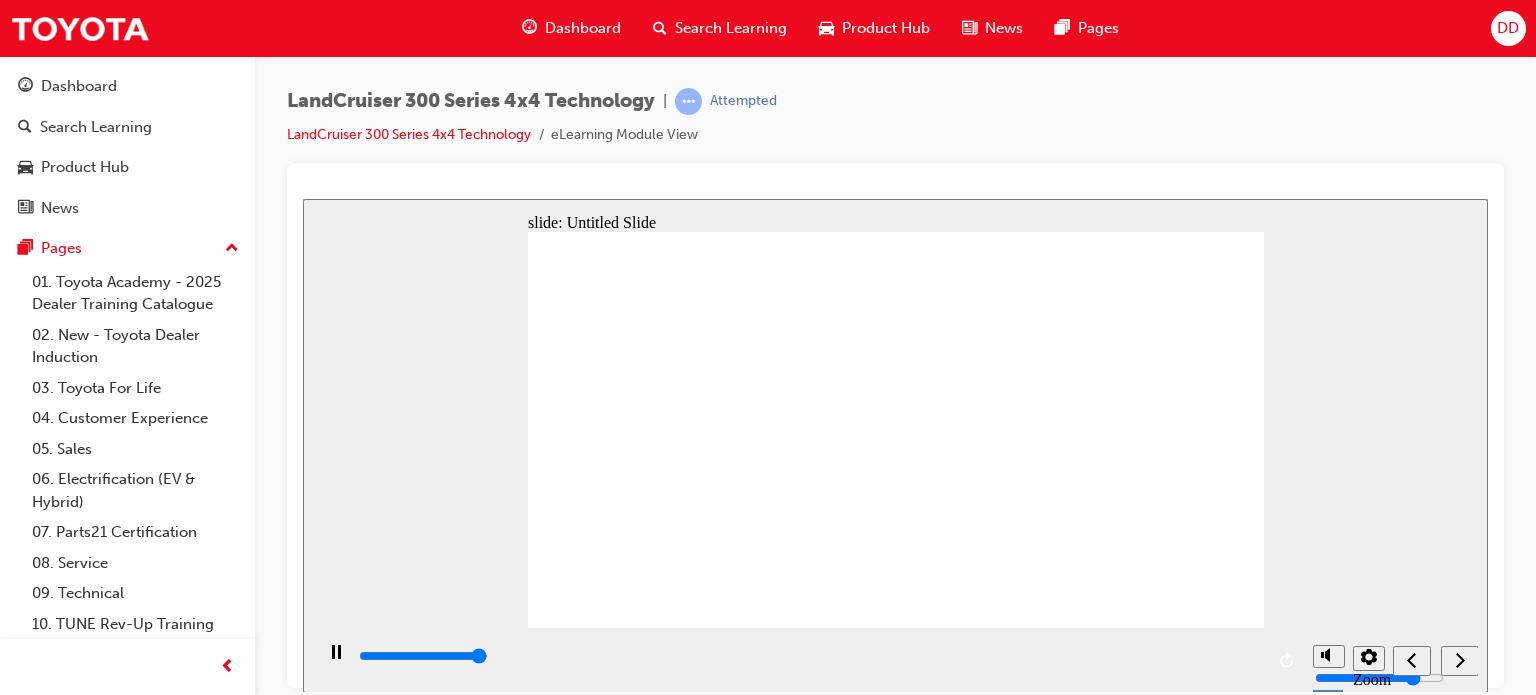 click at bounding box center [1460, 660] 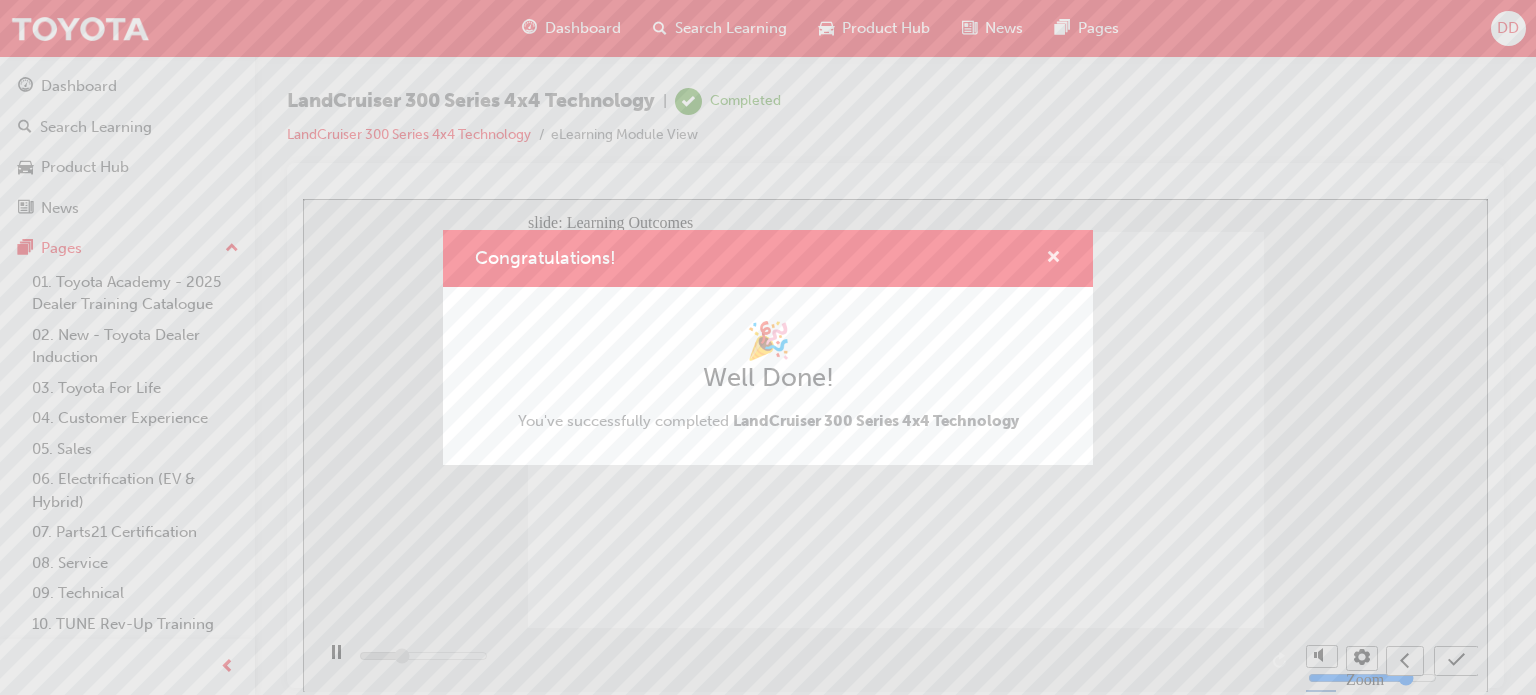 click at bounding box center [1053, 258] 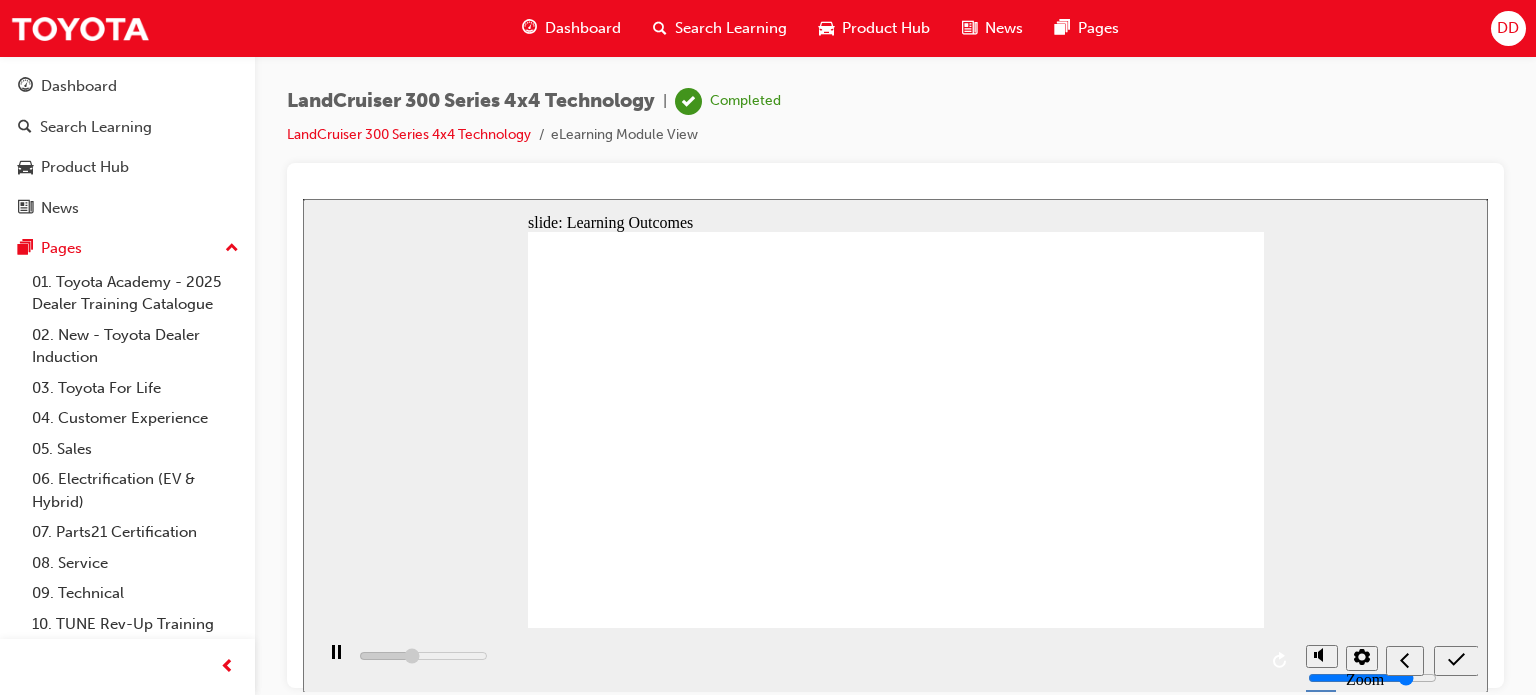 type on "5100" 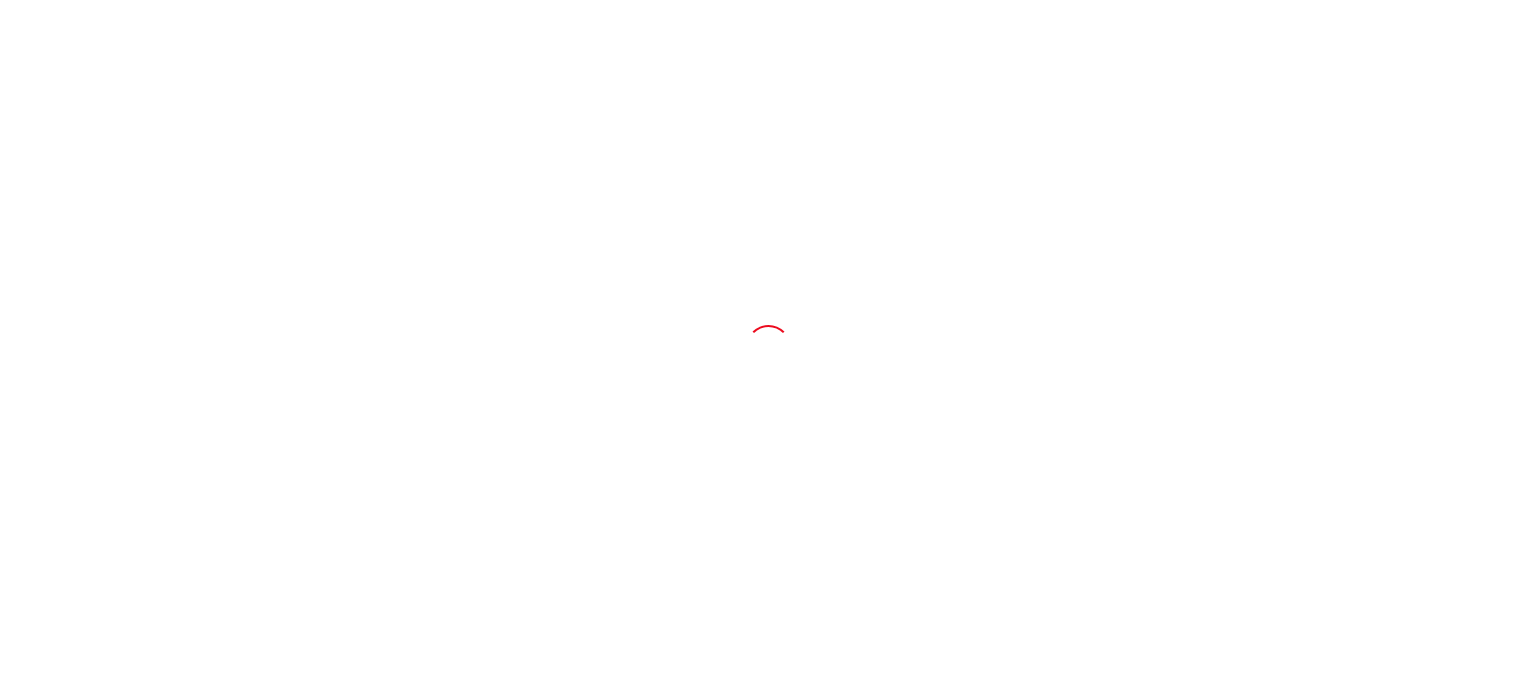 scroll, scrollTop: 0, scrollLeft: 0, axis: both 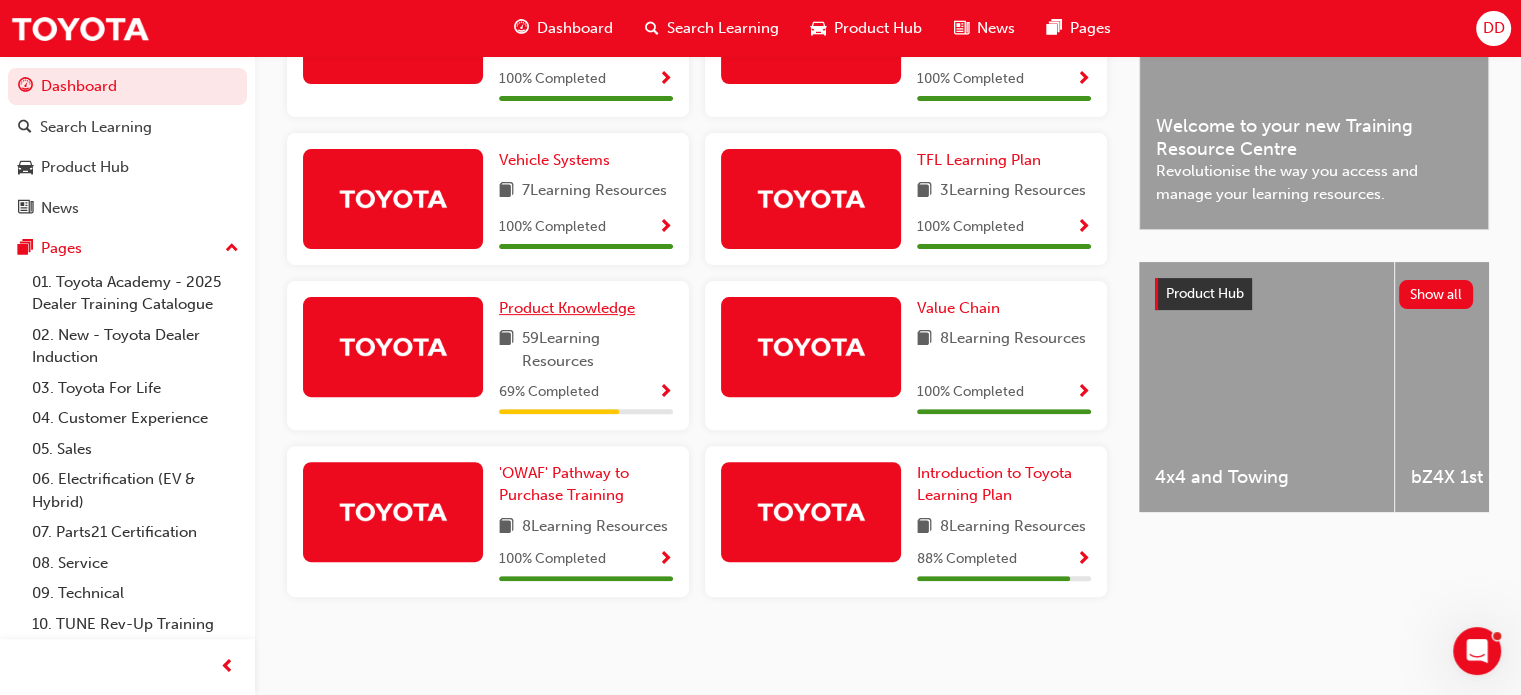 click on "Product Knowledge" at bounding box center (567, 308) 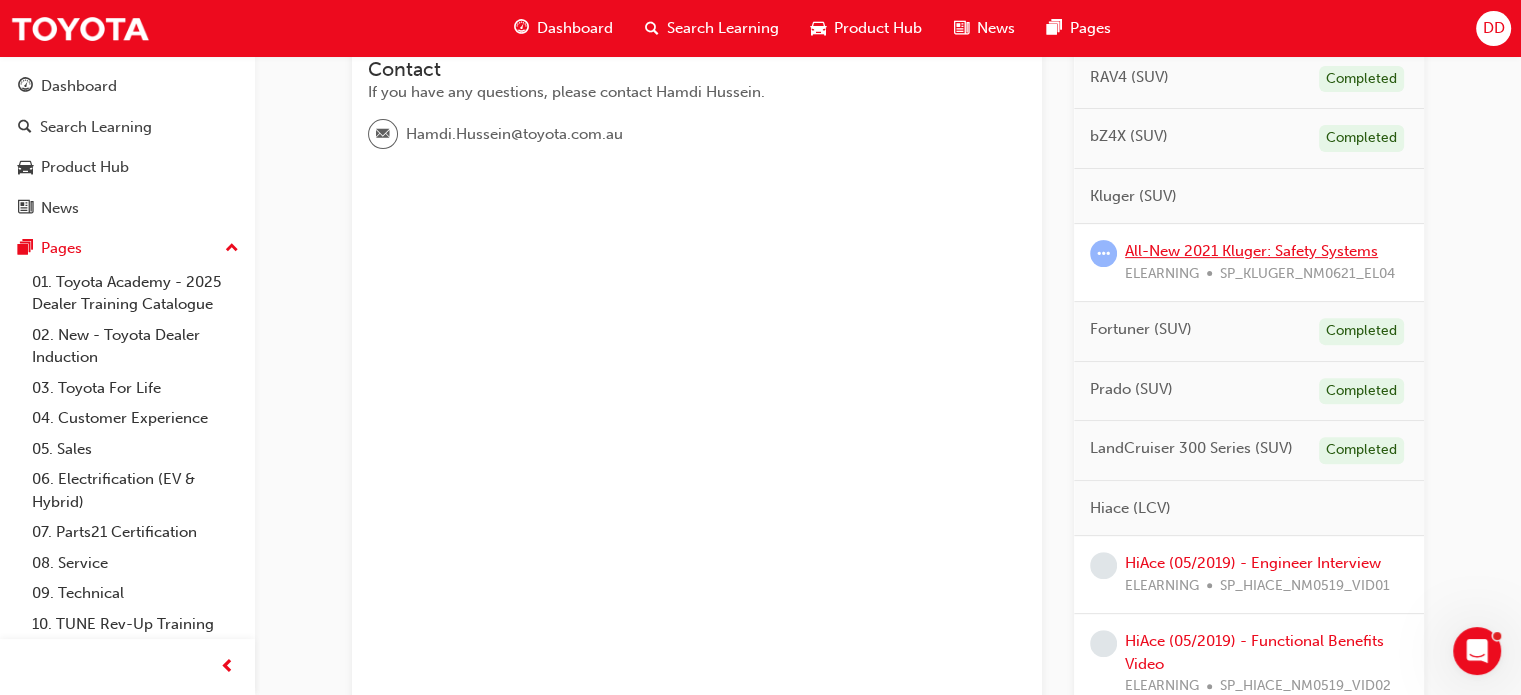 scroll, scrollTop: 600, scrollLeft: 0, axis: vertical 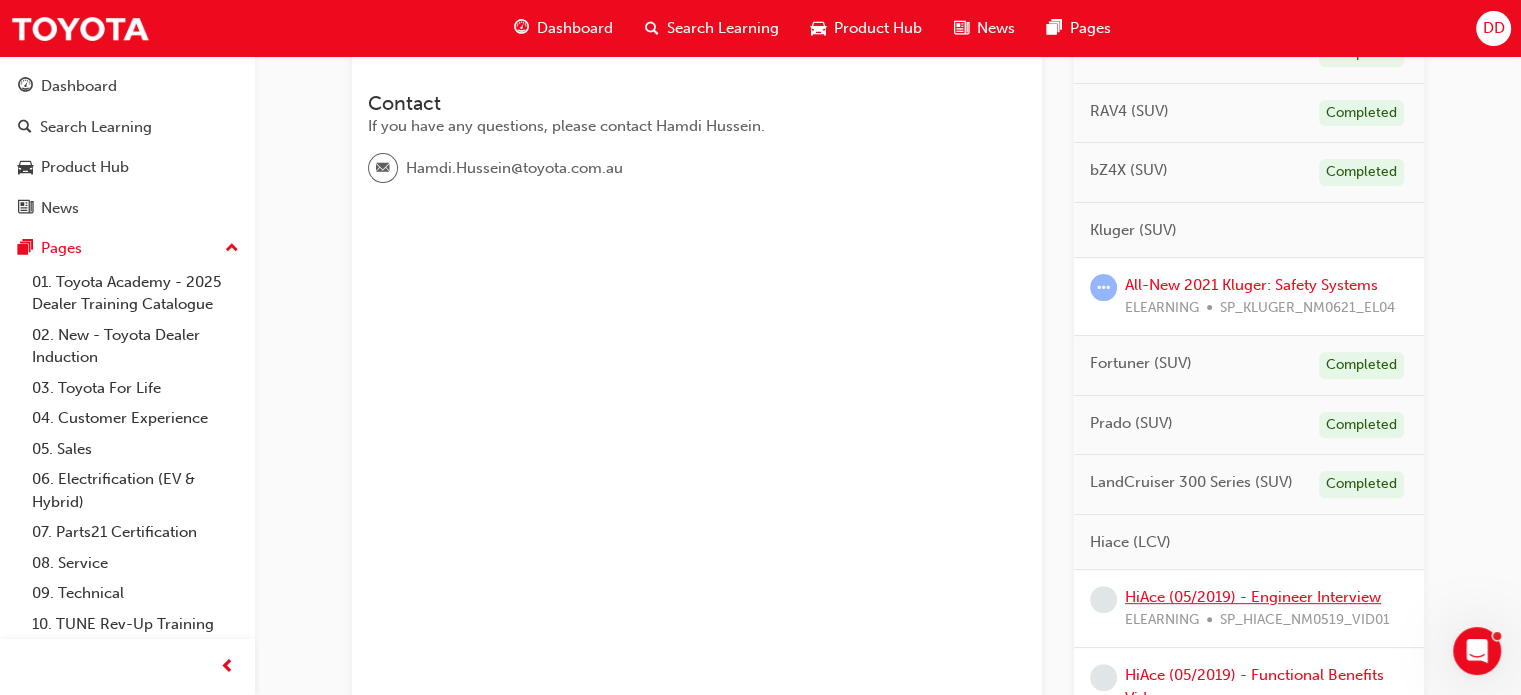 click on "HiAce (05/2019) - Engineer Interview" at bounding box center (1253, 597) 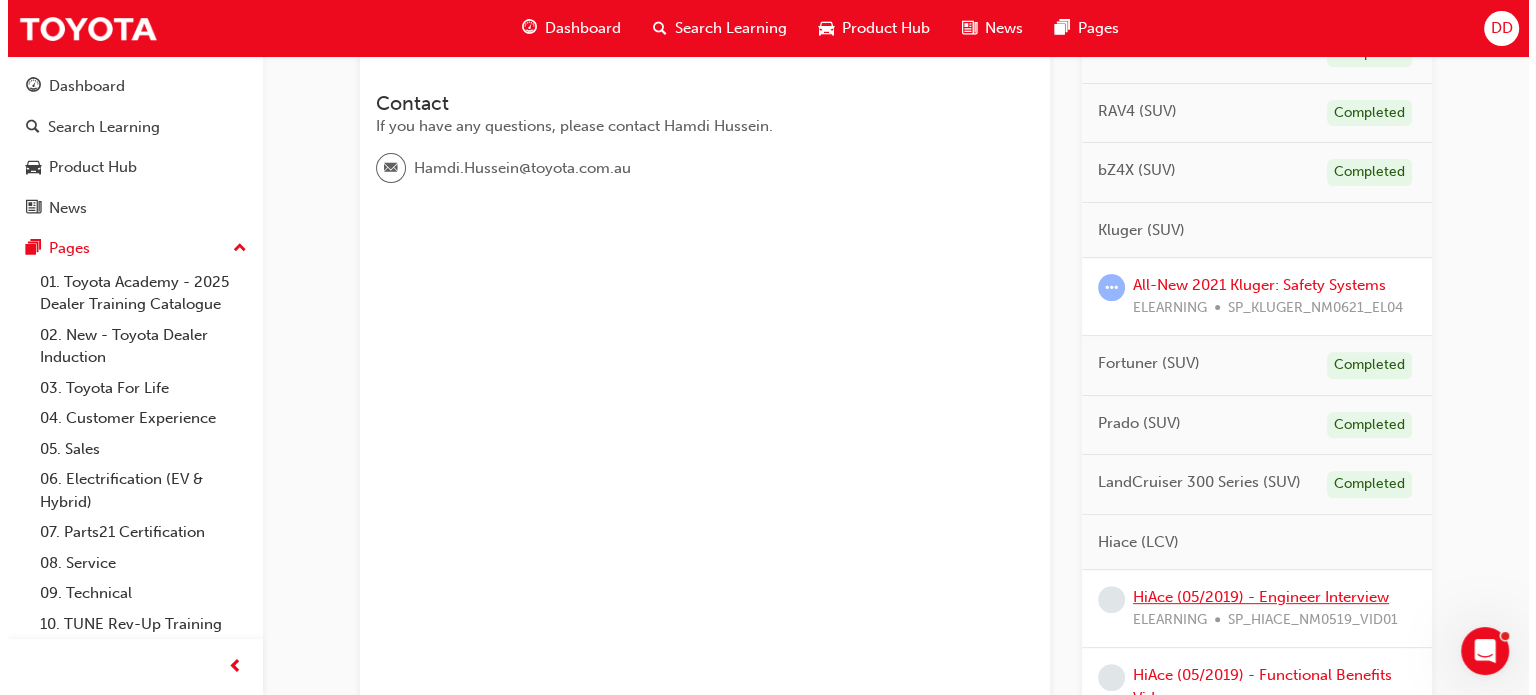 scroll, scrollTop: 0, scrollLeft: 0, axis: both 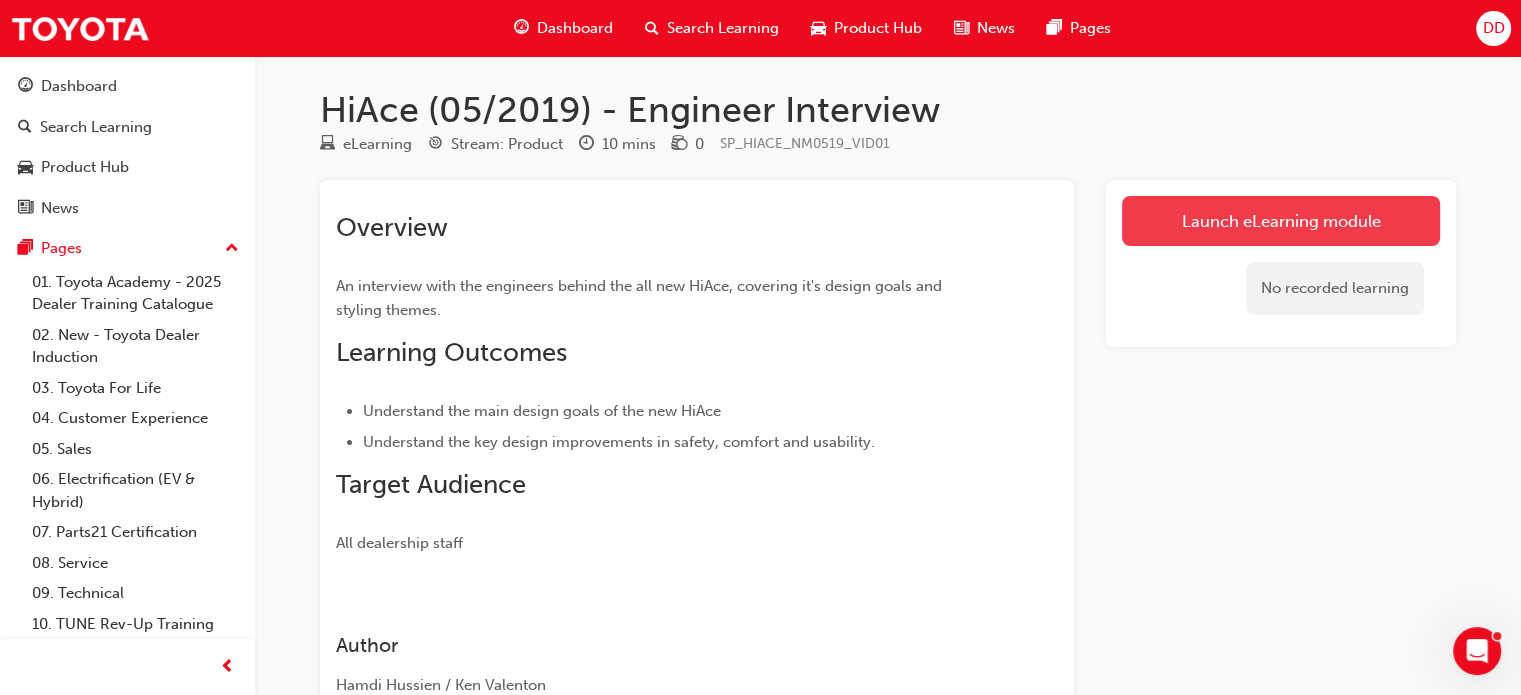 click on "Launch eLearning module" at bounding box center (1281, 221) 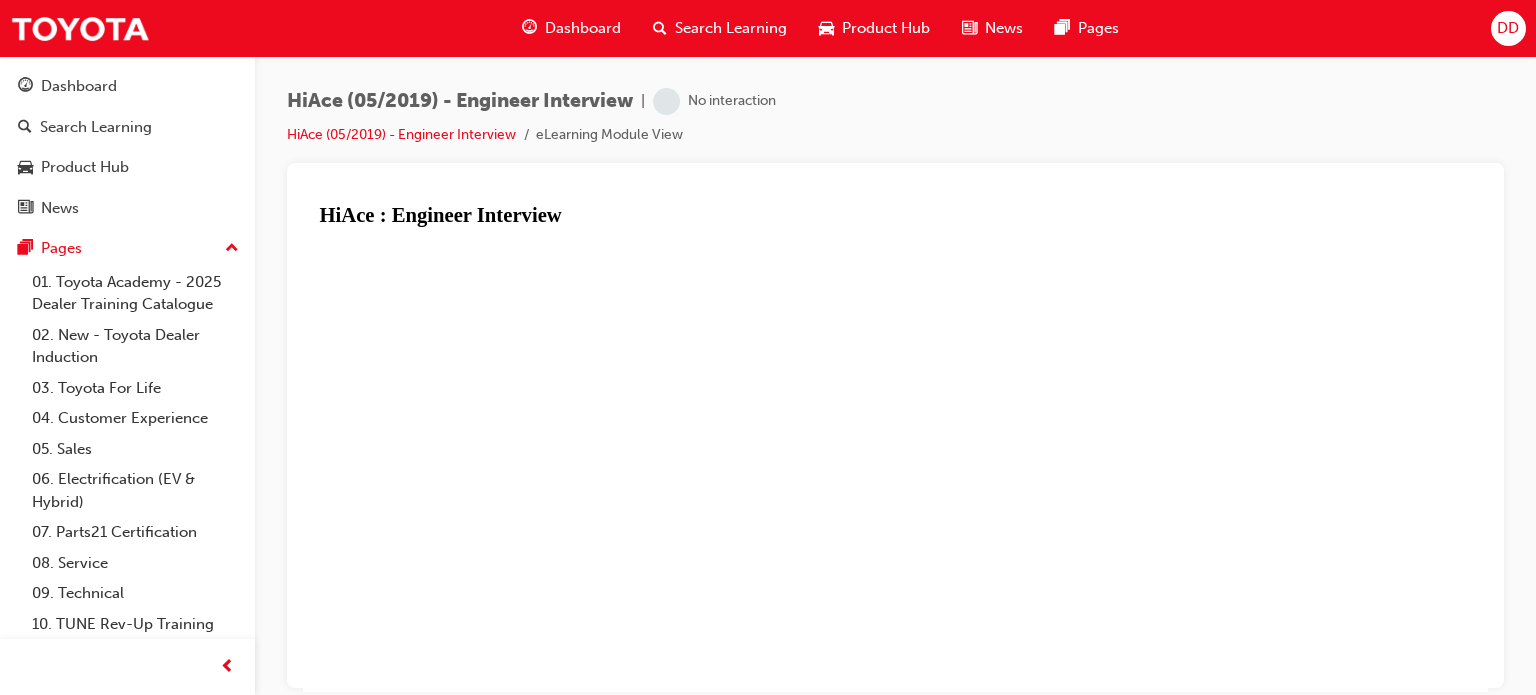 scroll, scrollTop: 0, scrollLeft: 0, axis: both 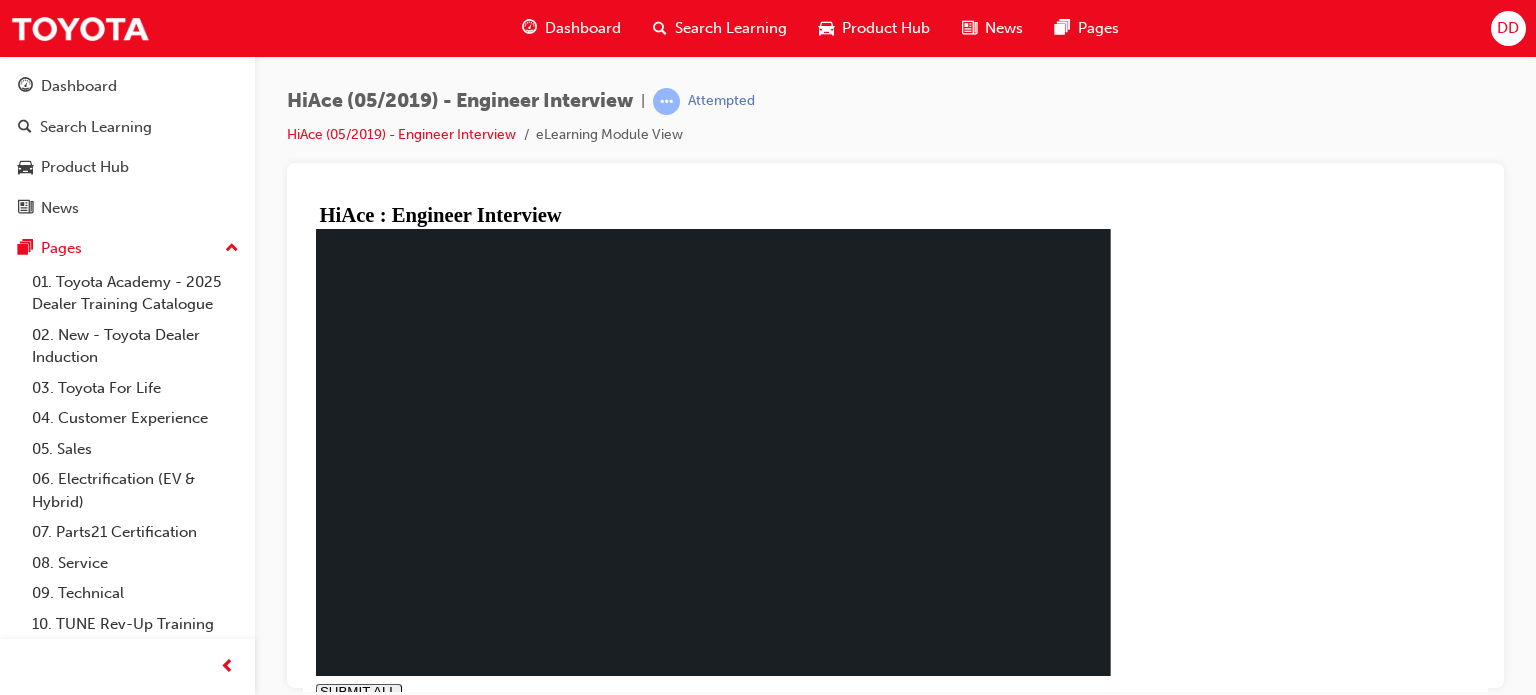 click on "NEXT" at bounding box center [392, 722] 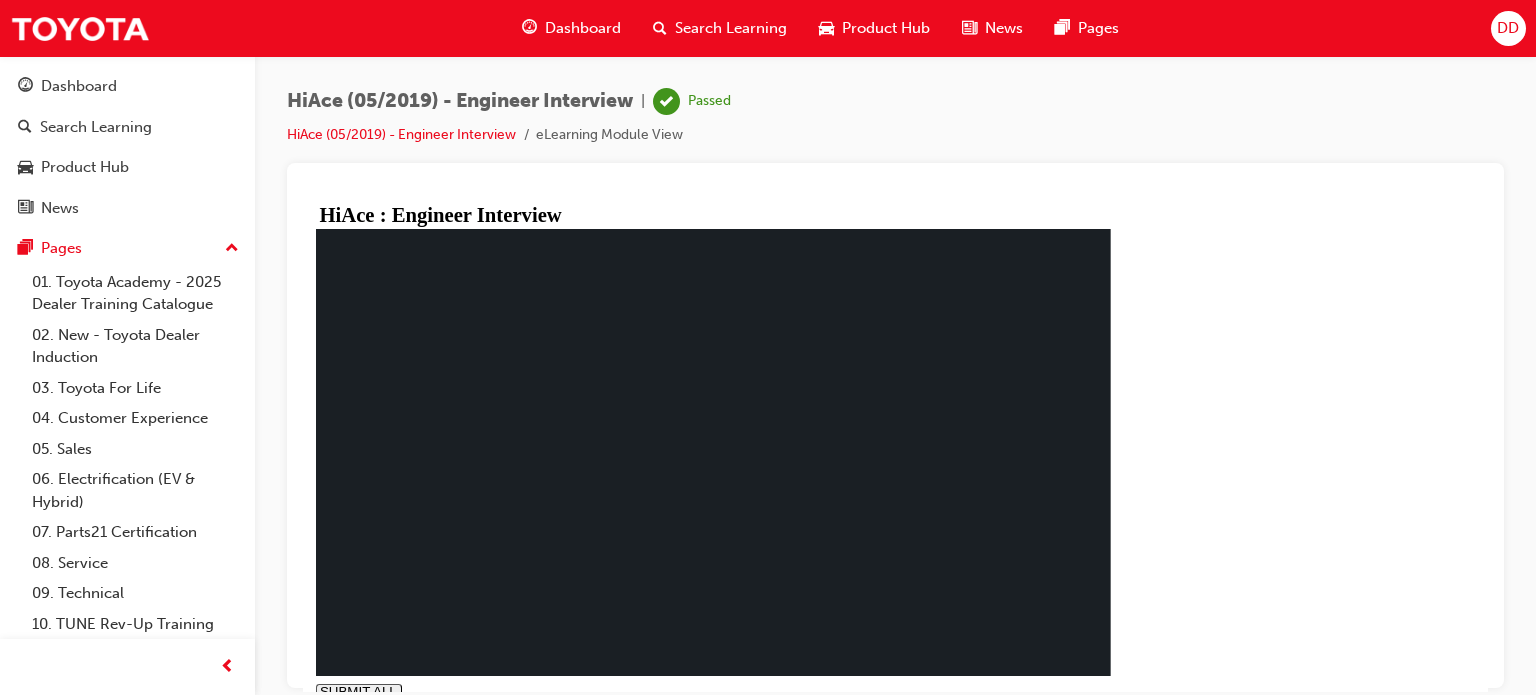 click on "NEXT" at bounding box center (392, 722) 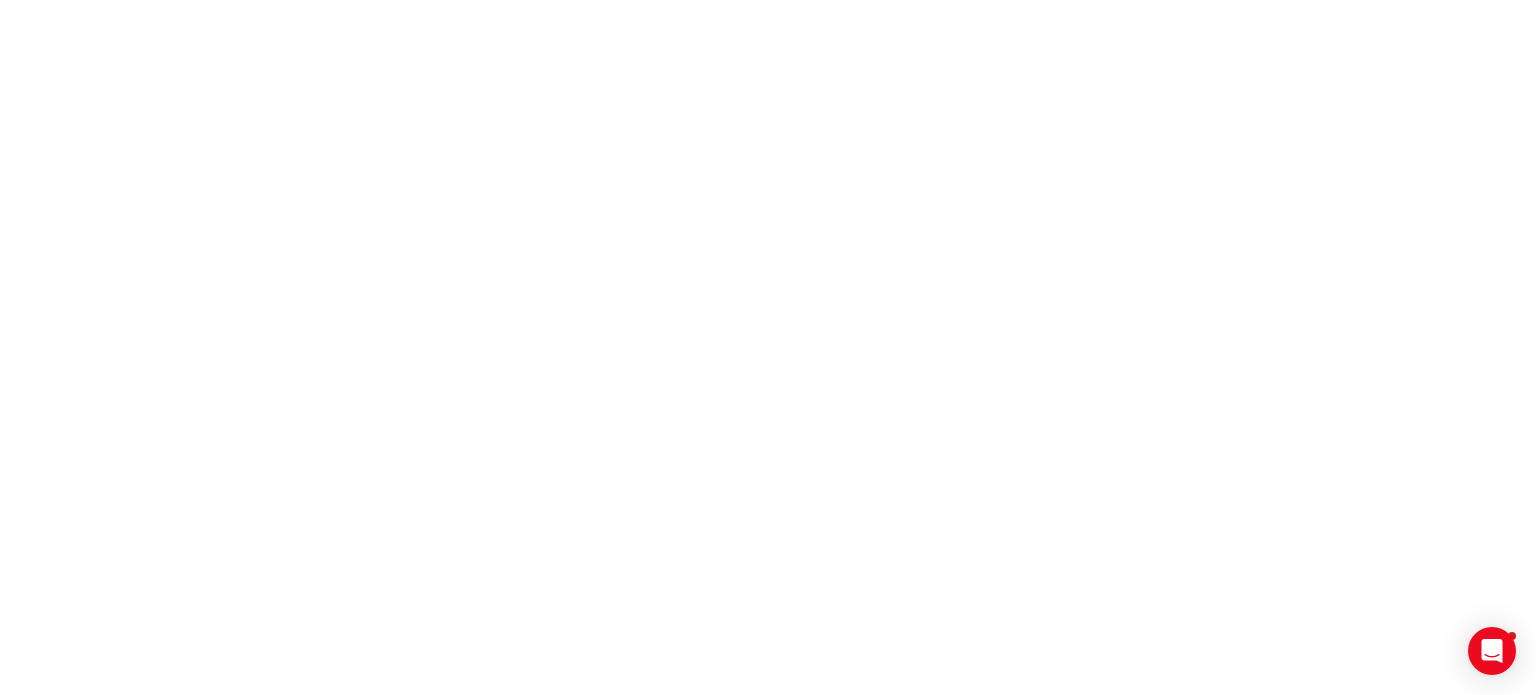 scroll, scrollTop: 0, scrollLeft: 0, axis: both 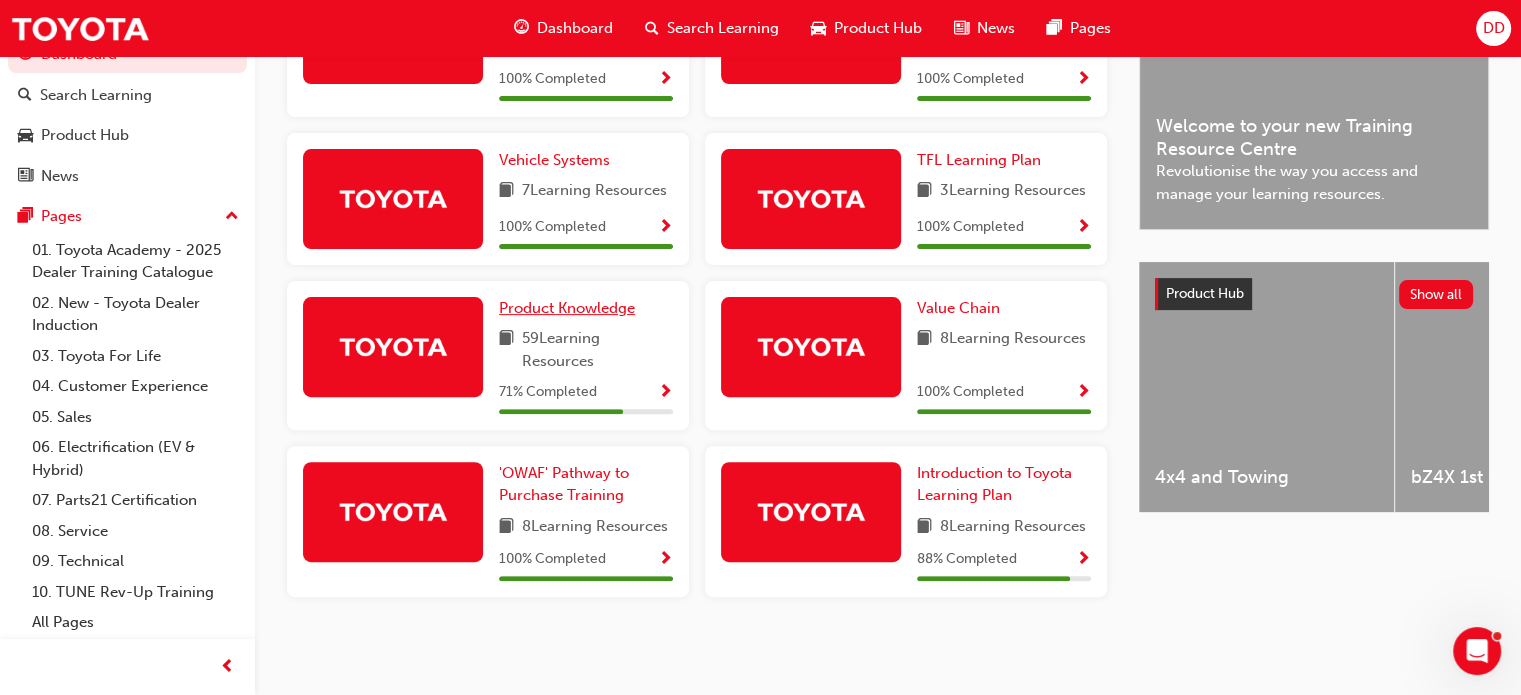 click on "Product Knowledge" at bounding box center (567, 308) 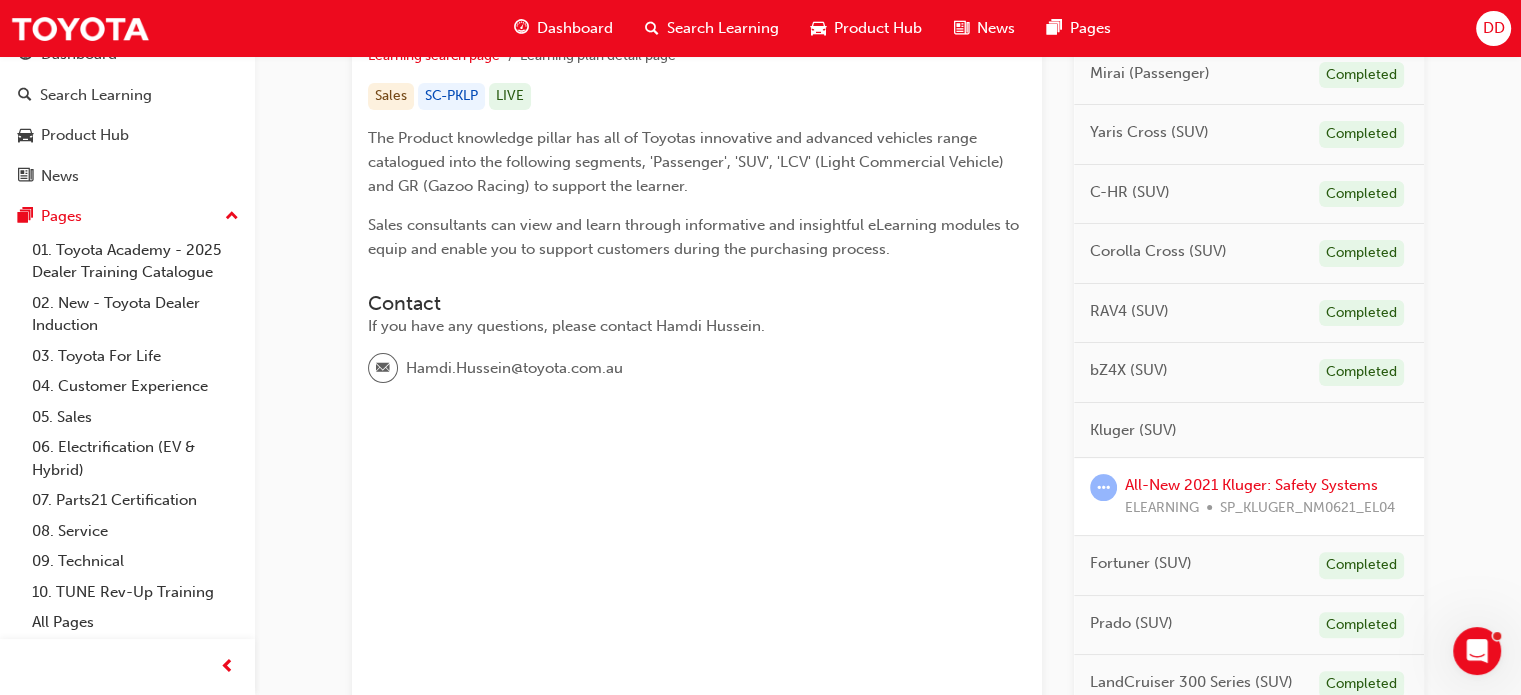 scroll, scrollTop: 800, scrollLeft: 0, axis: vertical 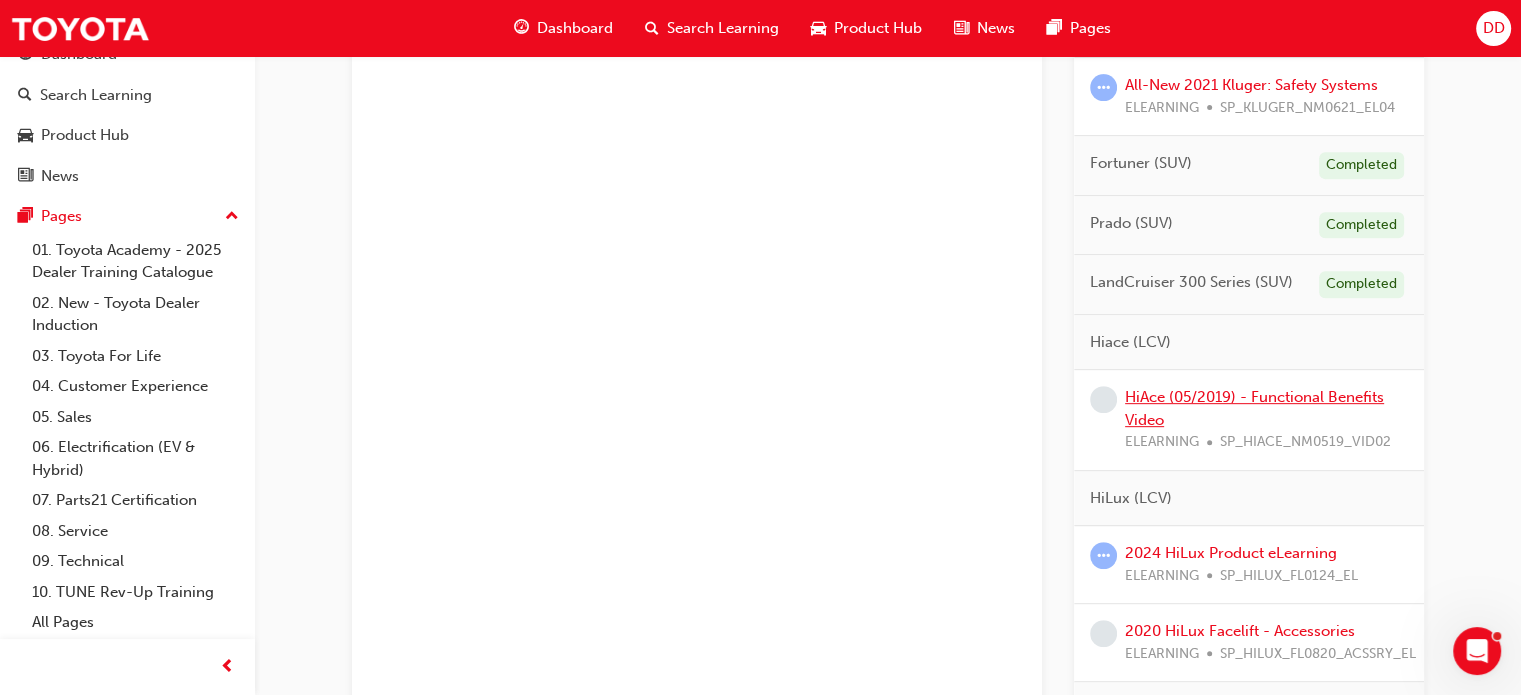 click on "HiAce (05/2019) - Functional Benefits Video" at bounding box center (1254, 408) 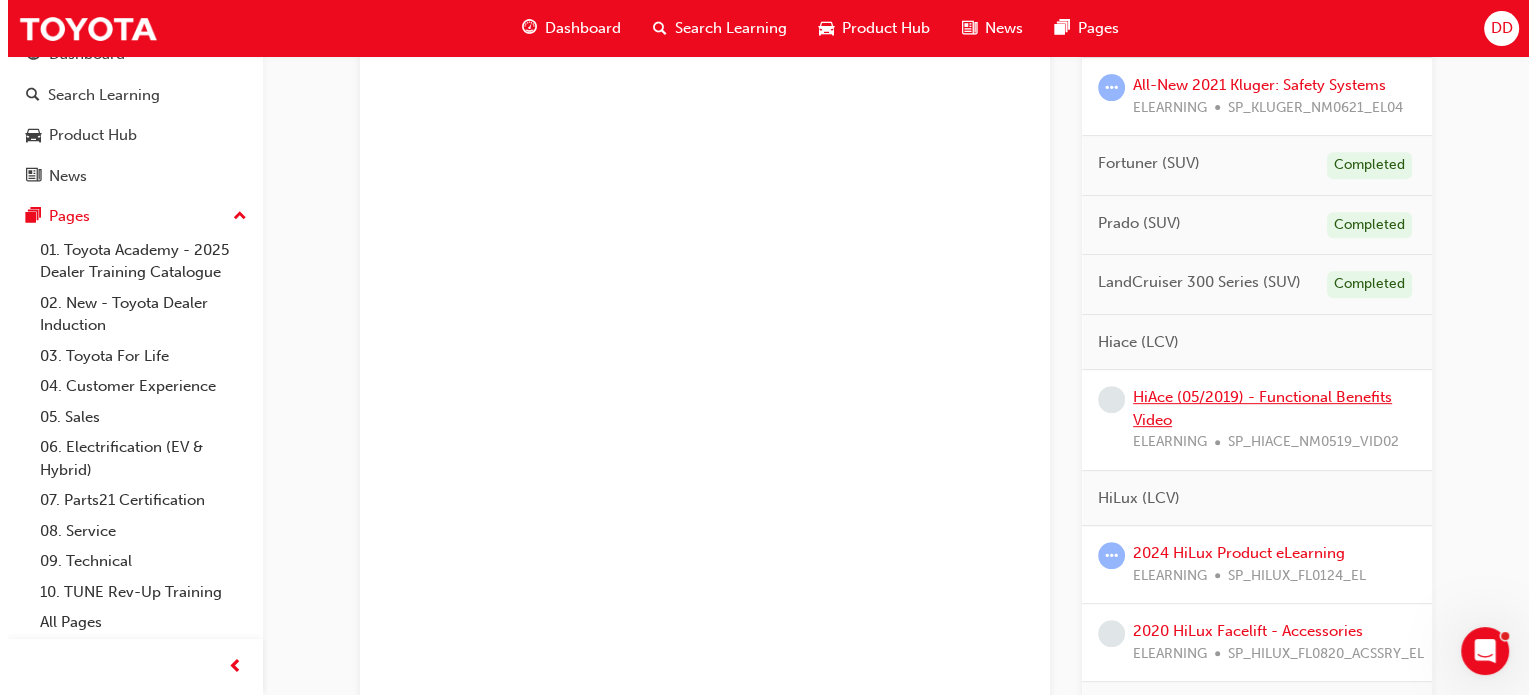 scroll, scrollTop: 0, scrollLeft: 0, axis: both 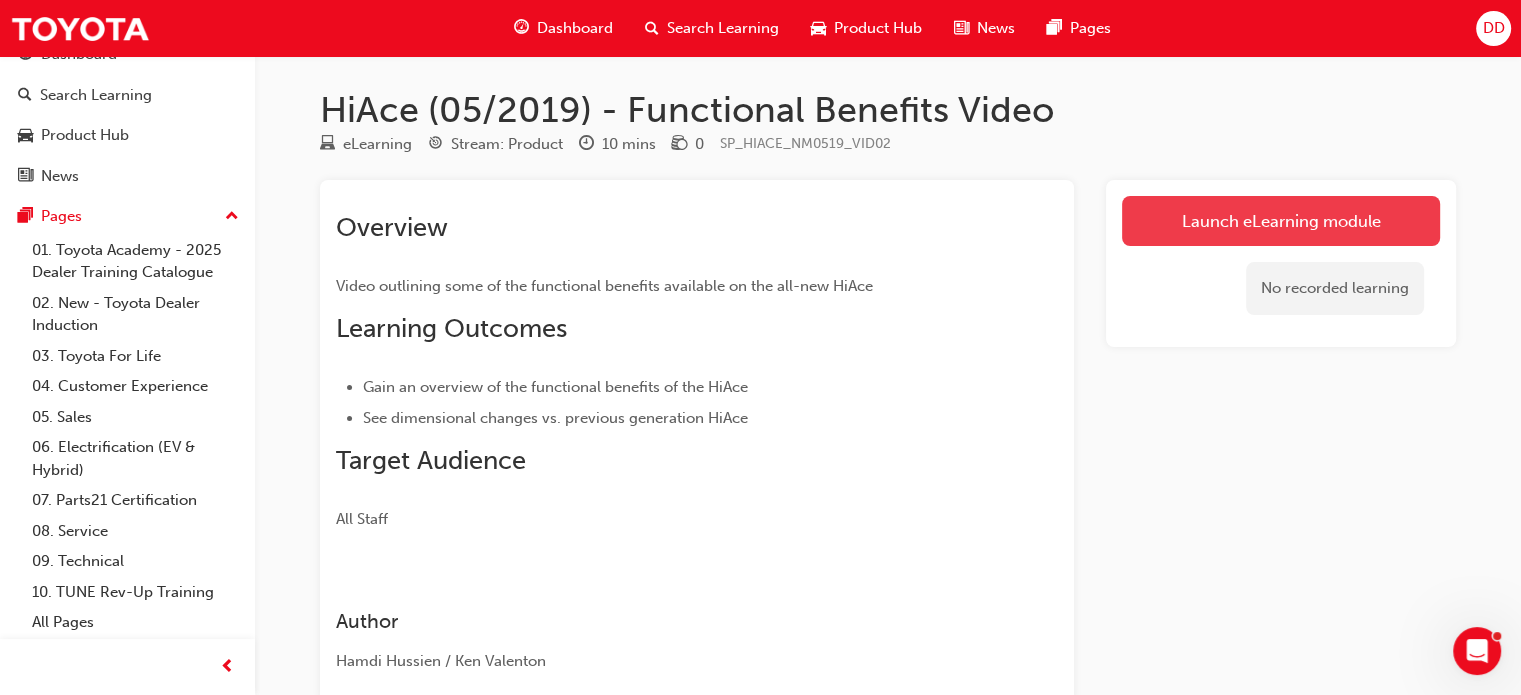 click on "Launch eLearning module" at bounding box center (1281, 221) 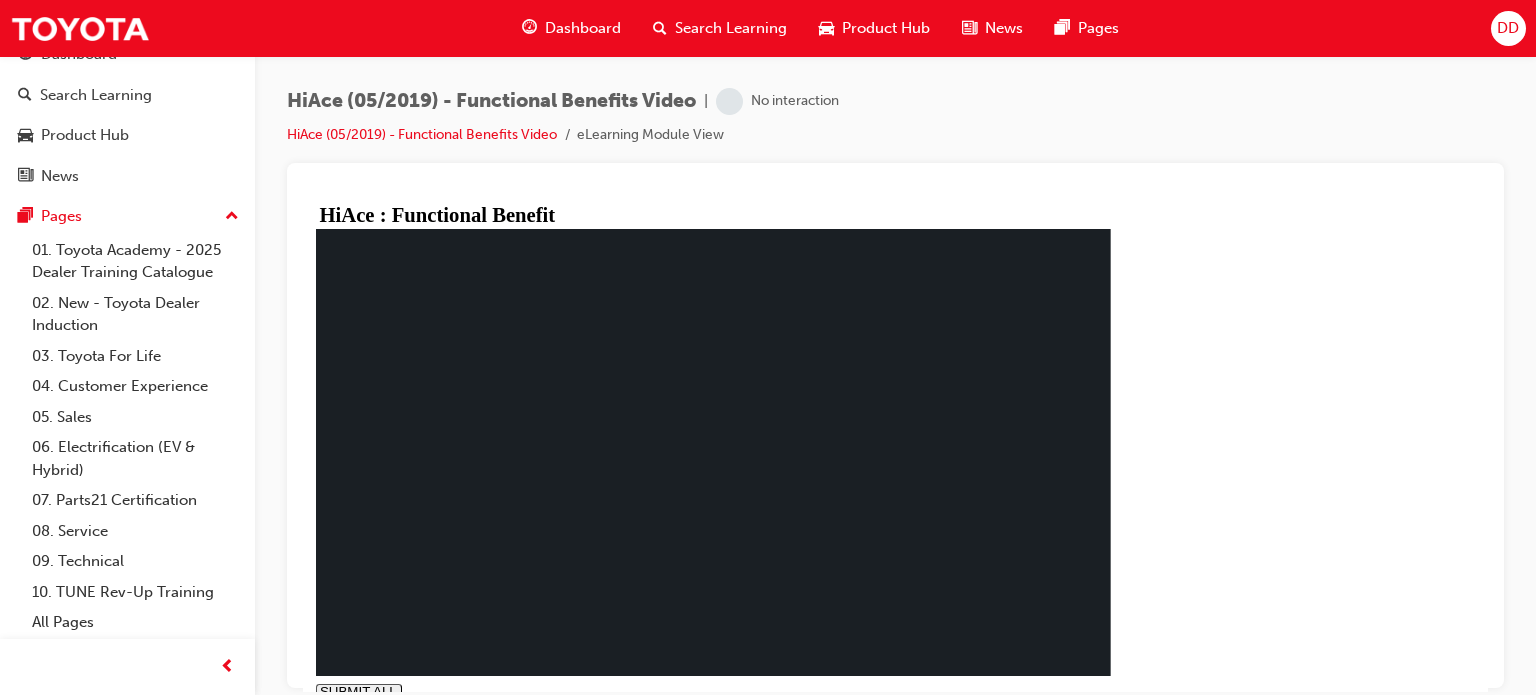 scroll, scrollTop: 0, scrollLeft: 0, axis: both 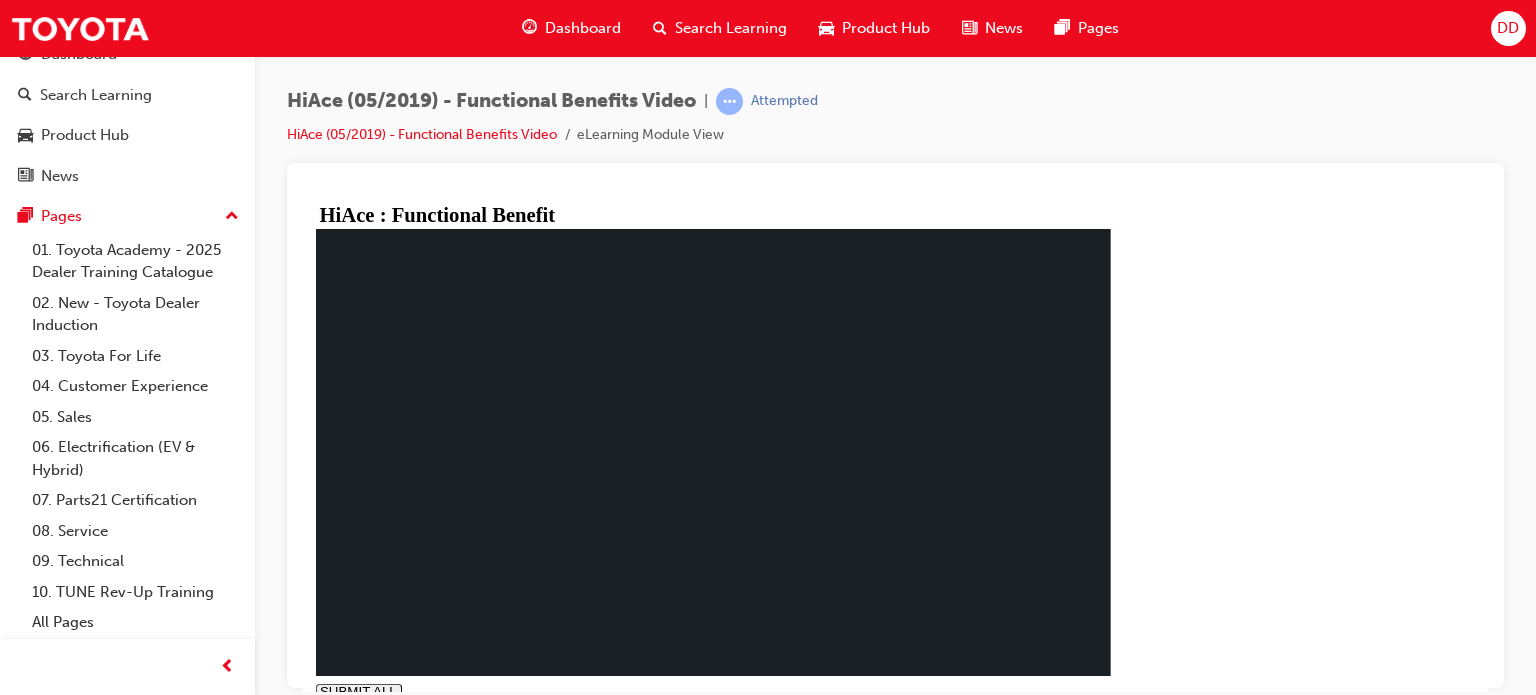 click on "NEXT" at bounding box center (392, 722) 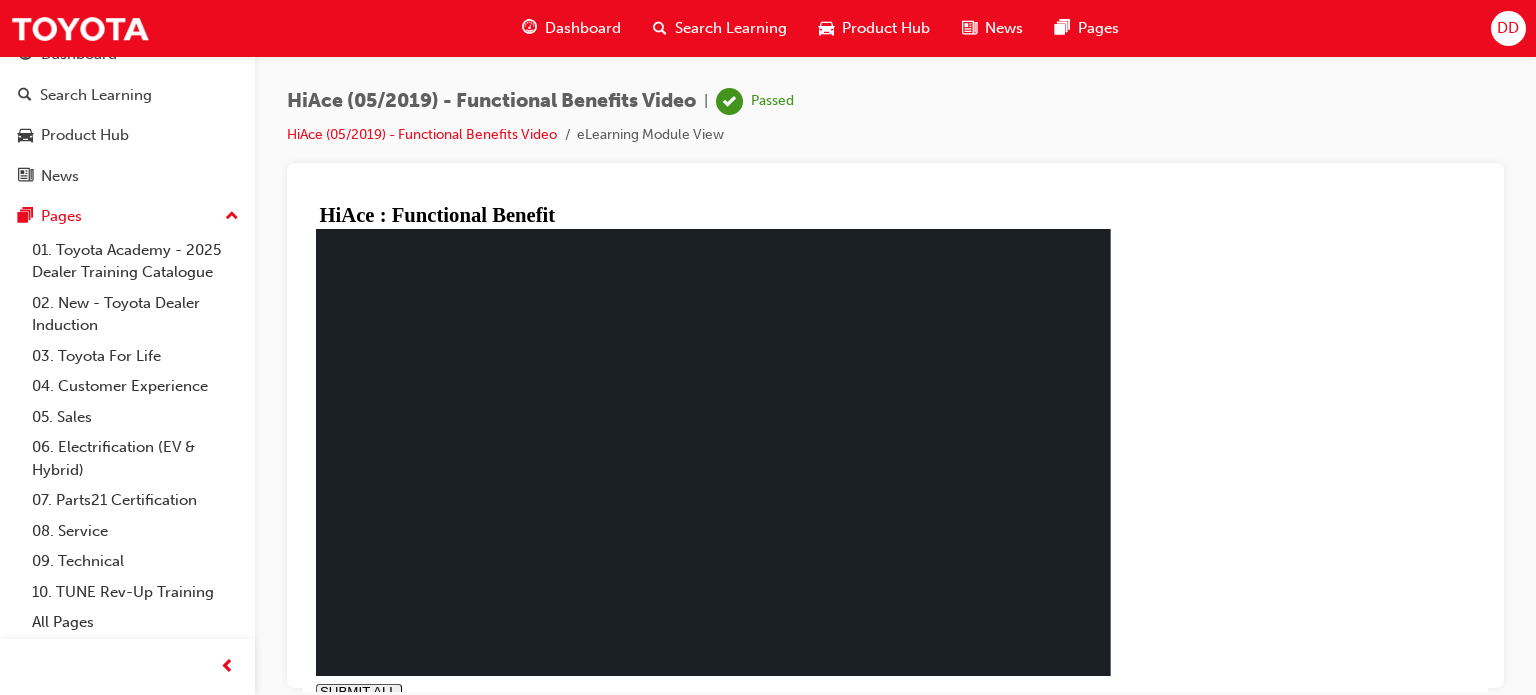 click on "NEXT" at bounding box center [392, 722] 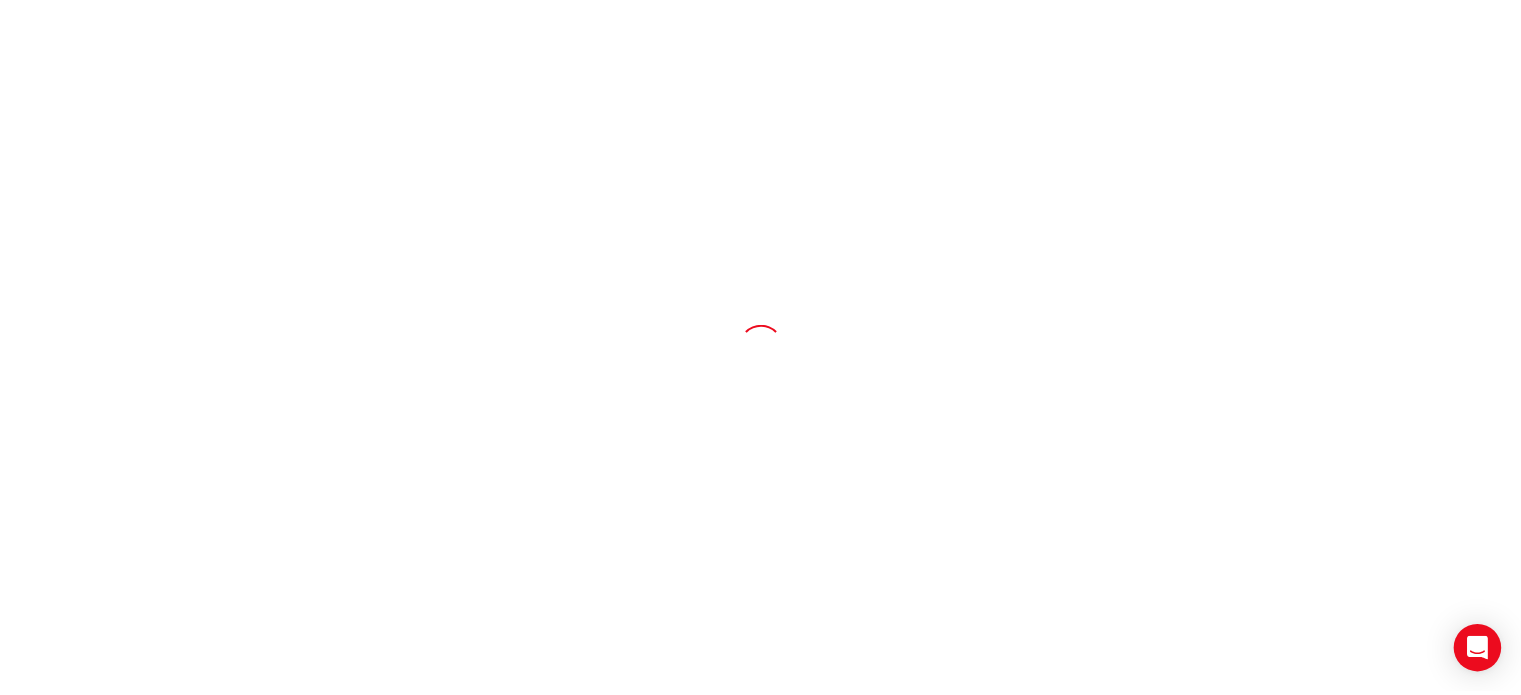 scroll, scrollTop: 0, scrollLeft: 0, axis: both 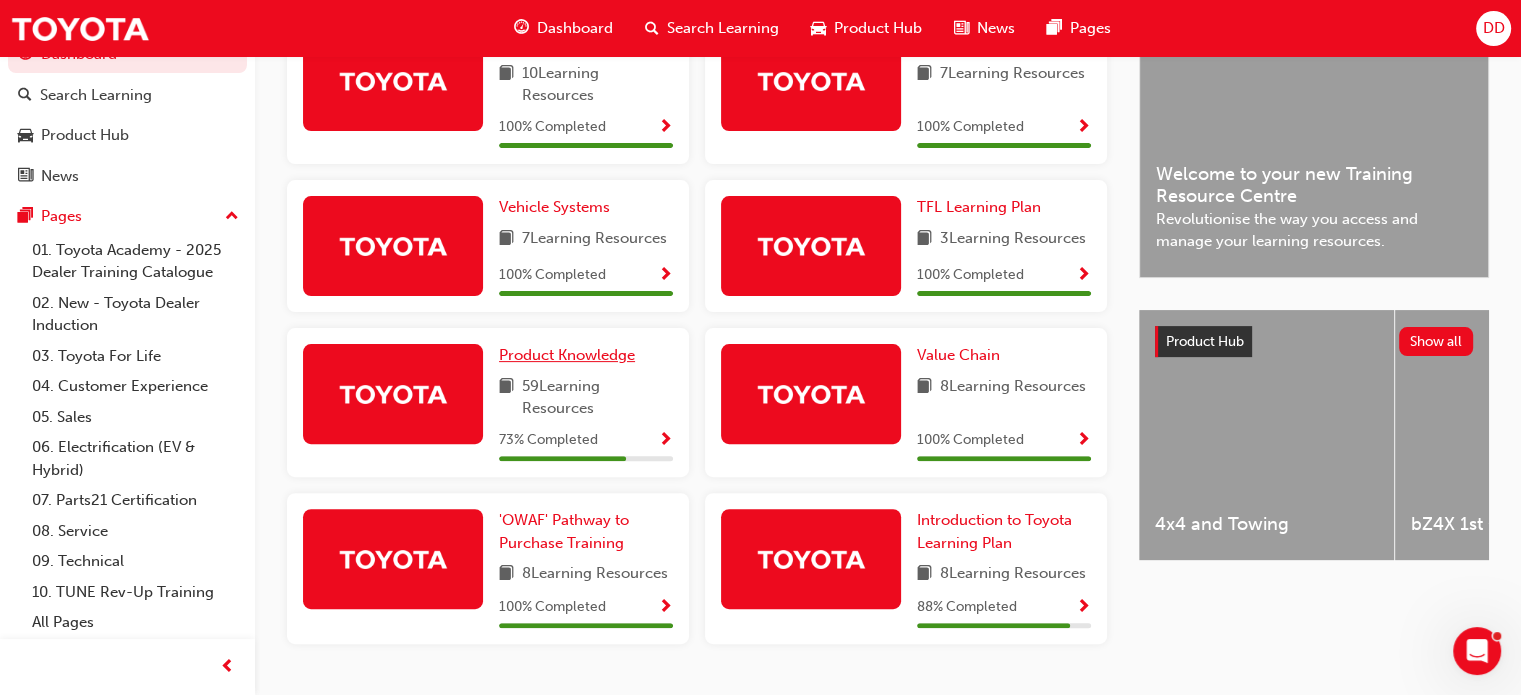 click on "Product Knowledge" at bounding box center (567, 355) 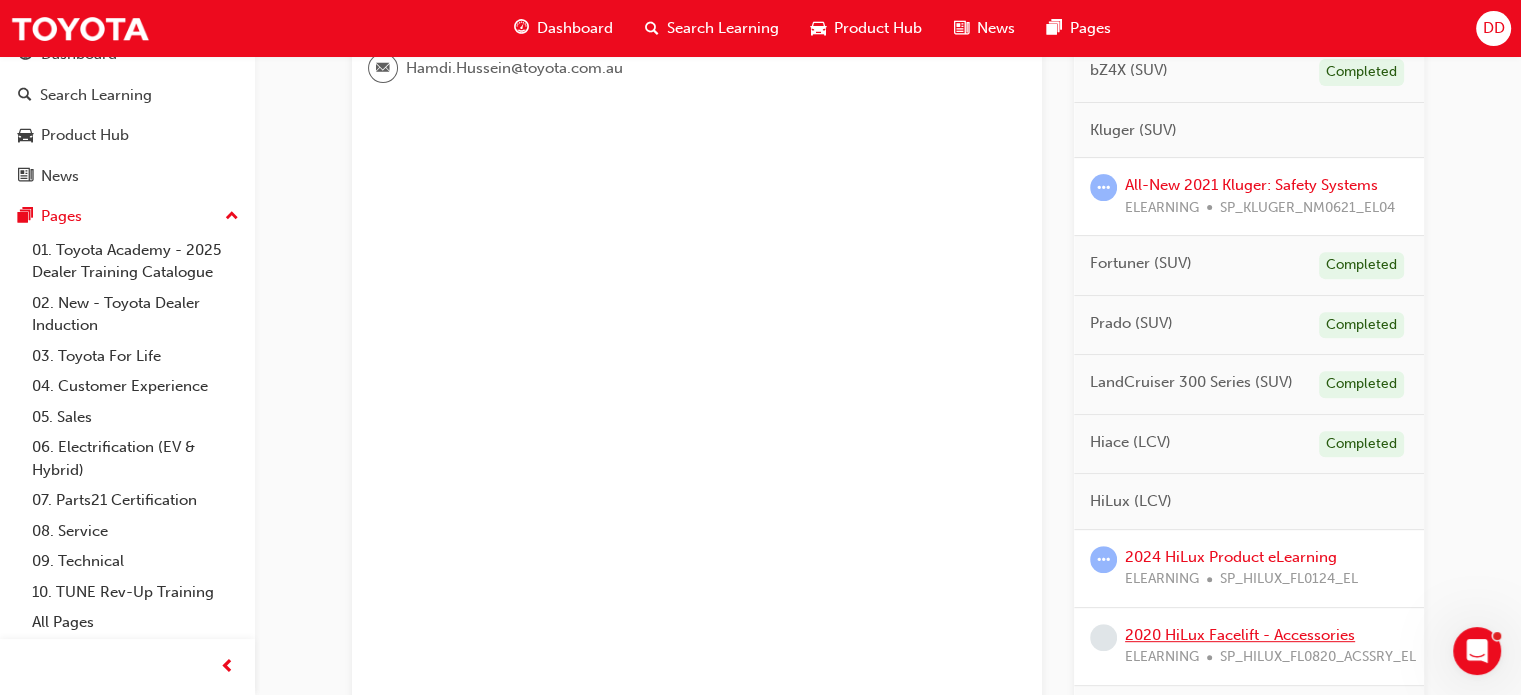 scroll, scrollTop: 1000, scrollLeft: 0, axis: vertical 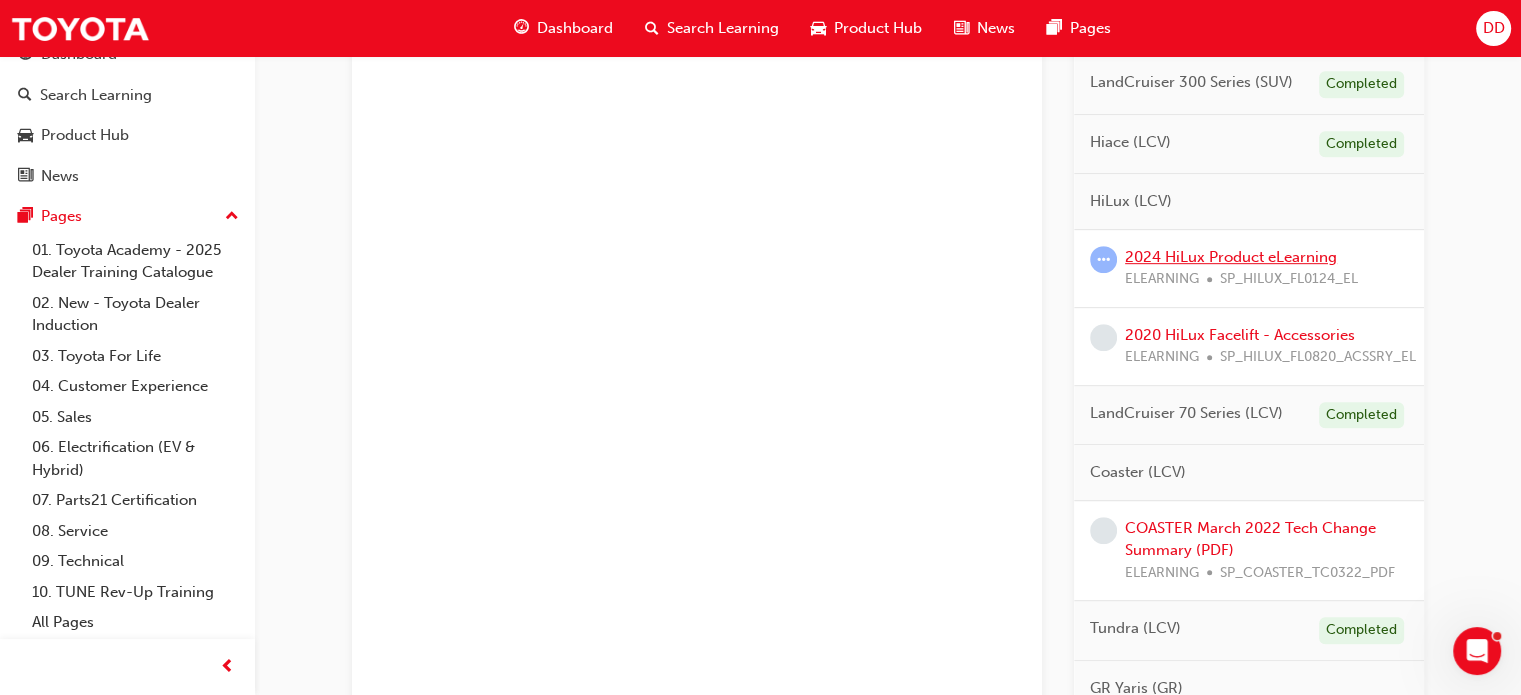 click on "2024 HiLux Product eLearning" at bounding box center [1231, 257] 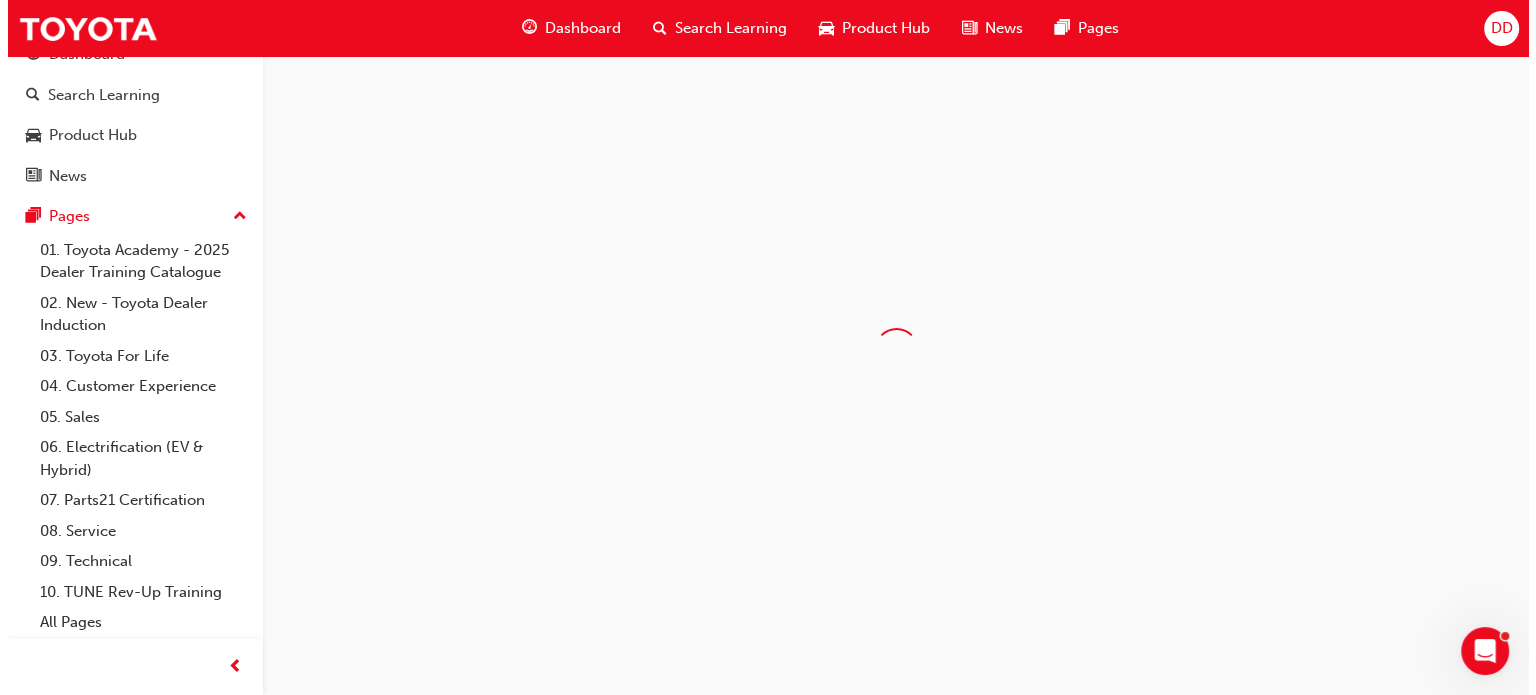 scroll, scrollTop: 0, scrollLeft: 0, axis: both 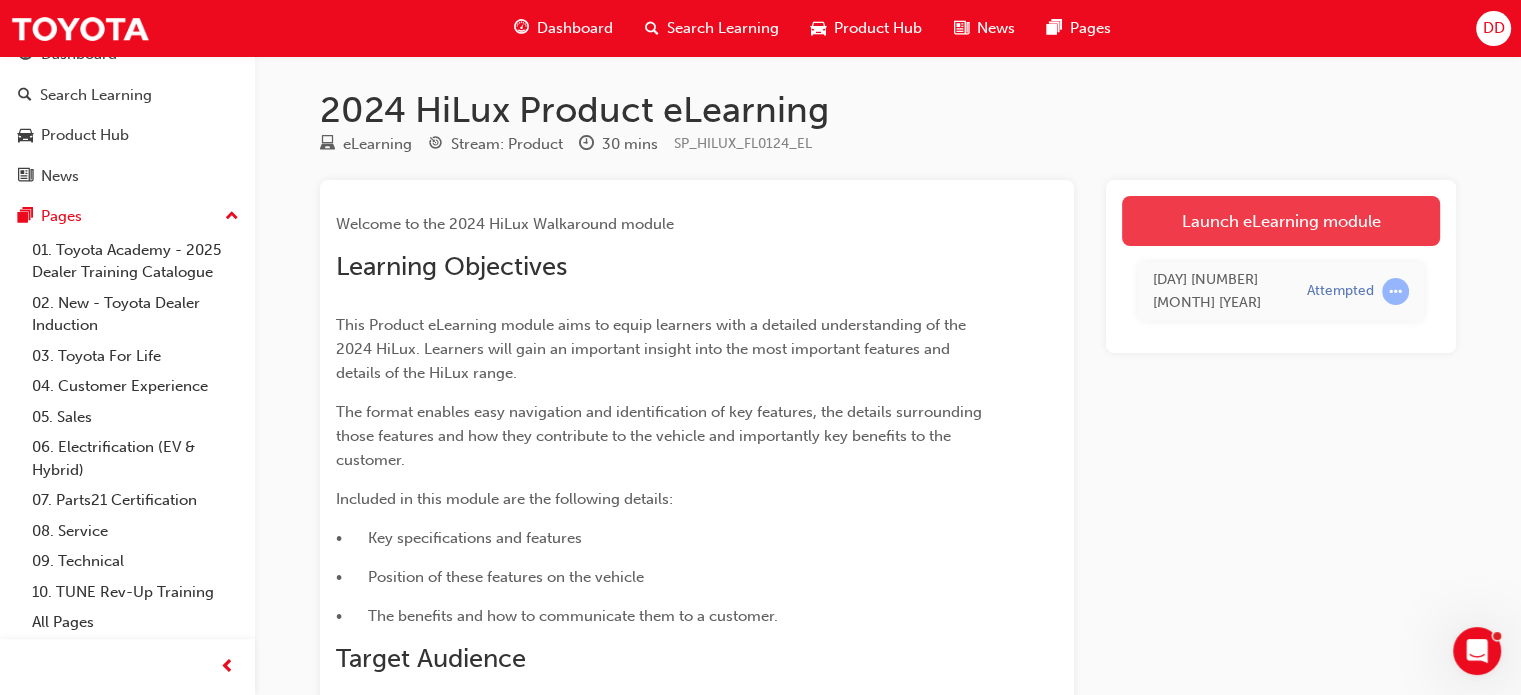 click on "Launch eLearning module" at bounding box center (1281, 221) 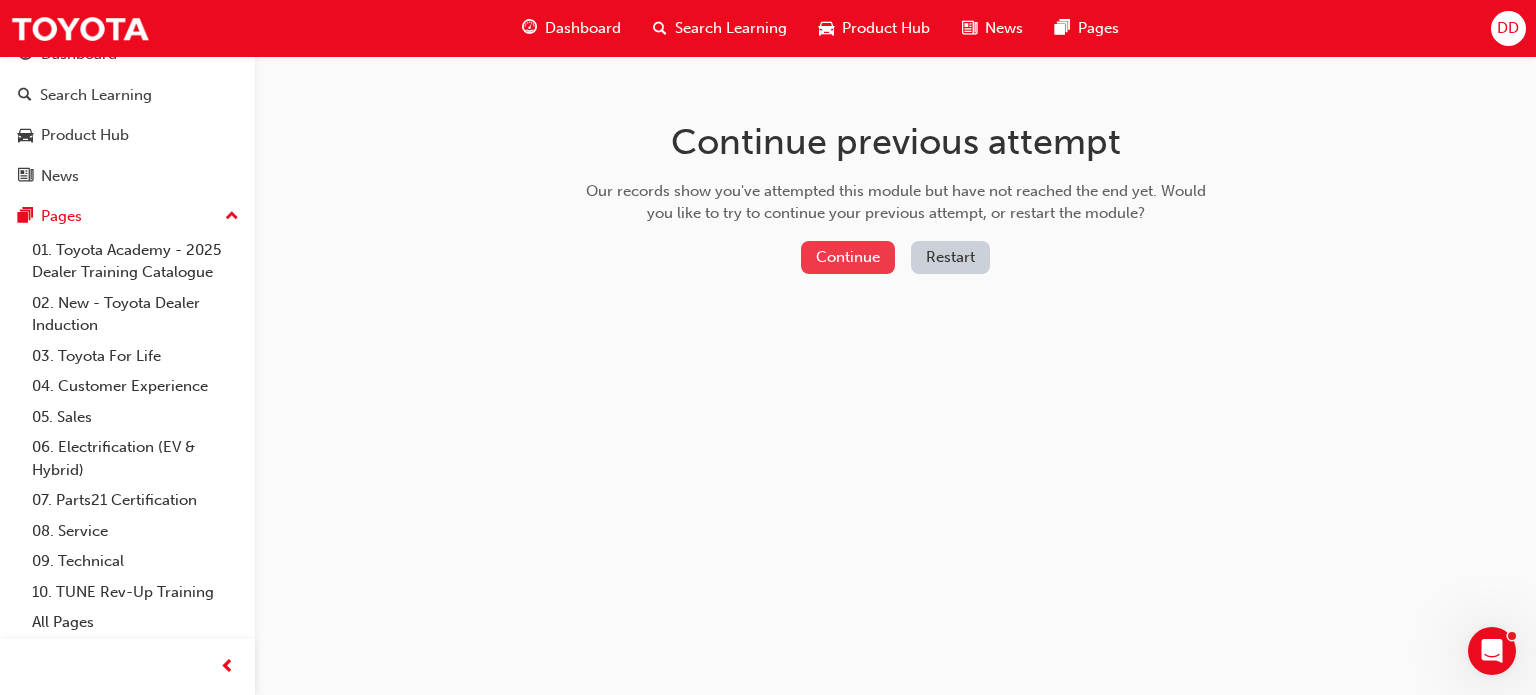 click on "Continue" at bounding box center (848, 257) 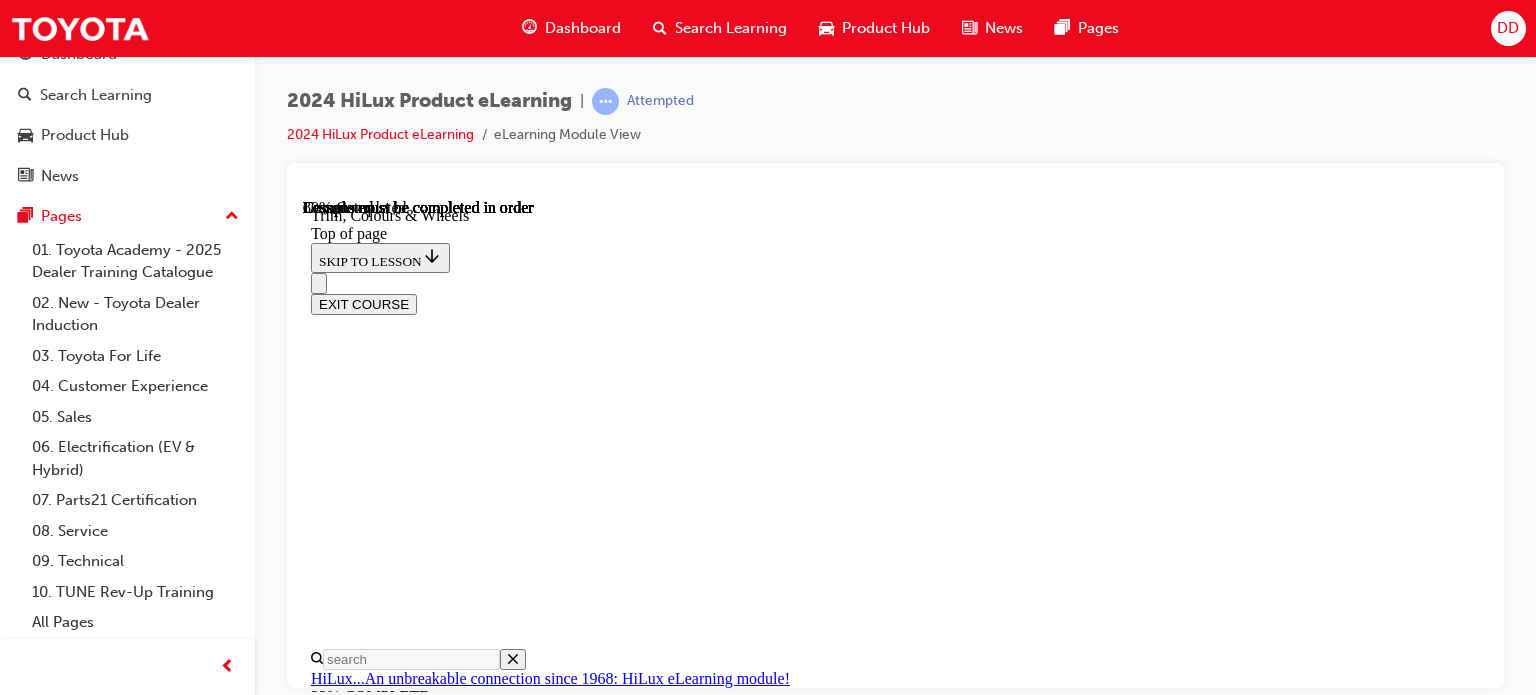 scroll, scrollTop: 0, scrollLeft: 0, axis: both 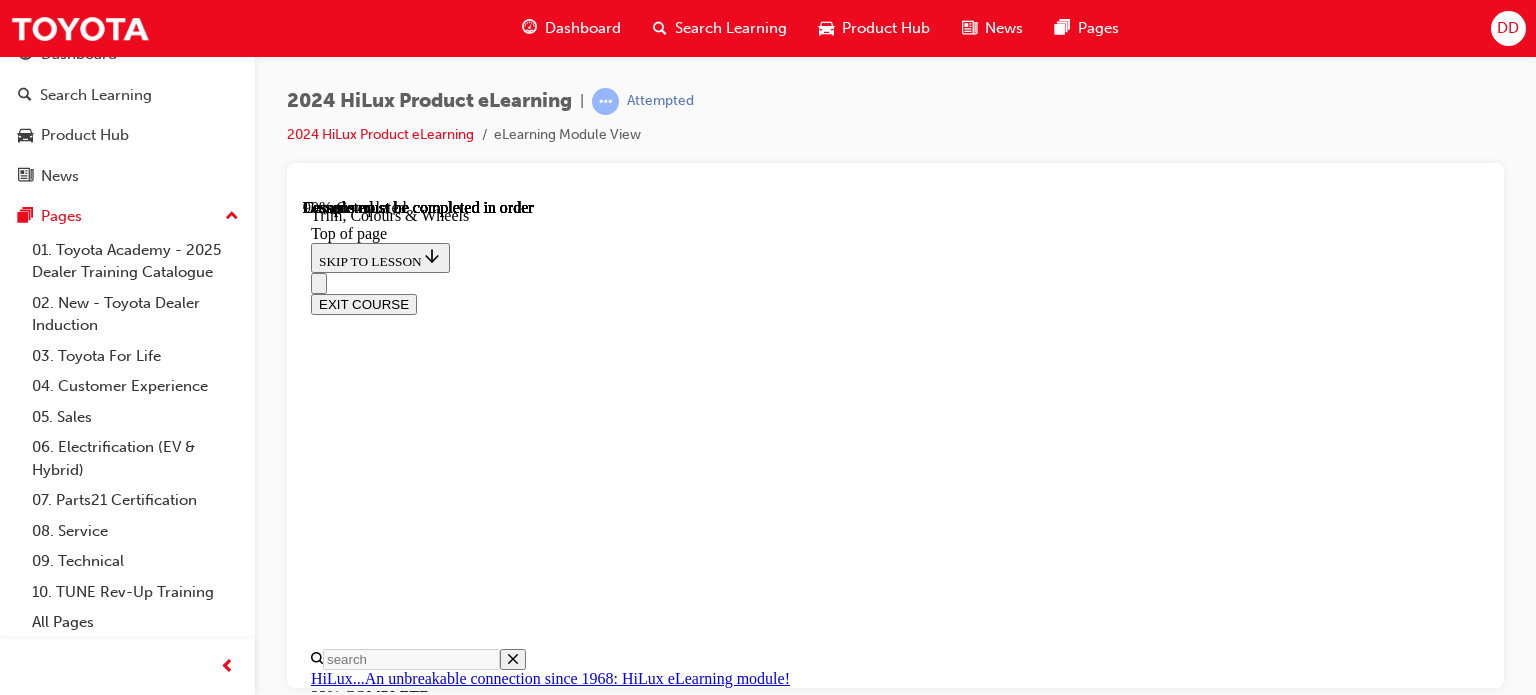 click on "Wheels" at bounding box center (341, 22185) 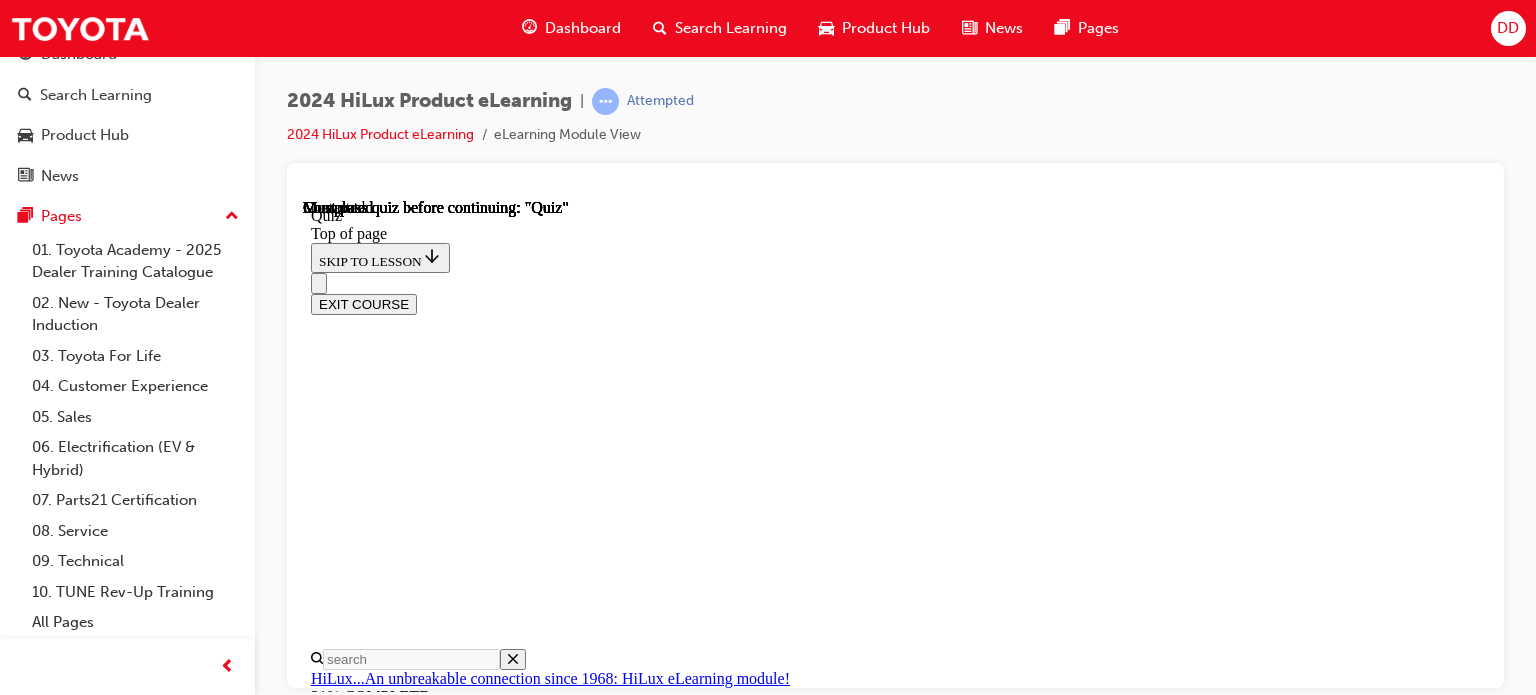 scroll, scrollTop: 0, scrollLeft: 0, axis: both 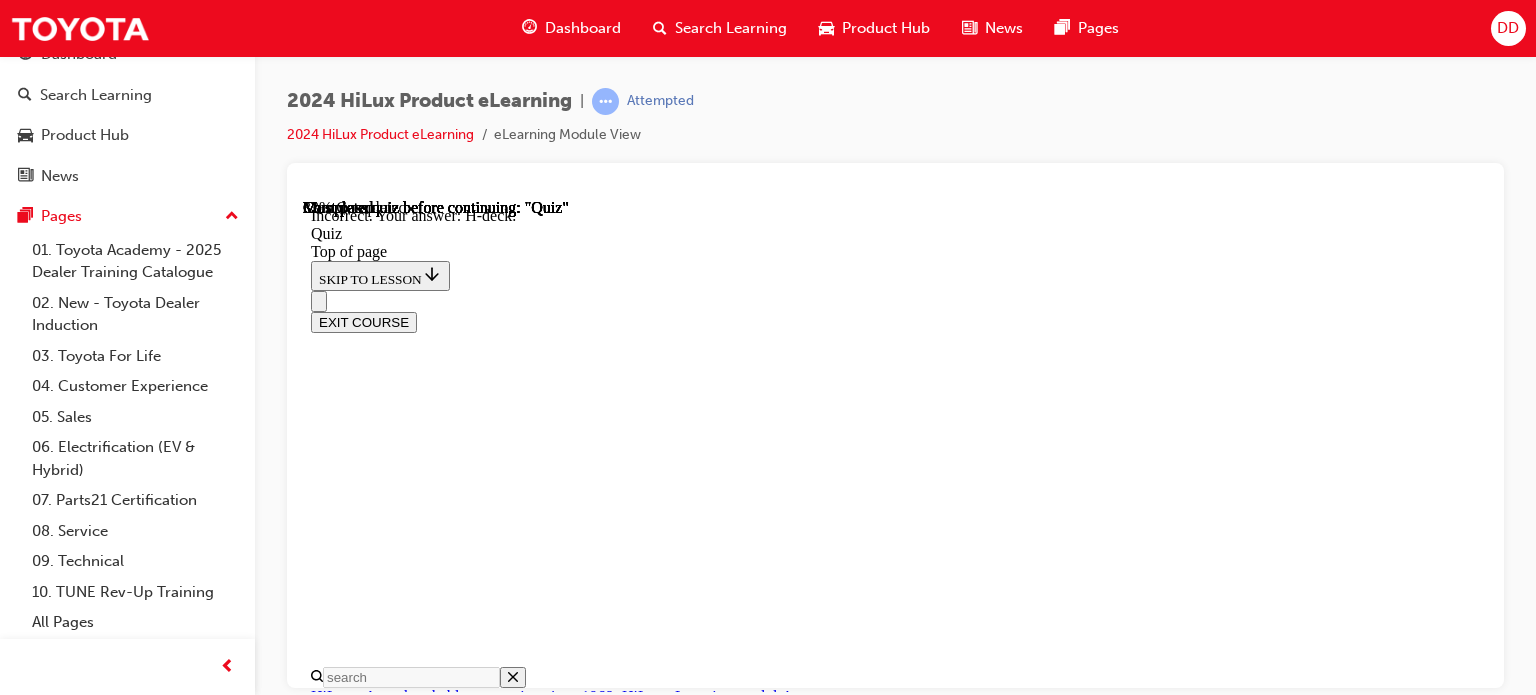 click on "NEXT" at bounding box center [337, 21515] 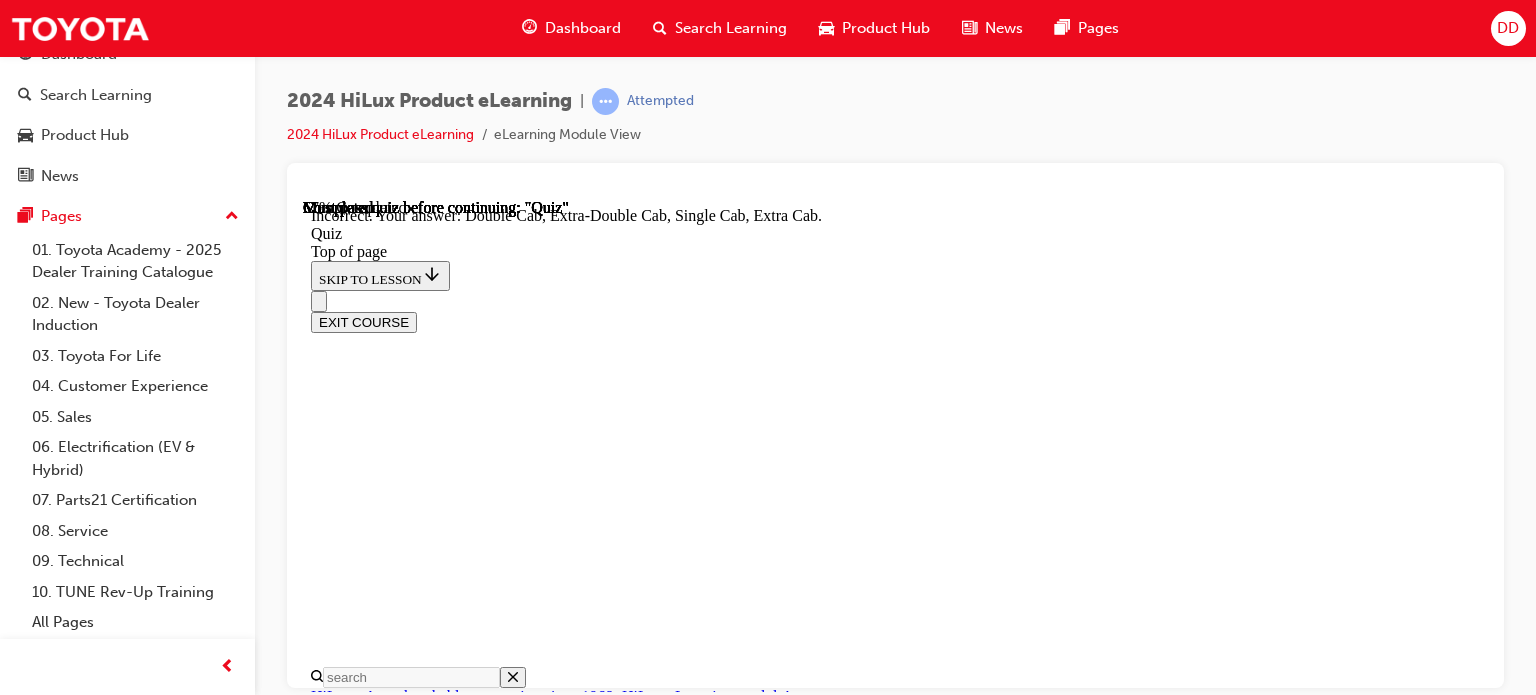 scroll, scrollTop: 732, scrollLeft: 0, axis: vertical 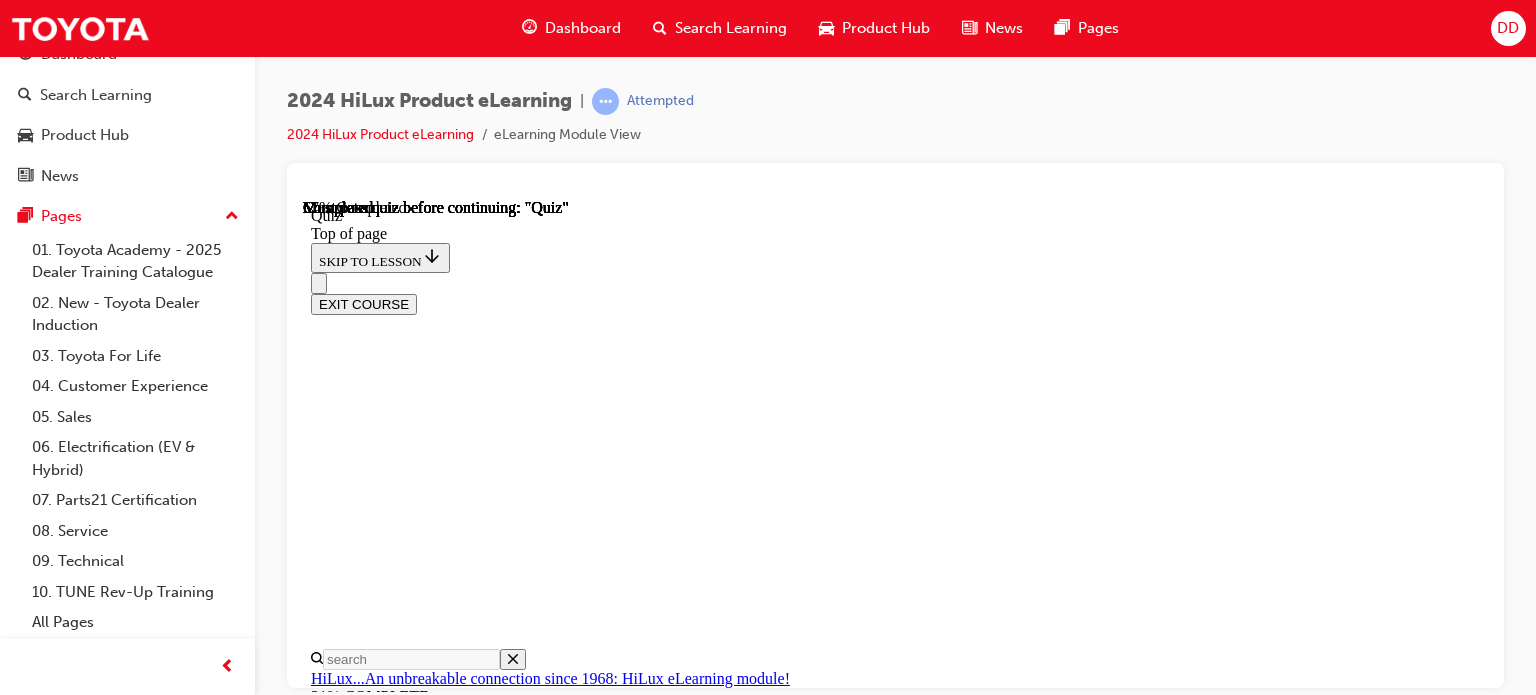 click on "Improving Hilux long-range capabilities, by designing and developing the engine's hybrid system ." at bounding box center [915, 23281] 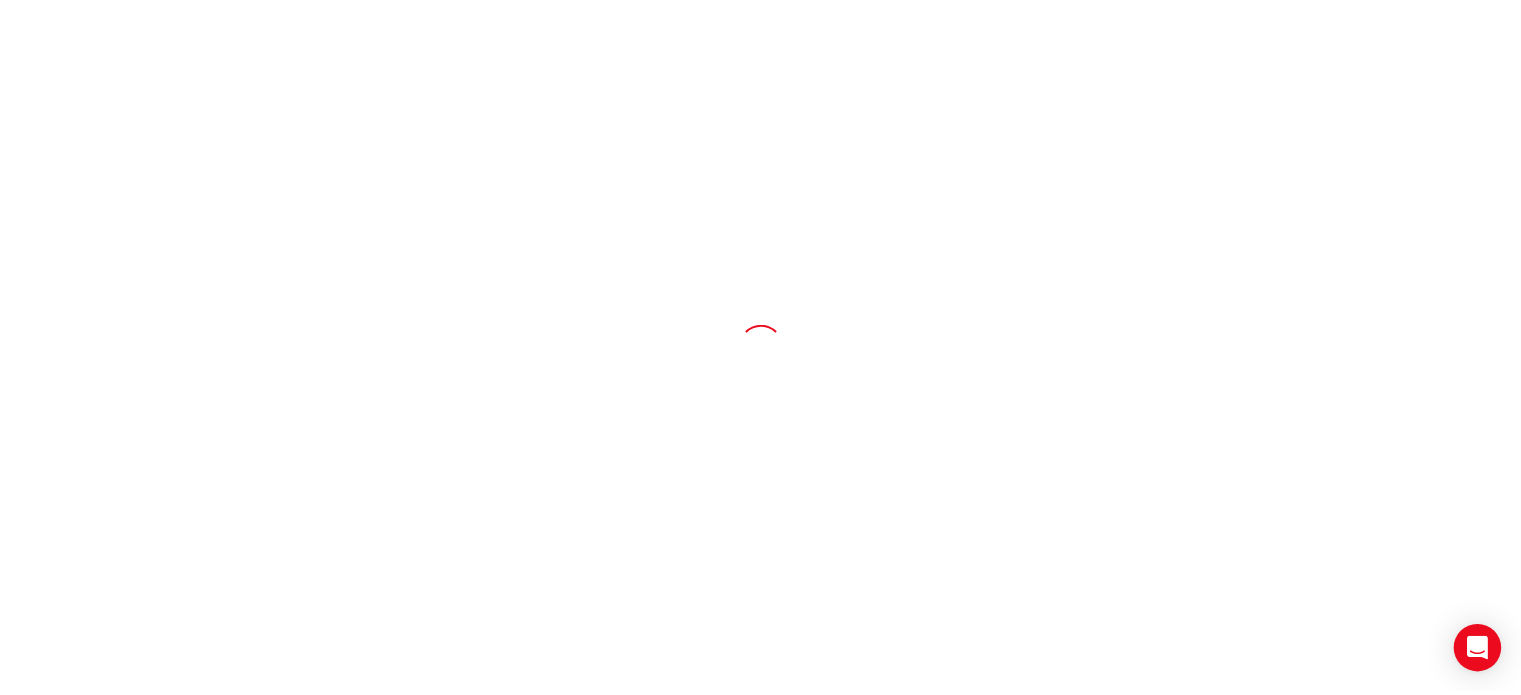 scroll, scrollTop: 0, scrollLeft: 0, axis: both 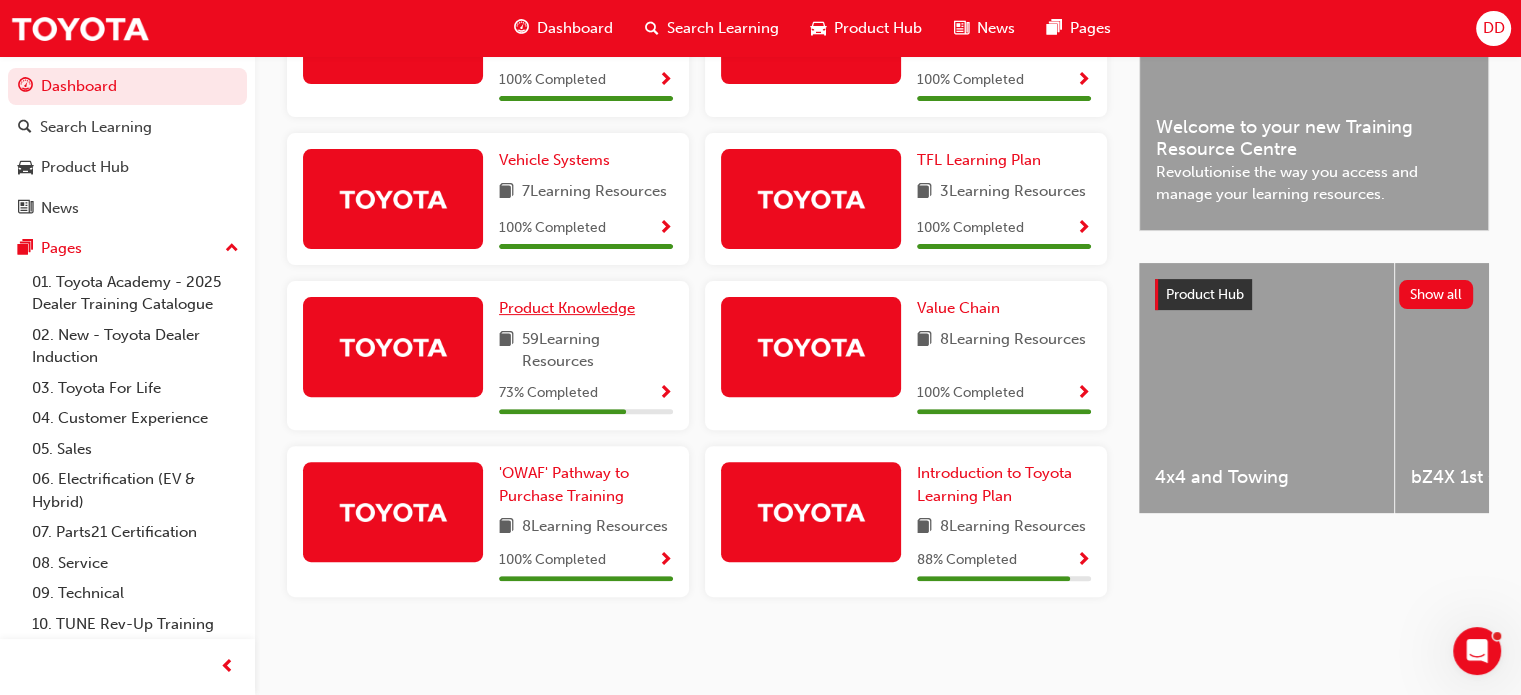 click on "Product Knowledge" at bounding box center [567, 308] 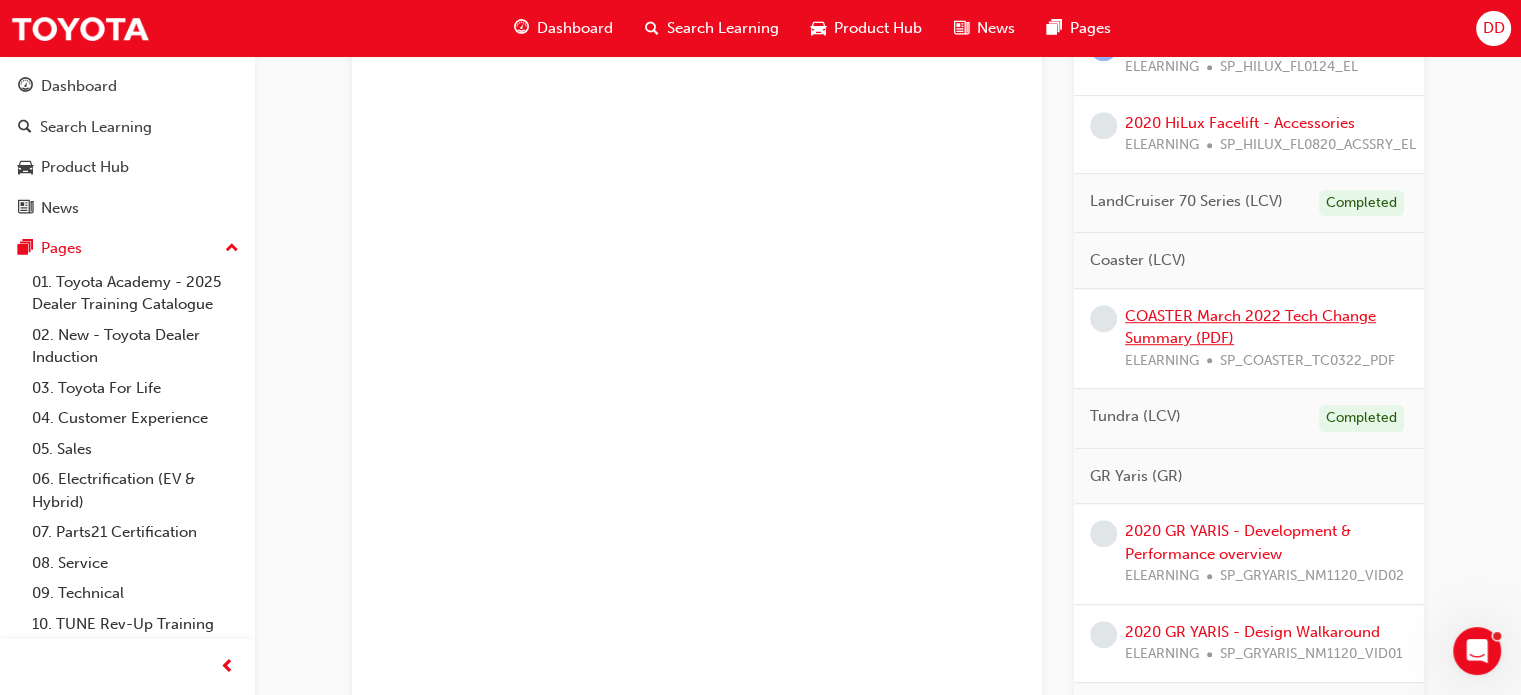 scroll, scrollTop: 1300, scrollLeft: 0, axis: vertical 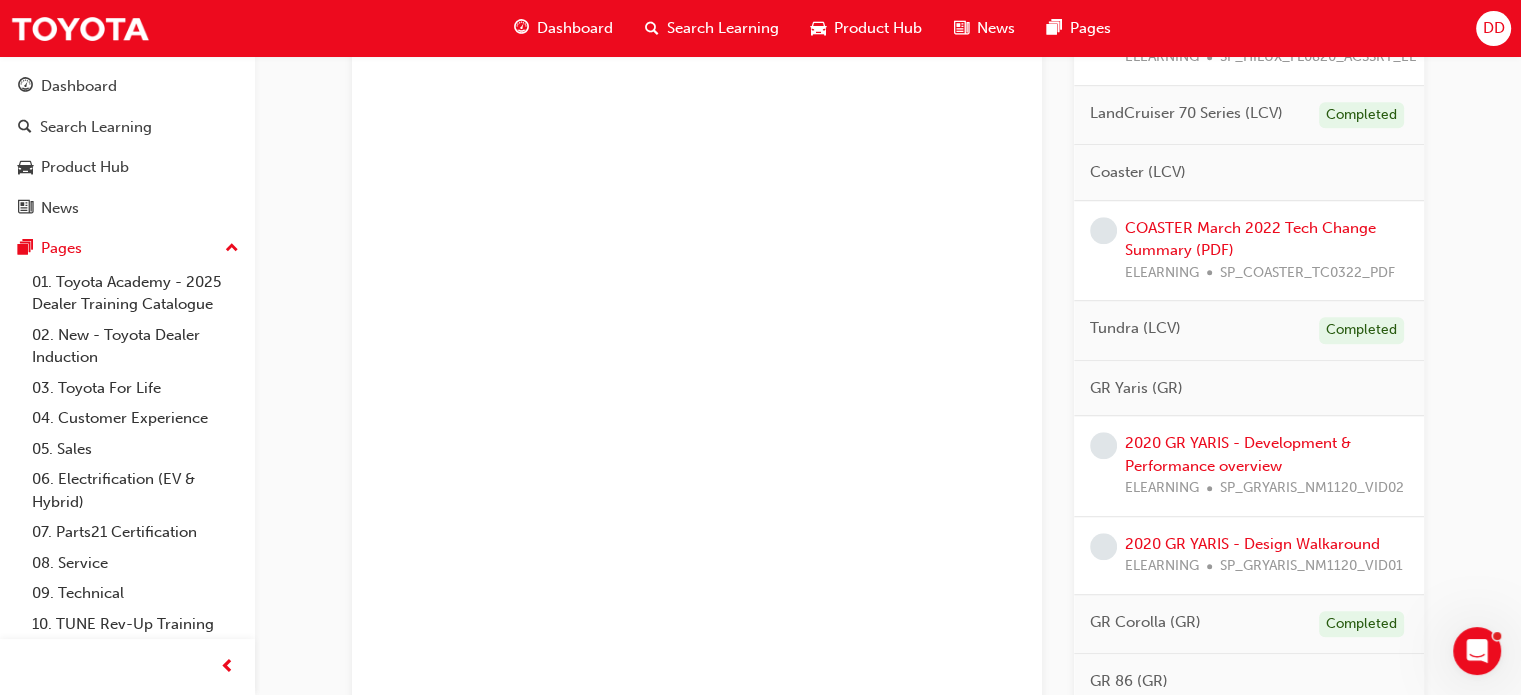 click on "2020 GR YARIS - Development & Performance overview ELEARNING SP_GRYARIS_NM1120_VID02" at bounding box center [1266, 466] 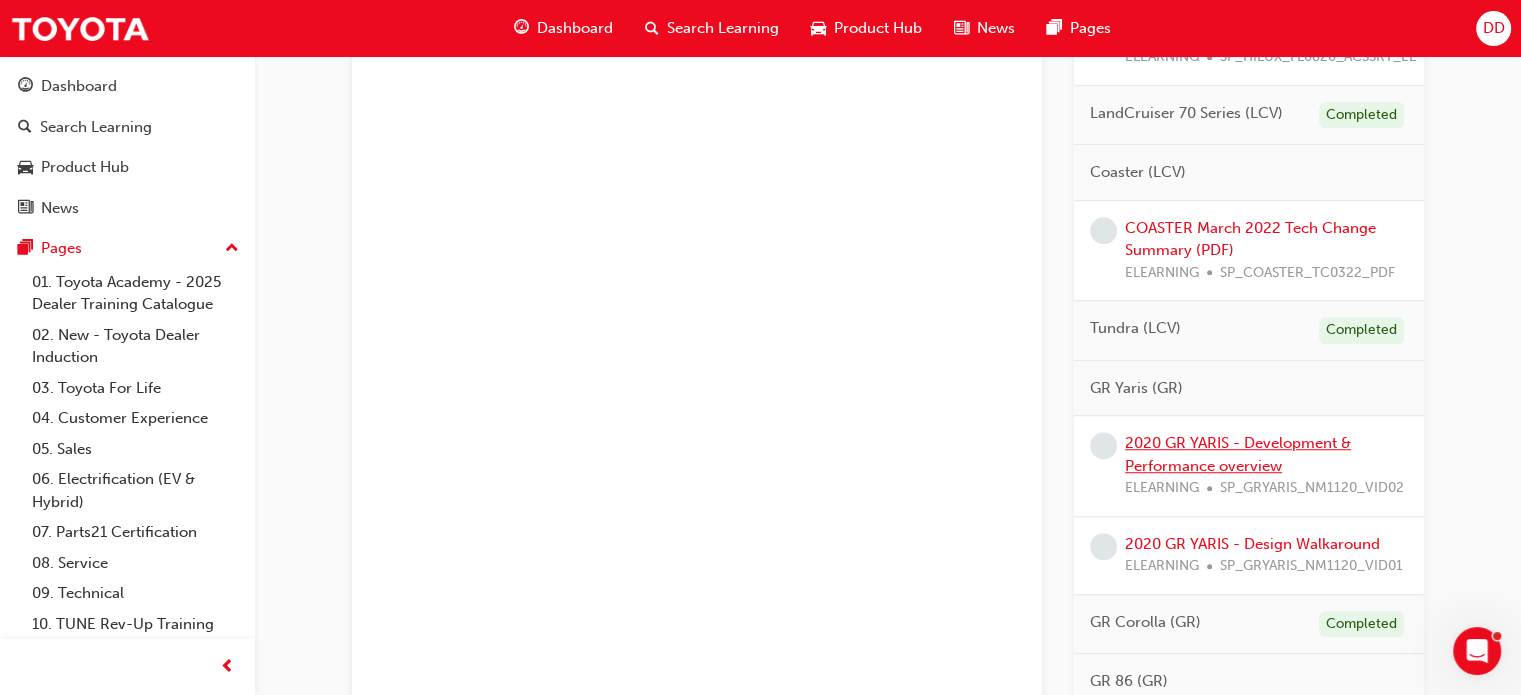 click on "2020 GR YARIS - Development & Performance overview" at bounding box center (1238, 454) 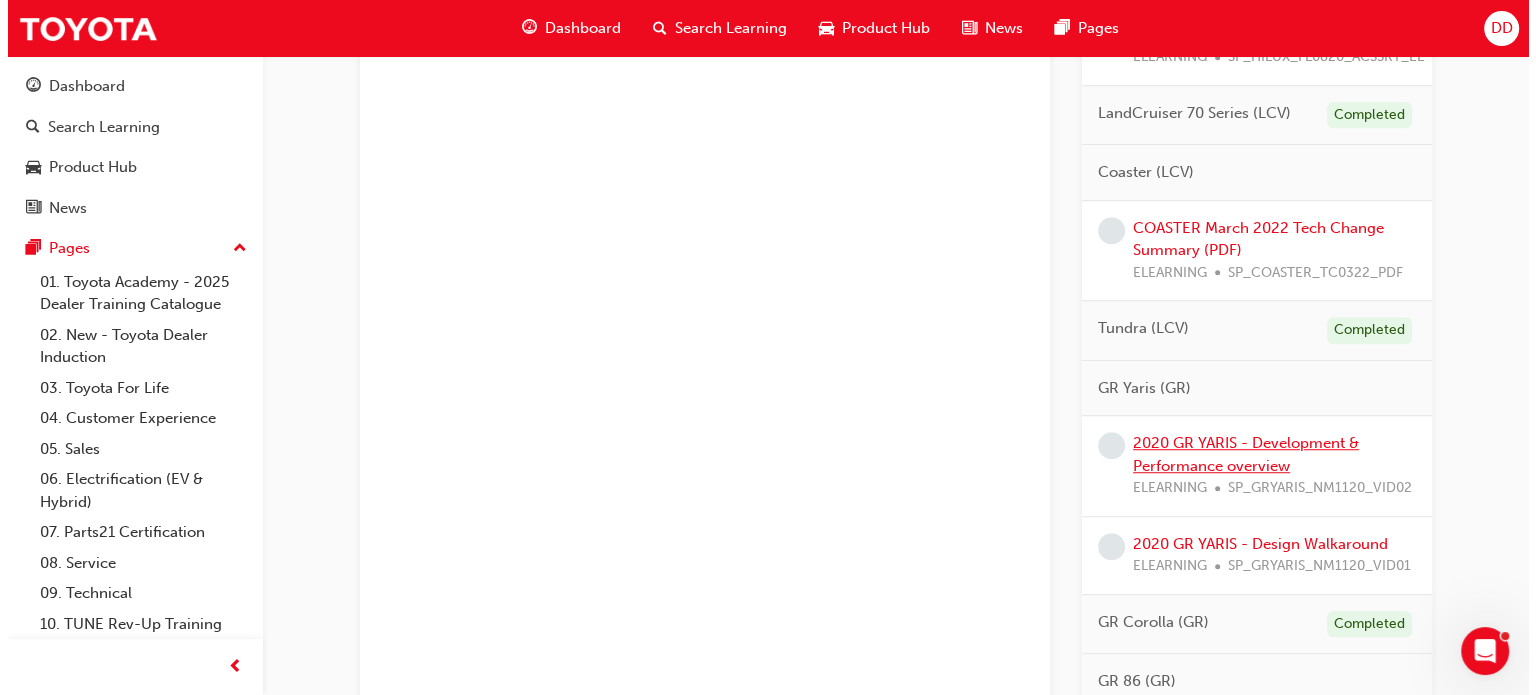 scroll, scrollTop: 0, scrollLeft: 0, axis: both 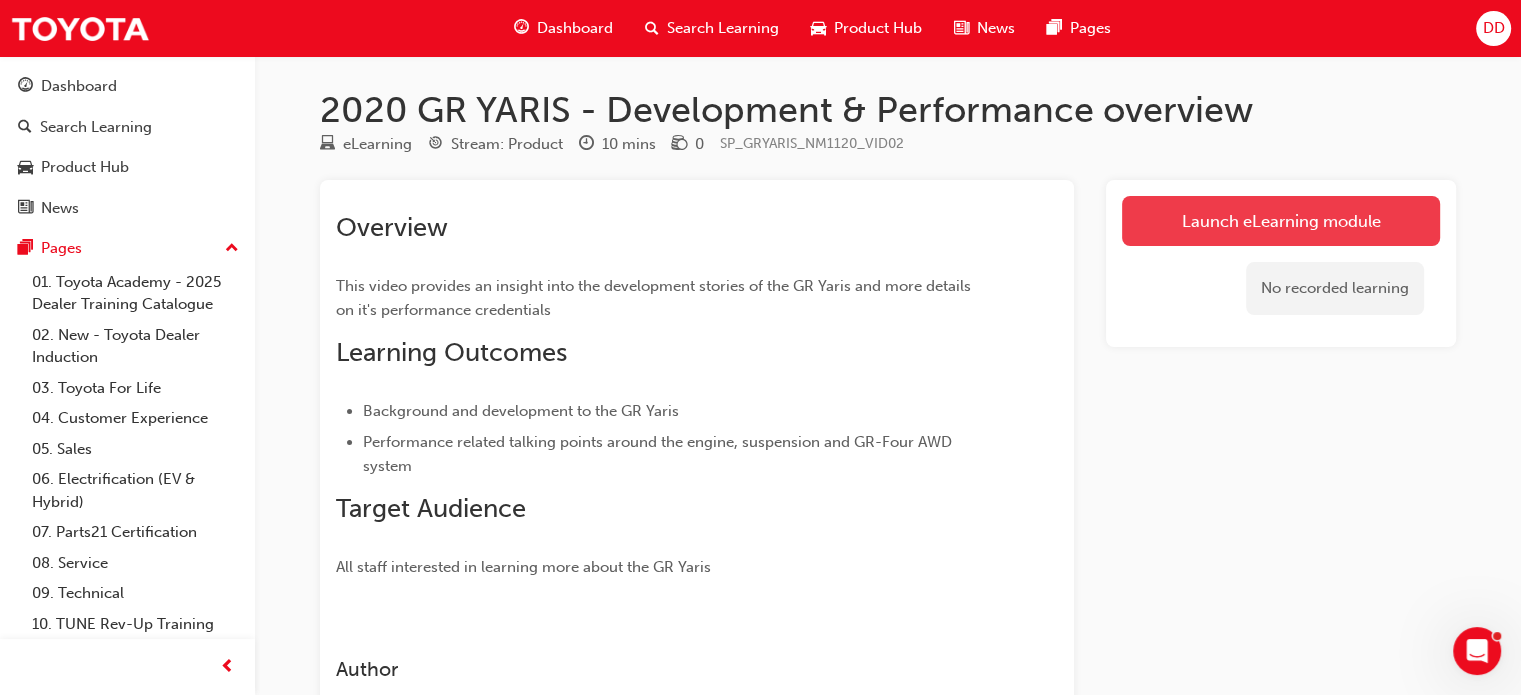 click on "Launch eLearning module" at bounding box center [1281, 221] 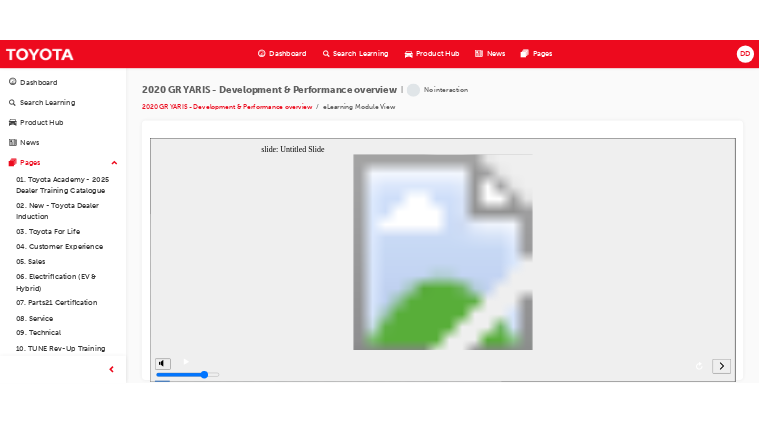 scroll, scrollTop: 0, scrollLeft: 0, axis: both 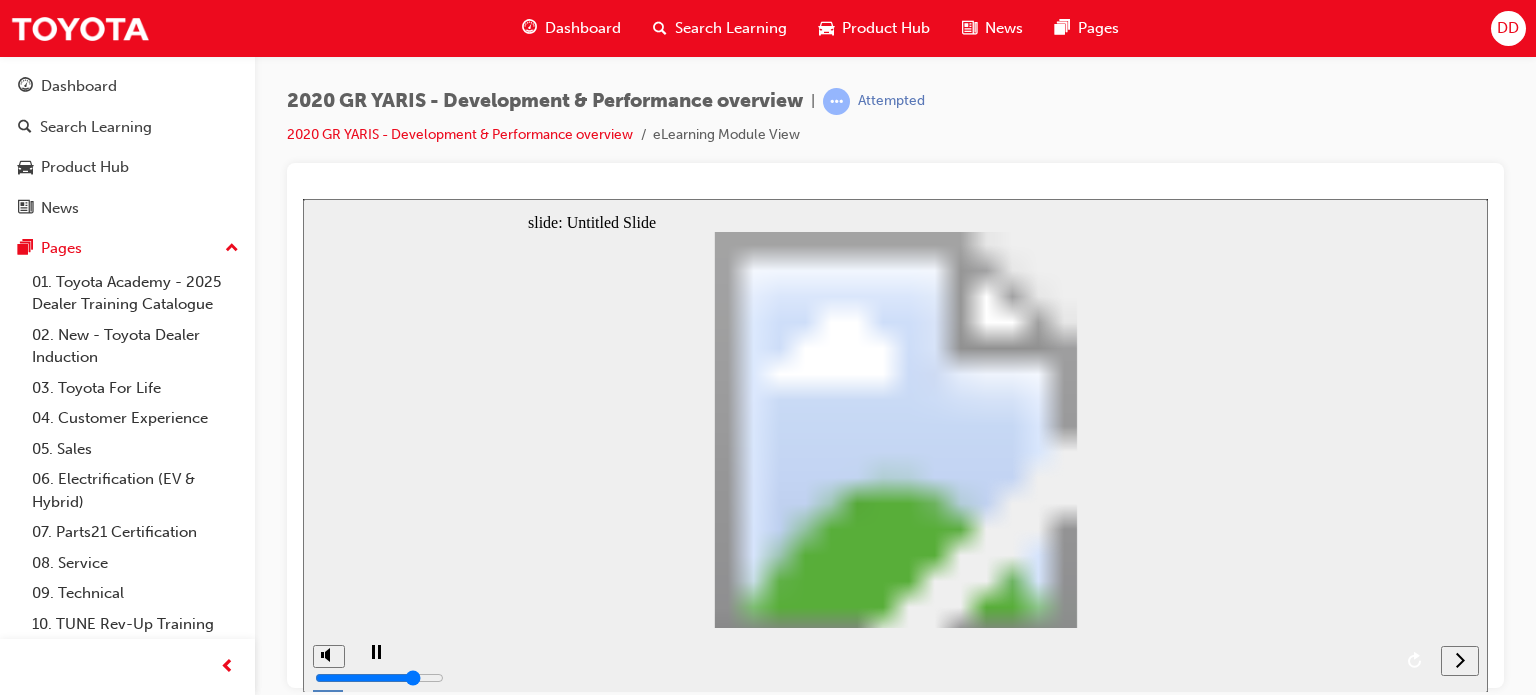 click on "slide: Untitled Slide
GR Yaris 2020 Overview GR Yaris 2020 Overview Back to top" at bounding box center [895, 445] 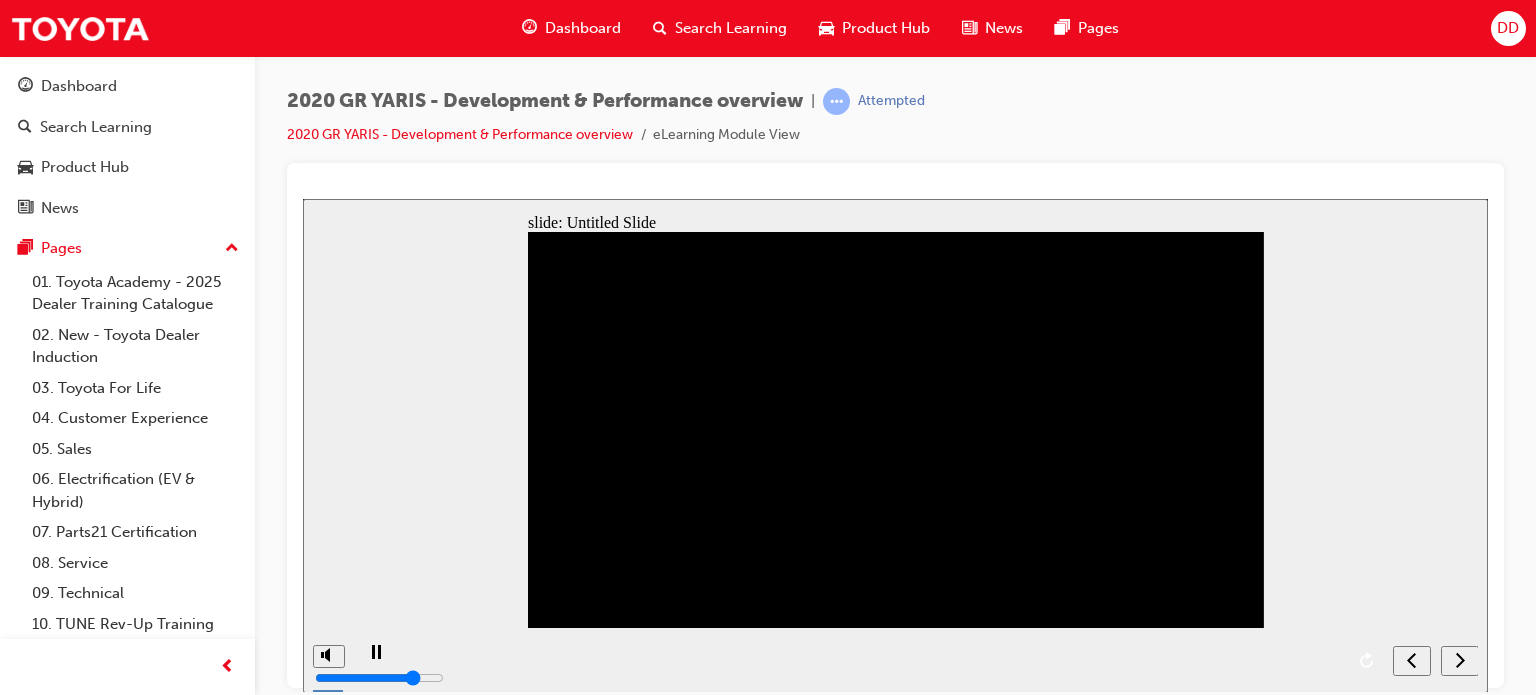 click 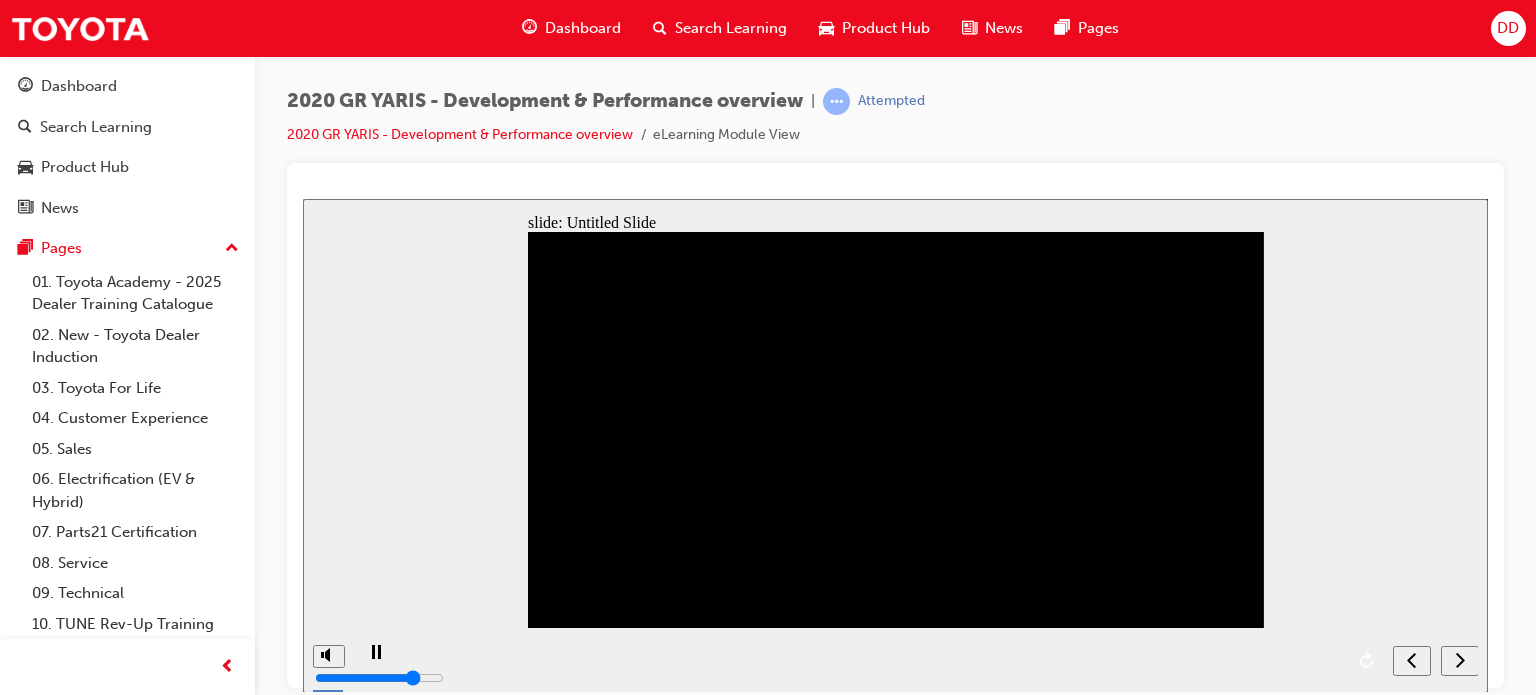 click on "slide: Untitled Slide
Back to top" at bounding box center [895, 445] 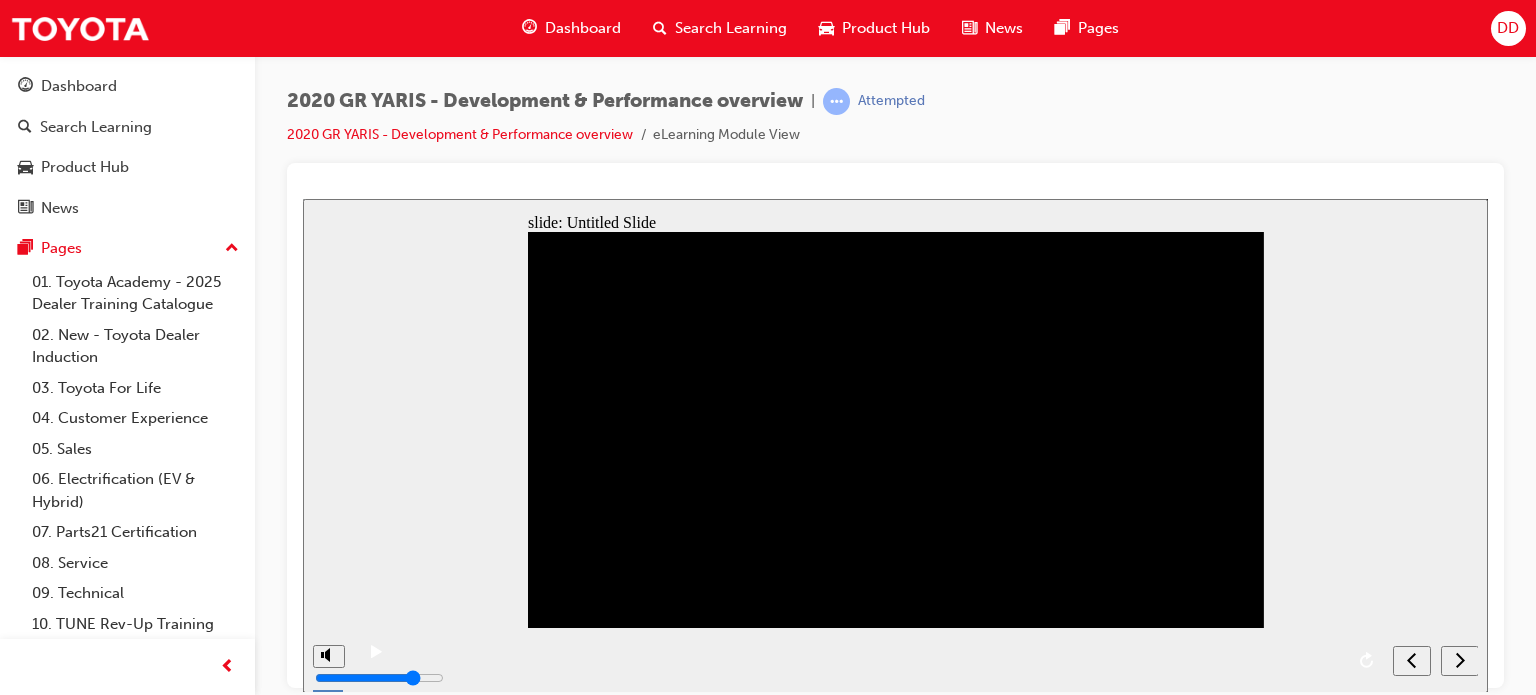 click 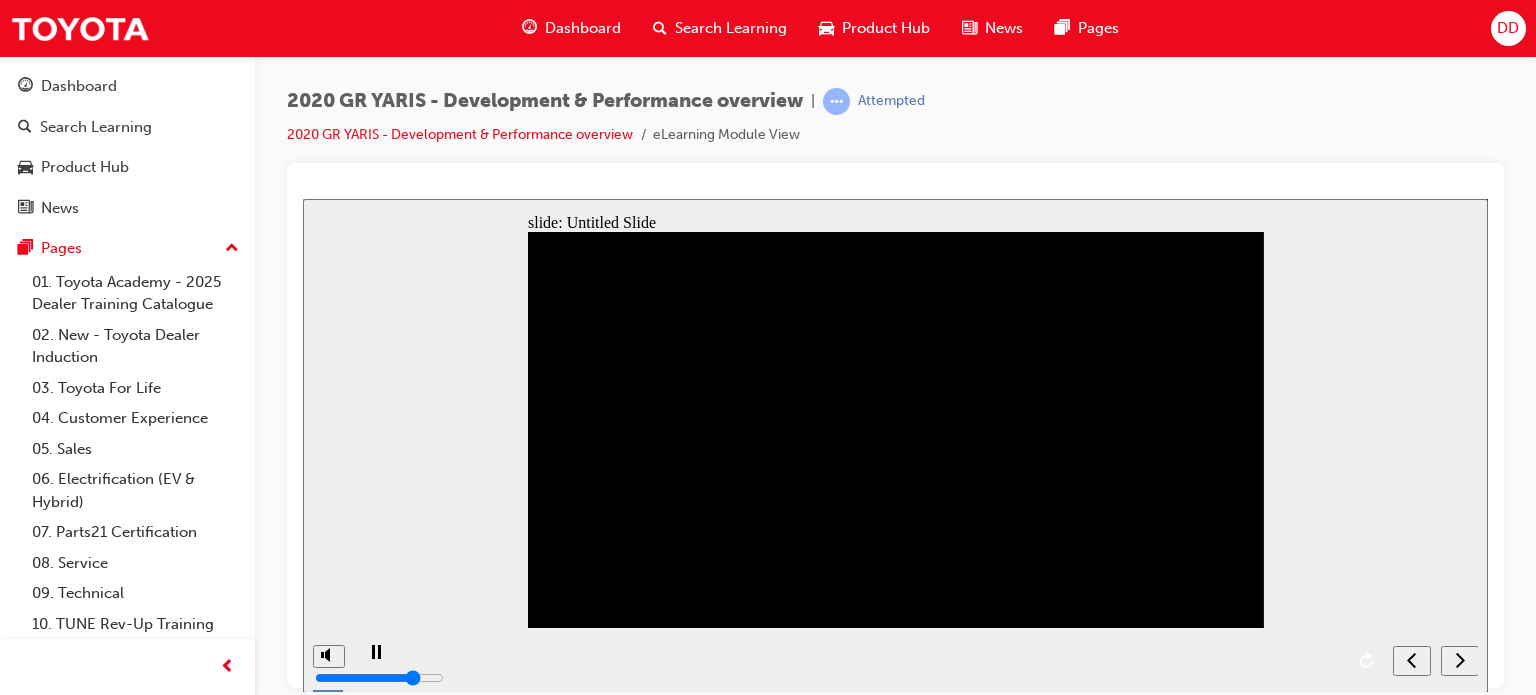click at bounding box center [376, 661] 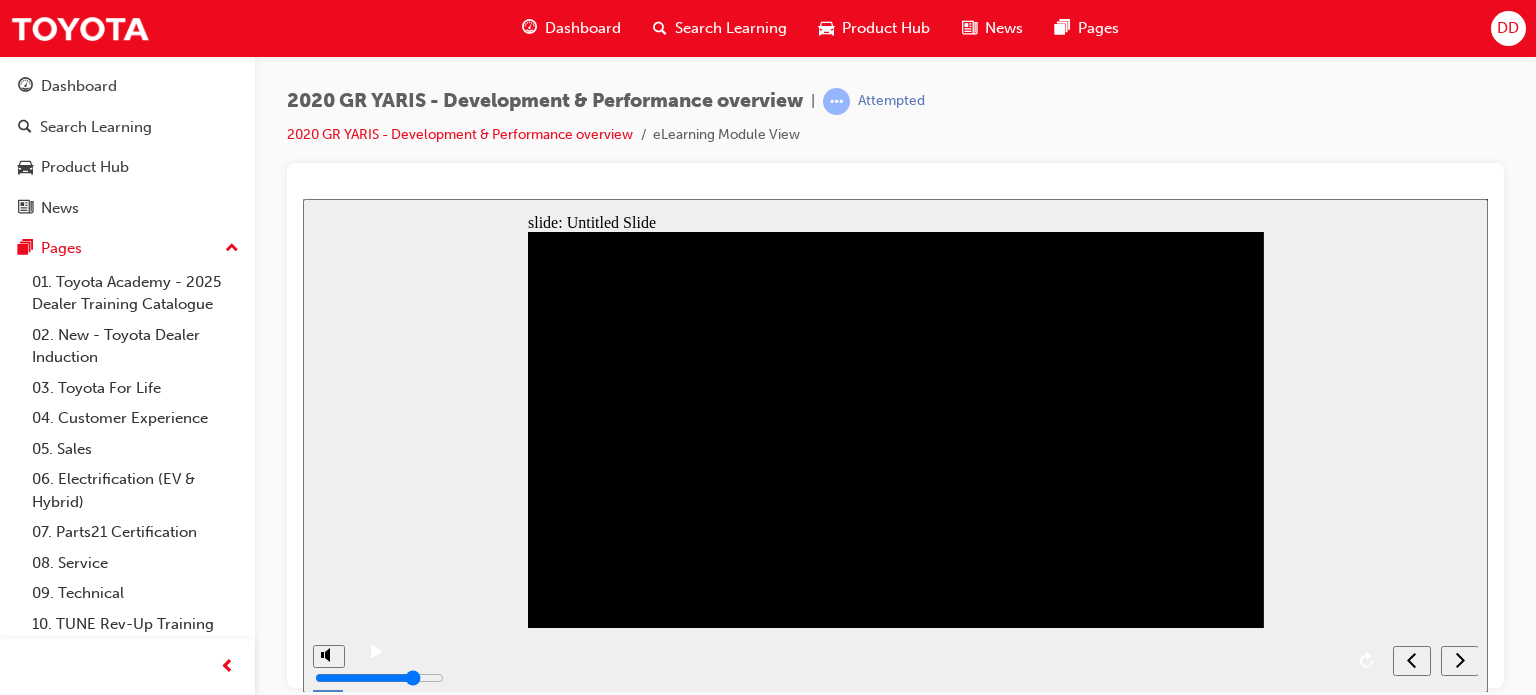 click at bounding box center (376, 661) 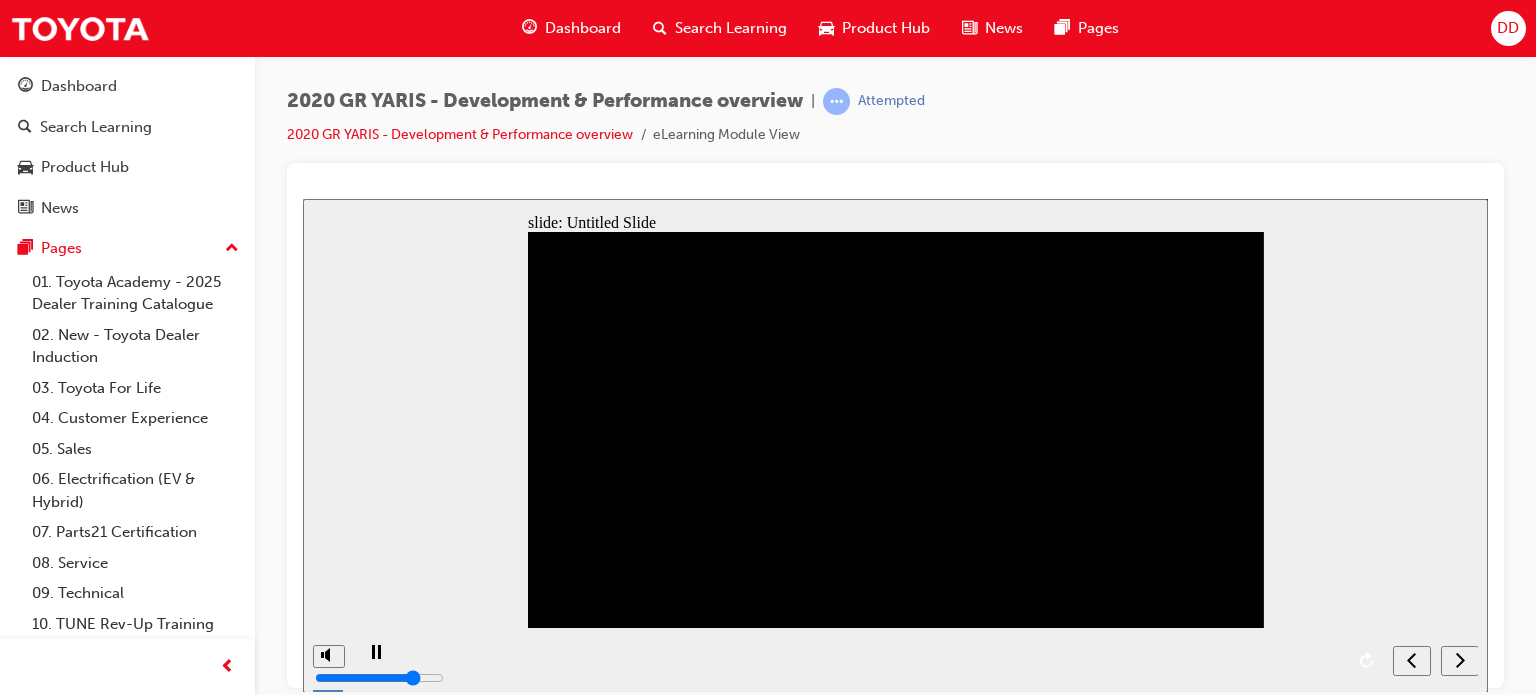 click 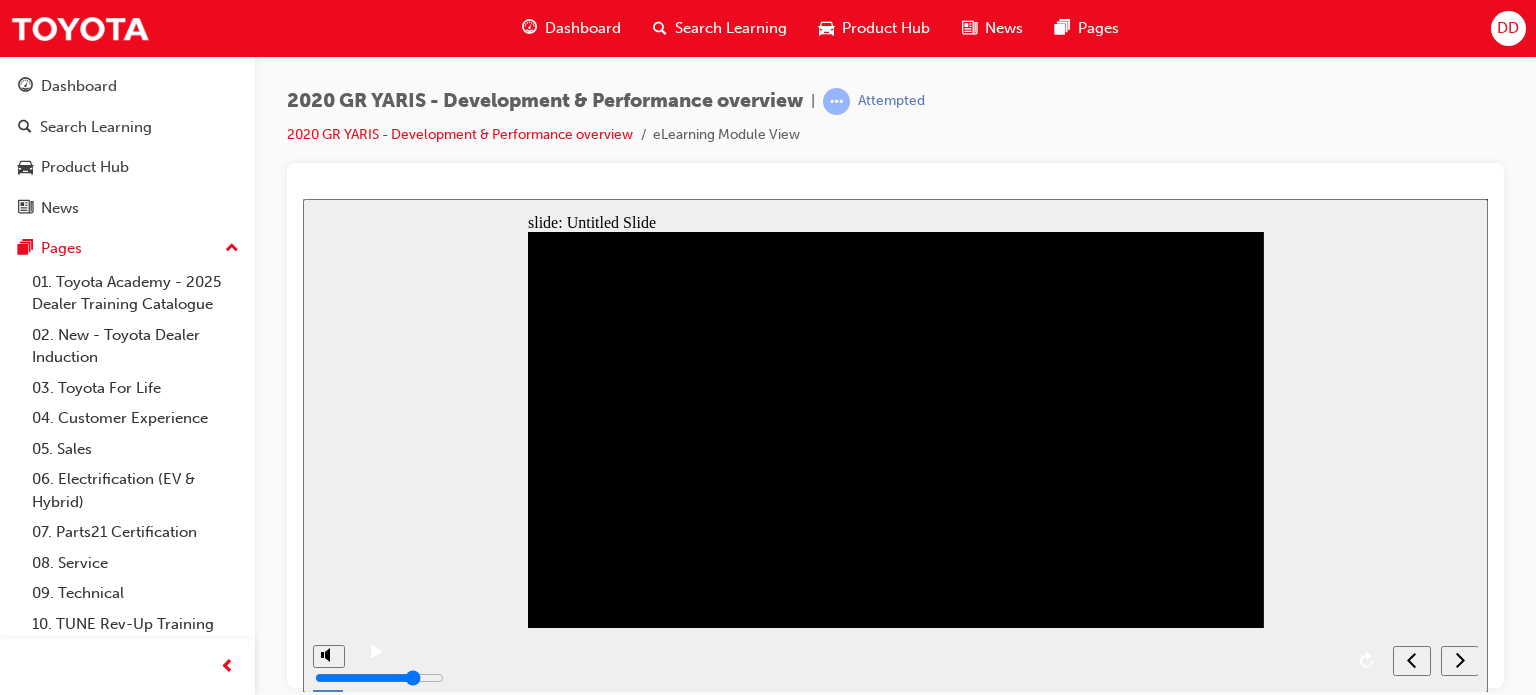 click 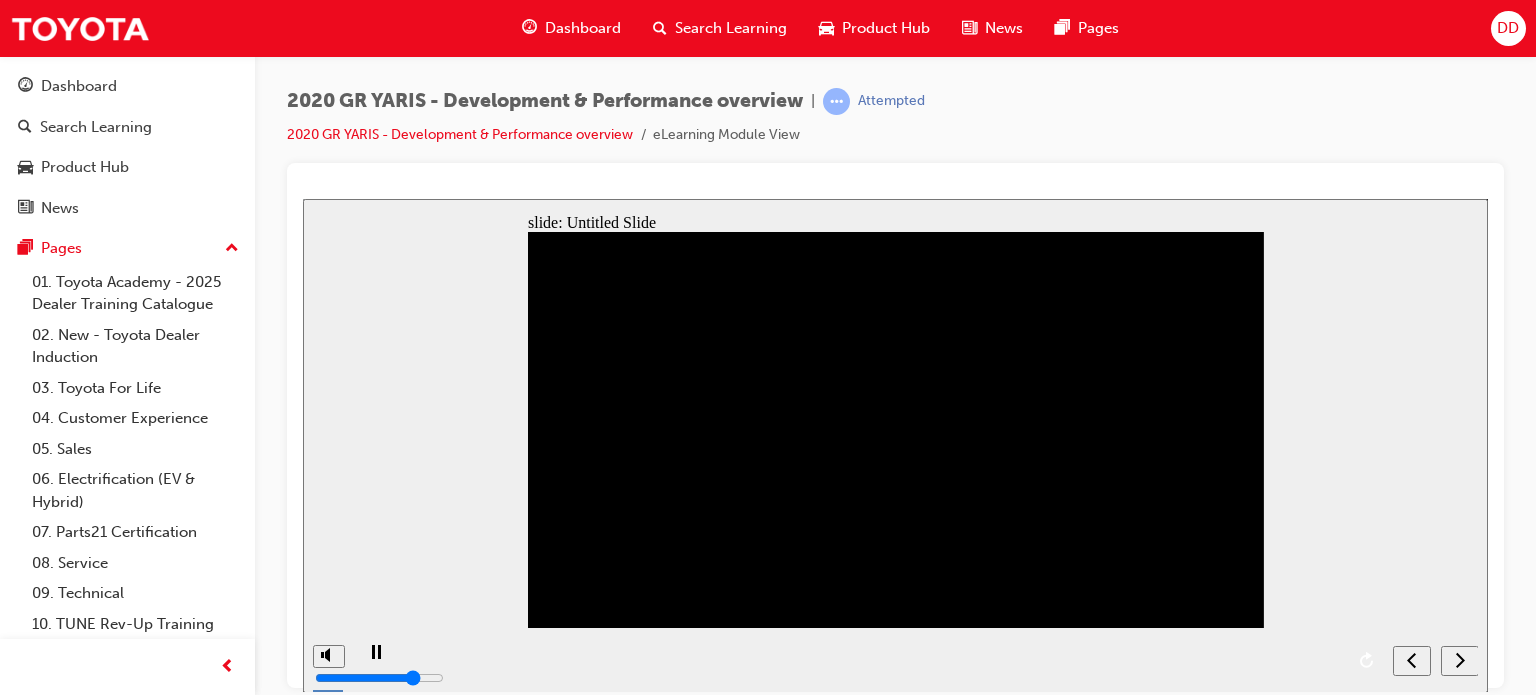 click on "2020 GR YARIS - Development & Performance overview | Attempted 2020 GR YARIS - Development & Performance overview eLearning Module View" at bounding box center [895, 125] 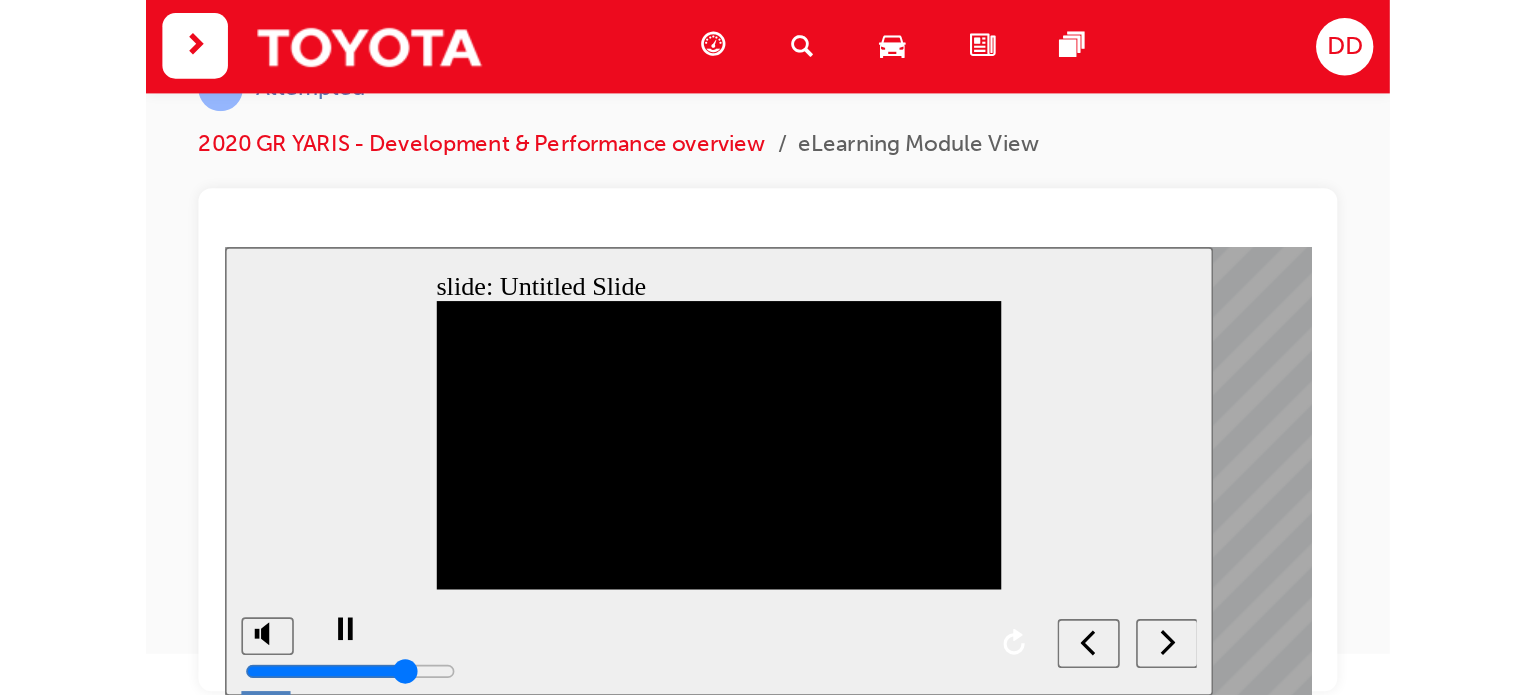 scroll, scrollTop: 0, scrollLeft: 0, axis: both 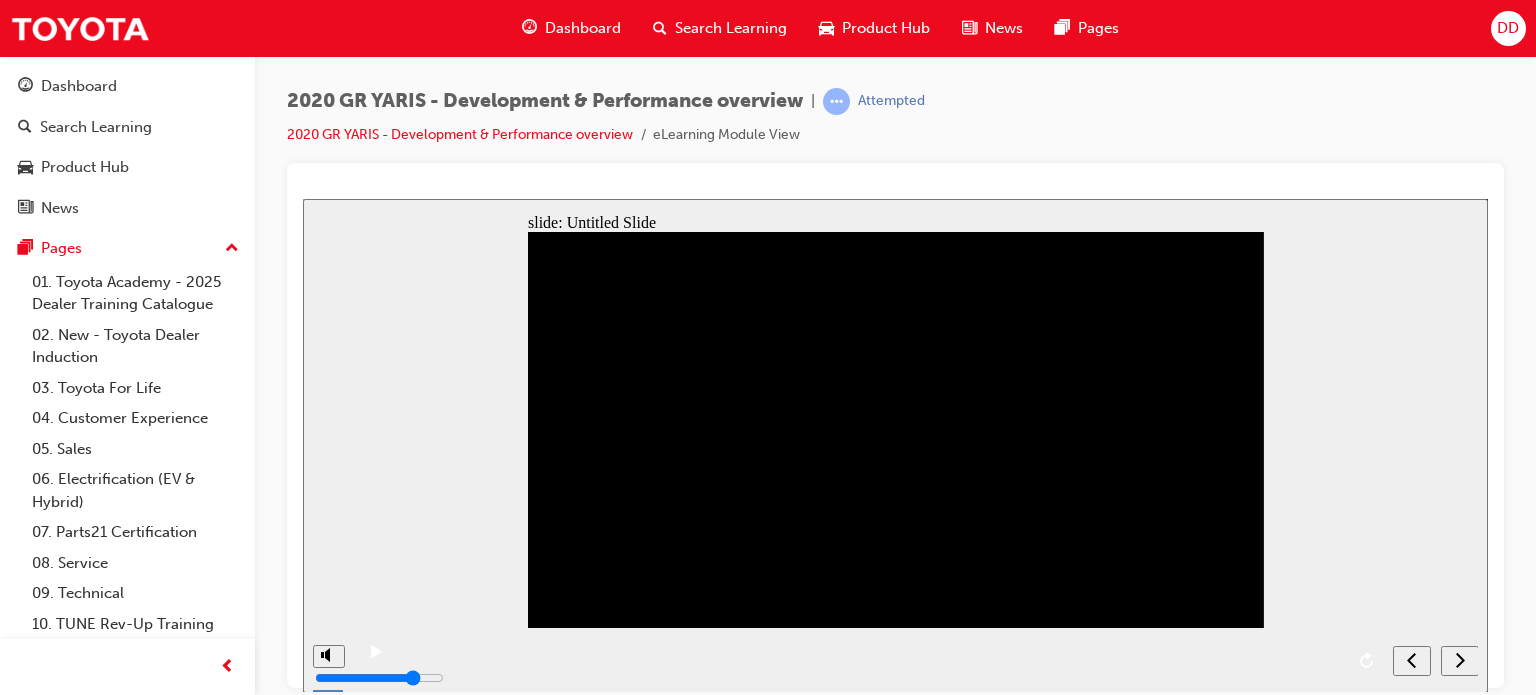 click 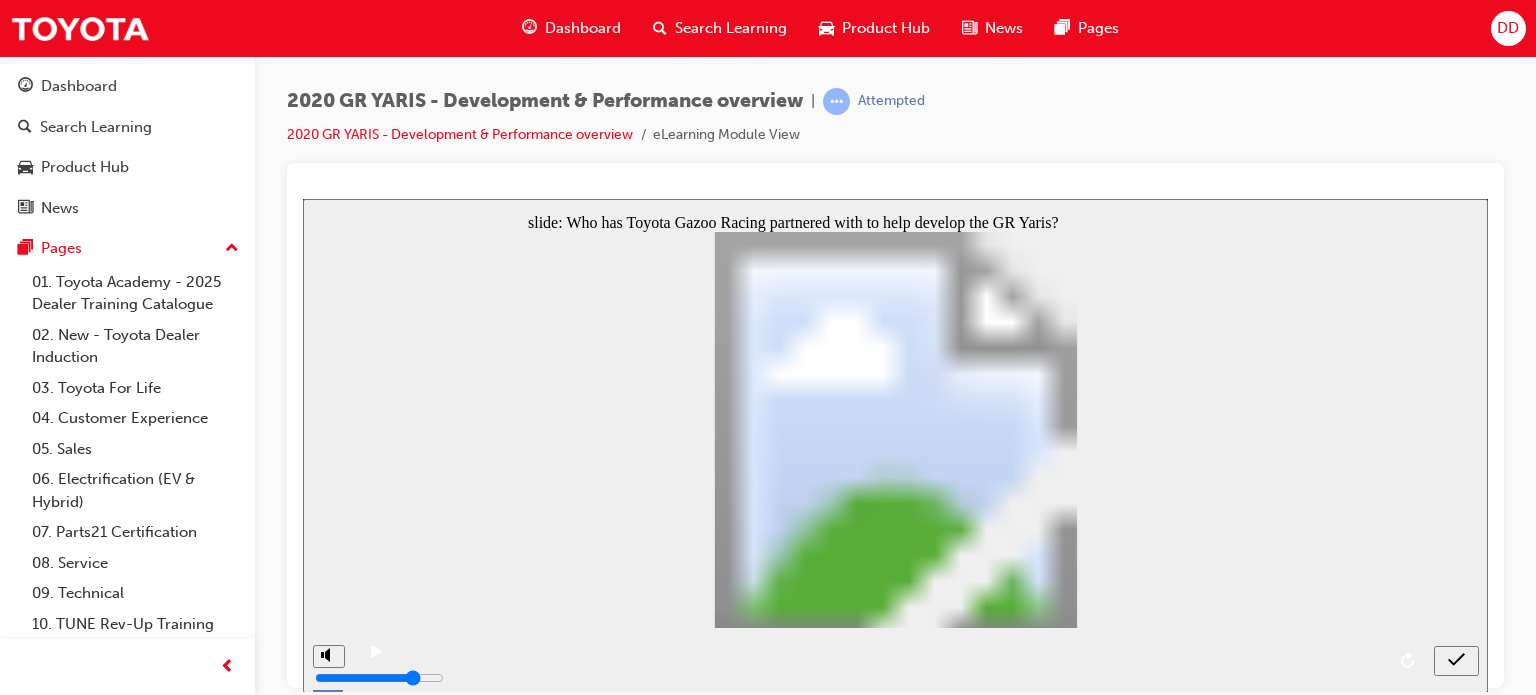 click 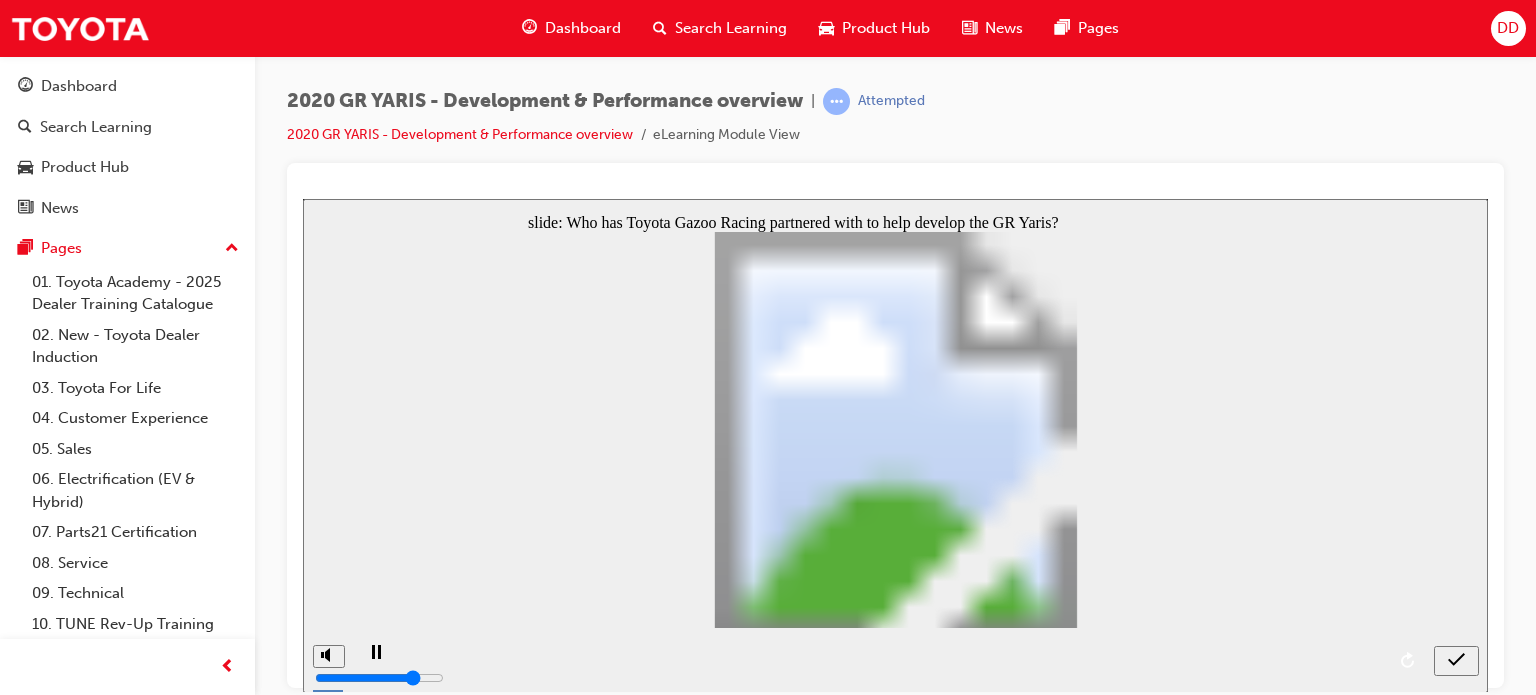 click 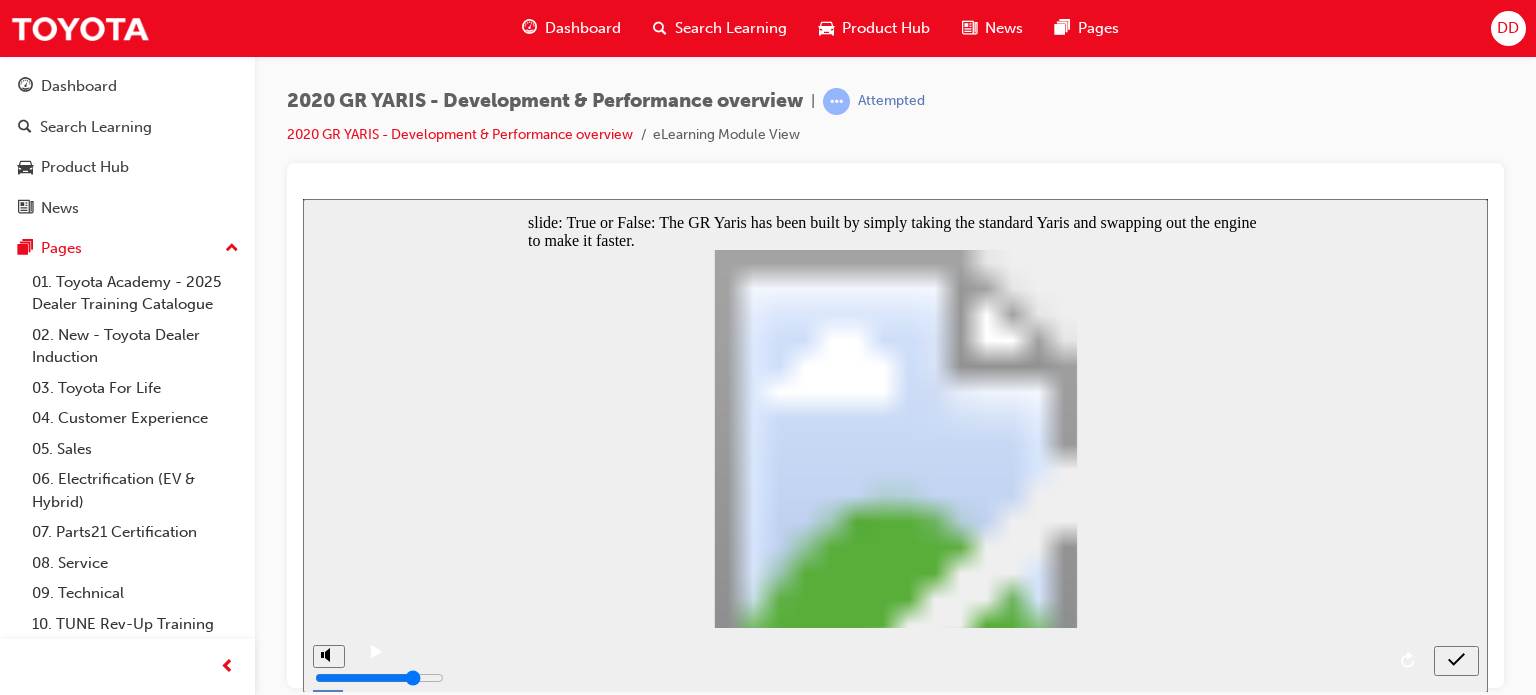 click 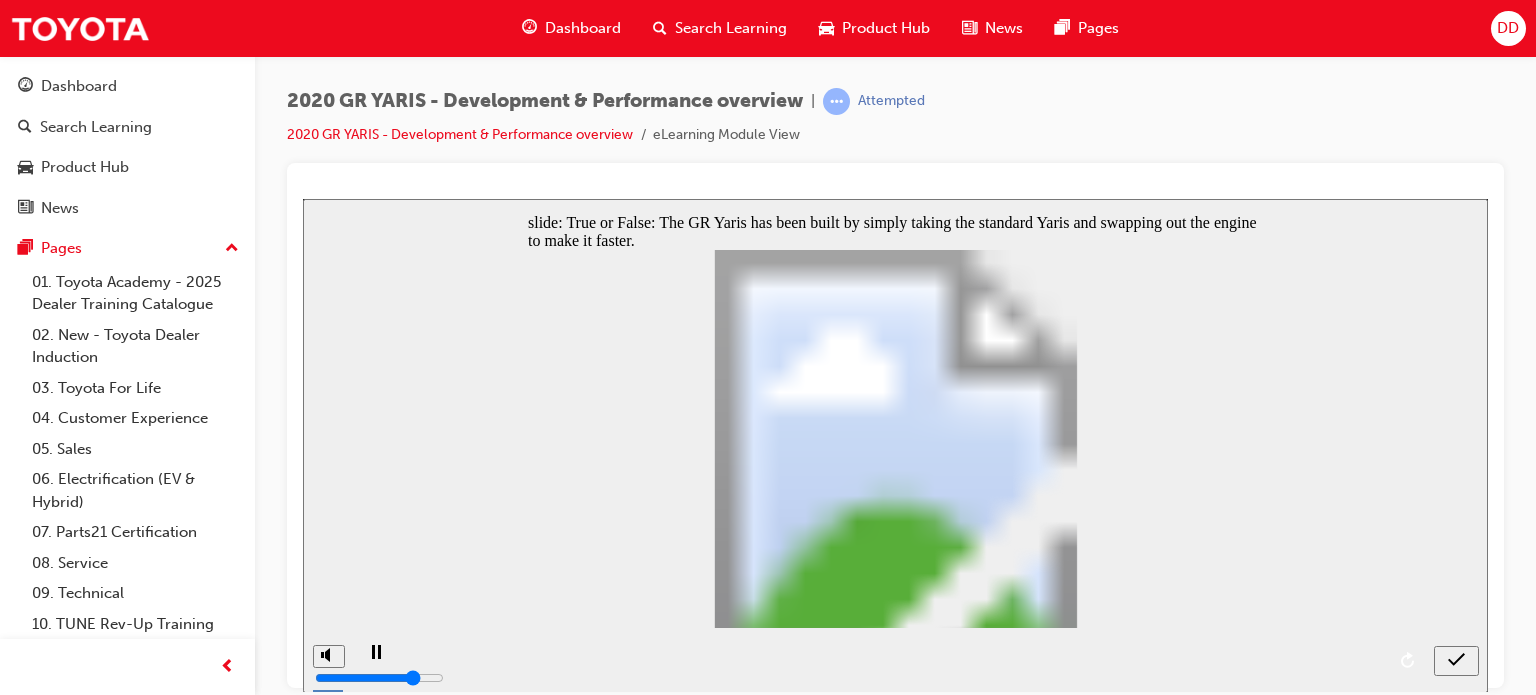 click 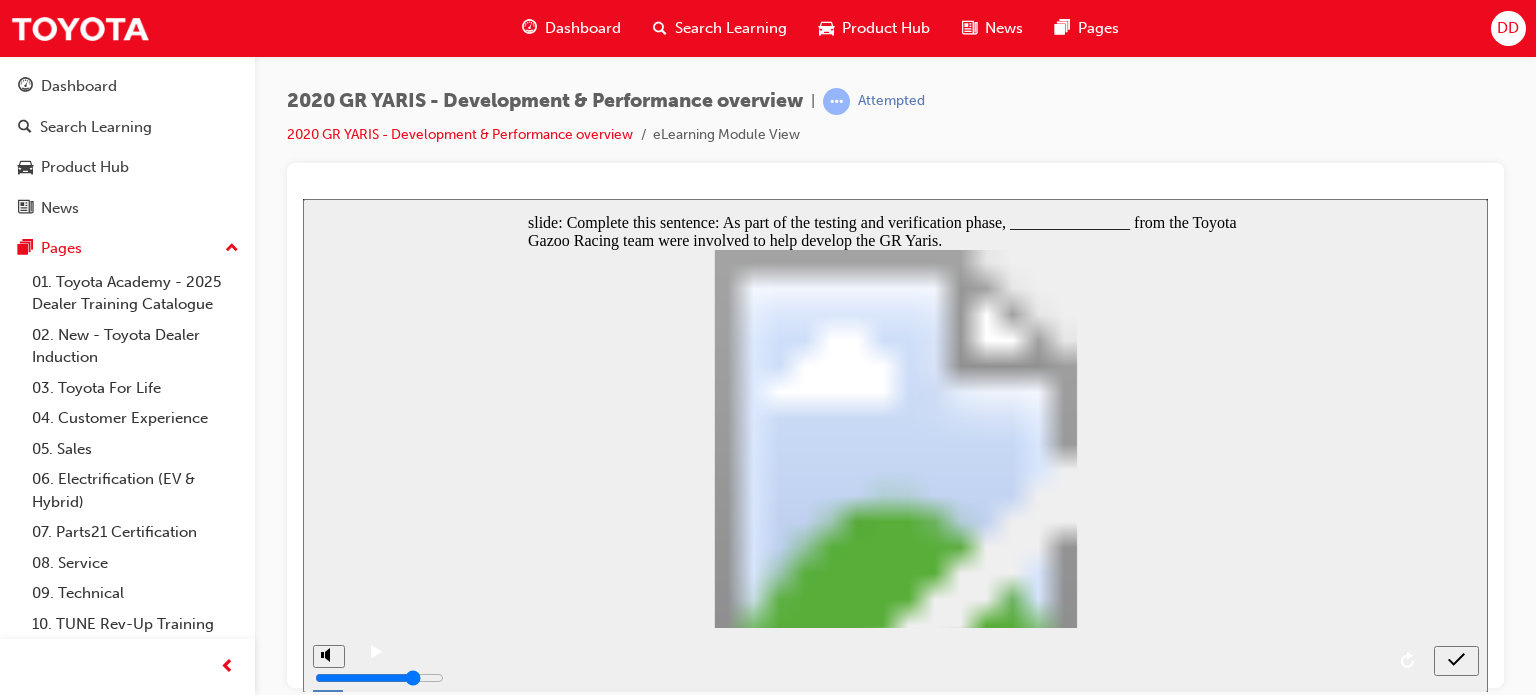click 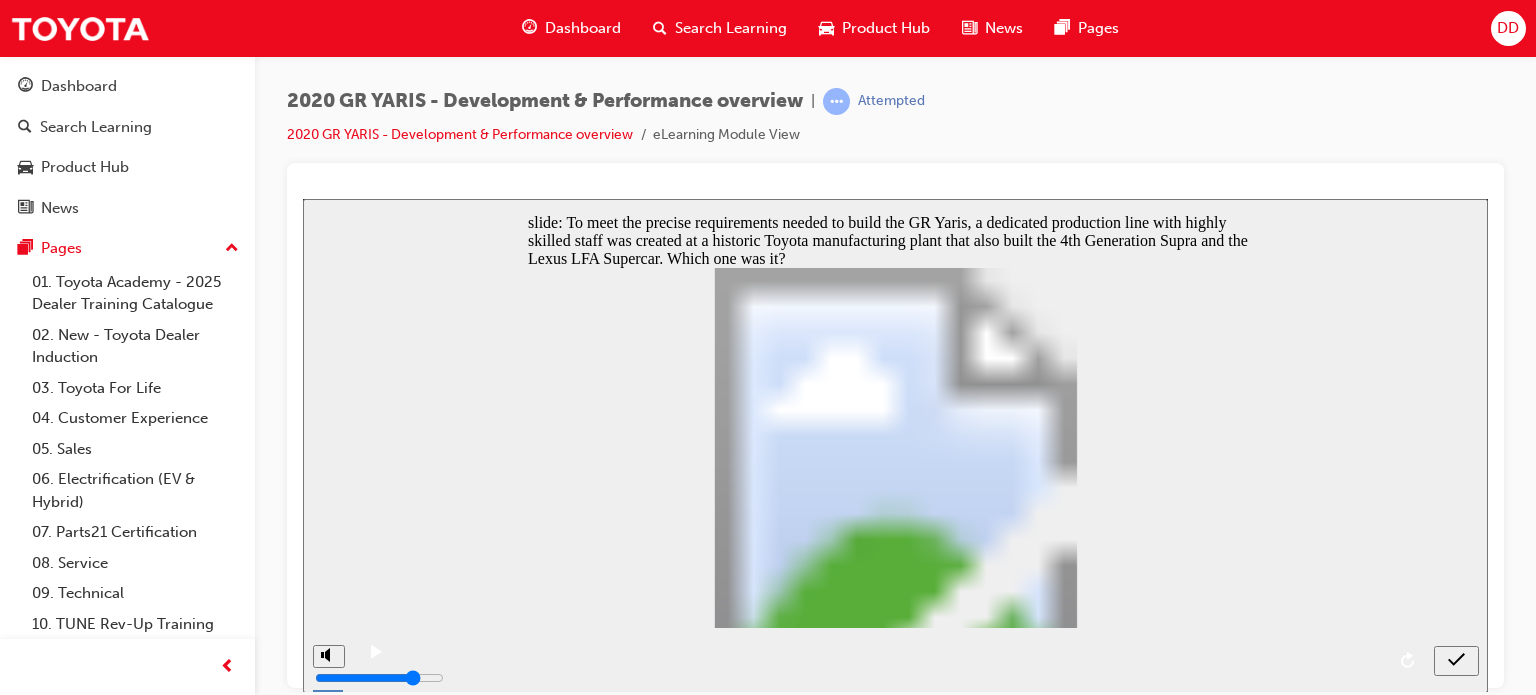 click 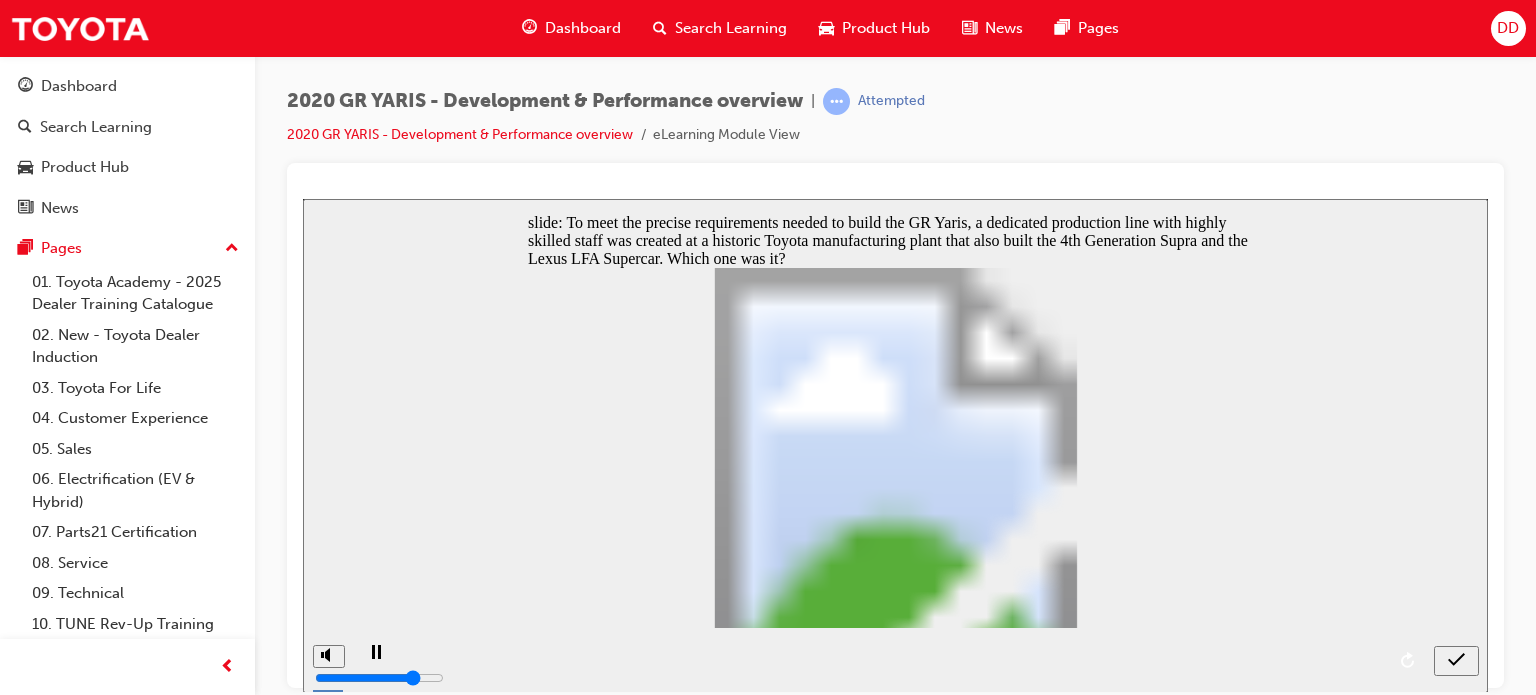 click 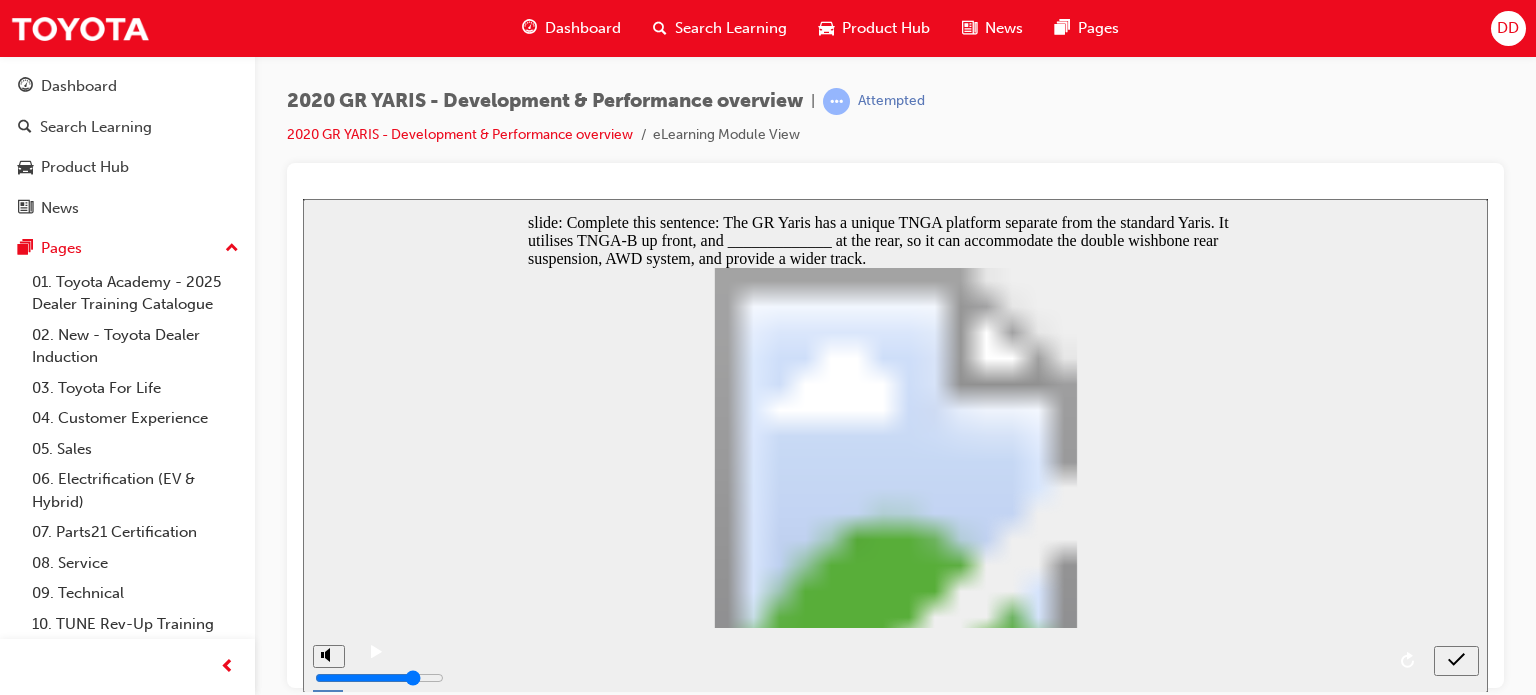 click 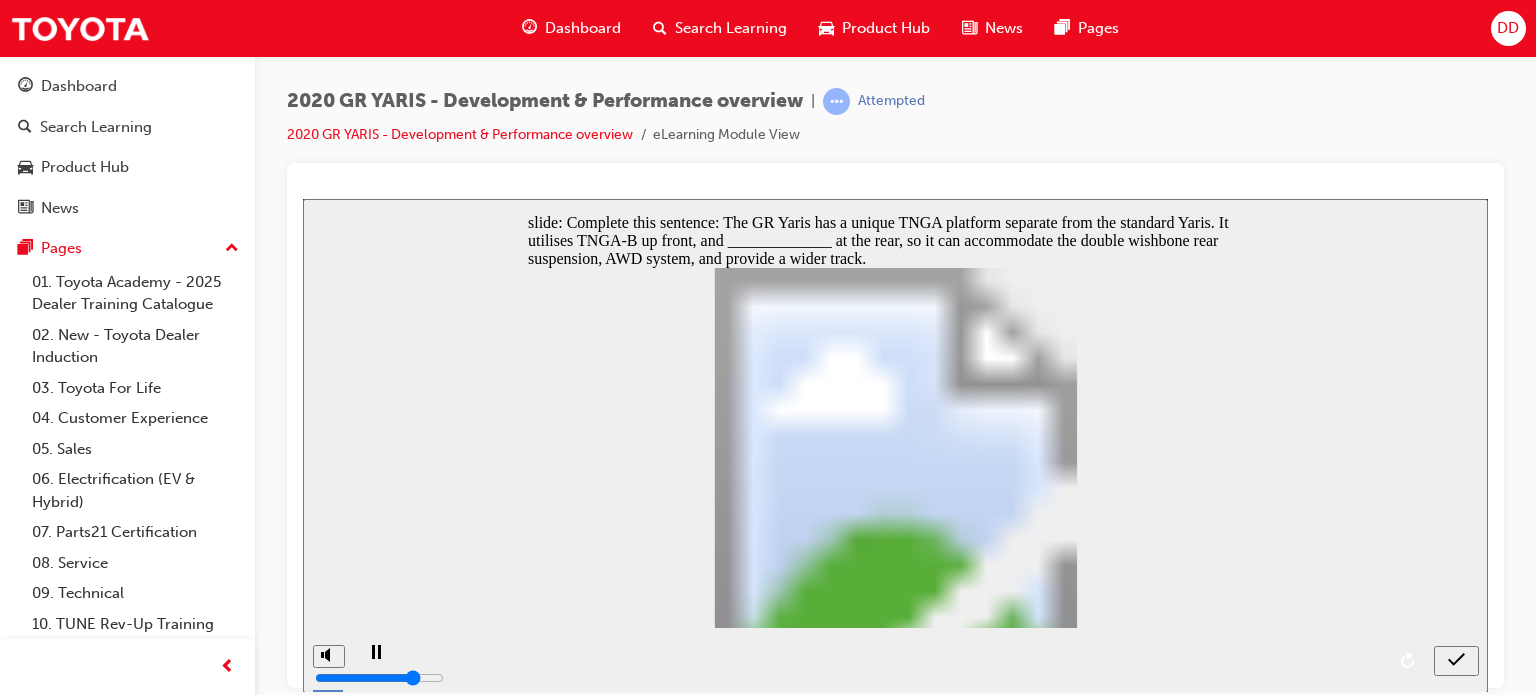 click 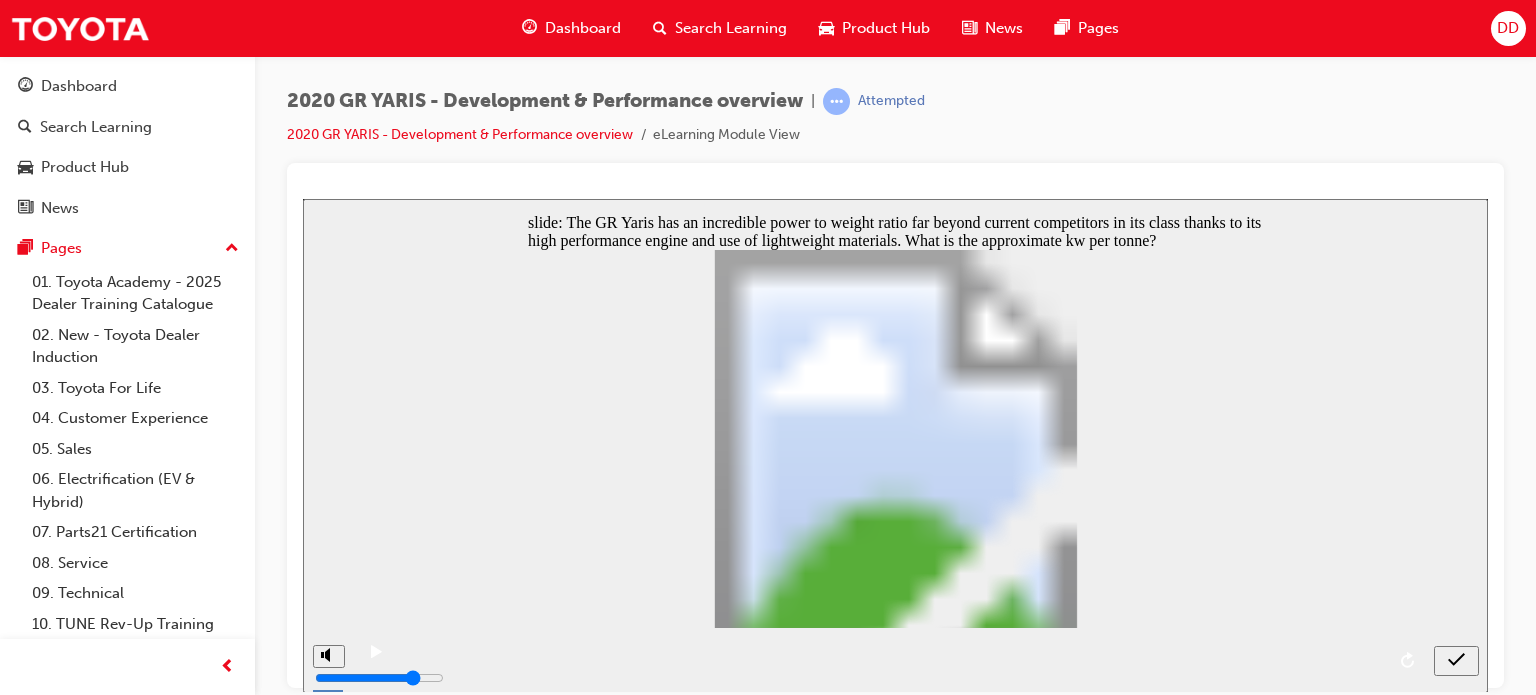 click 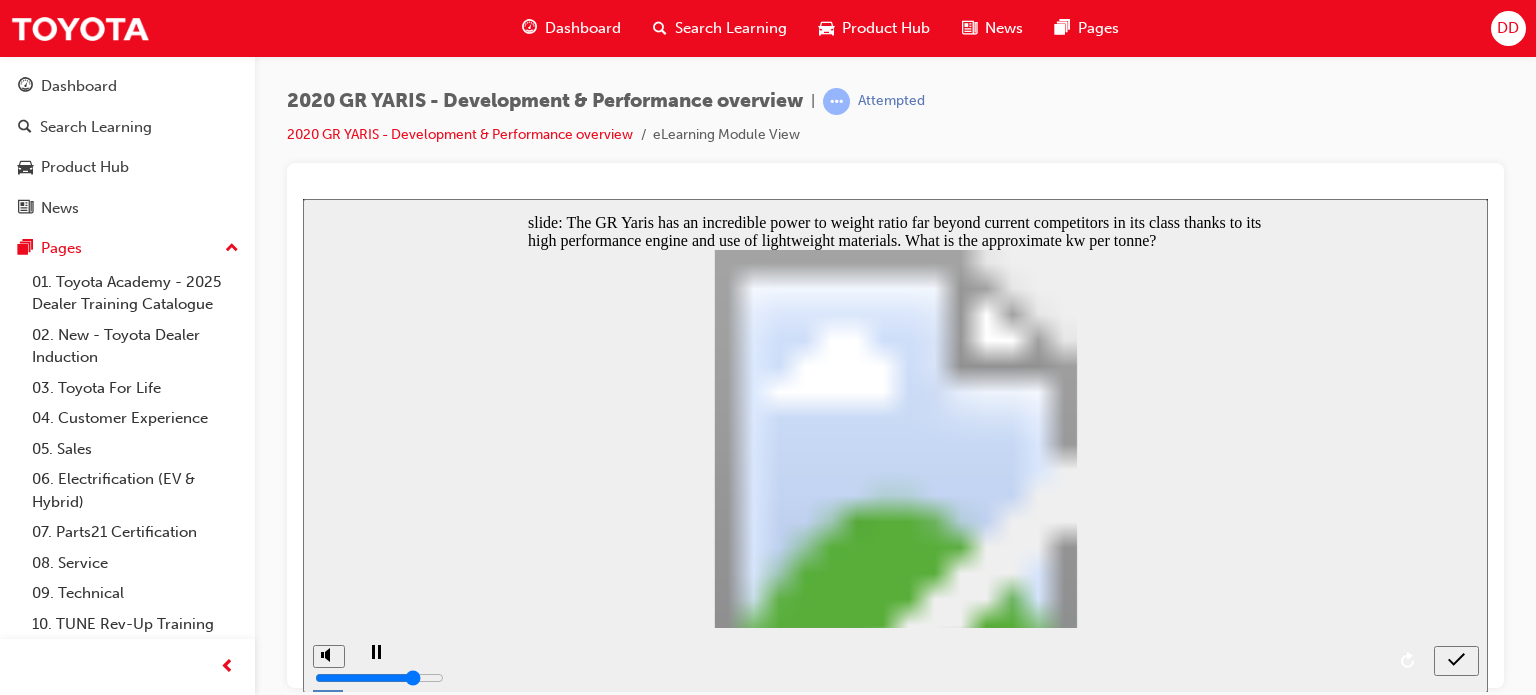 click 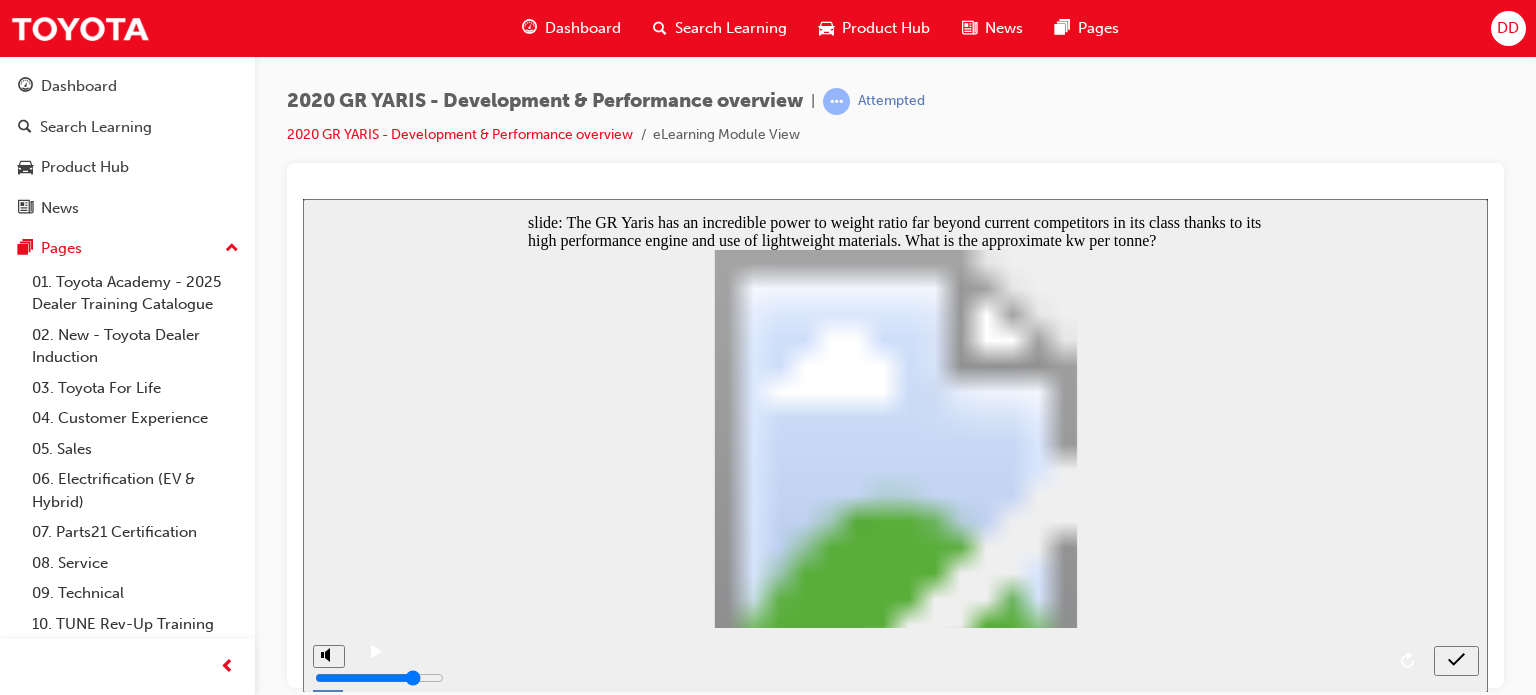 click 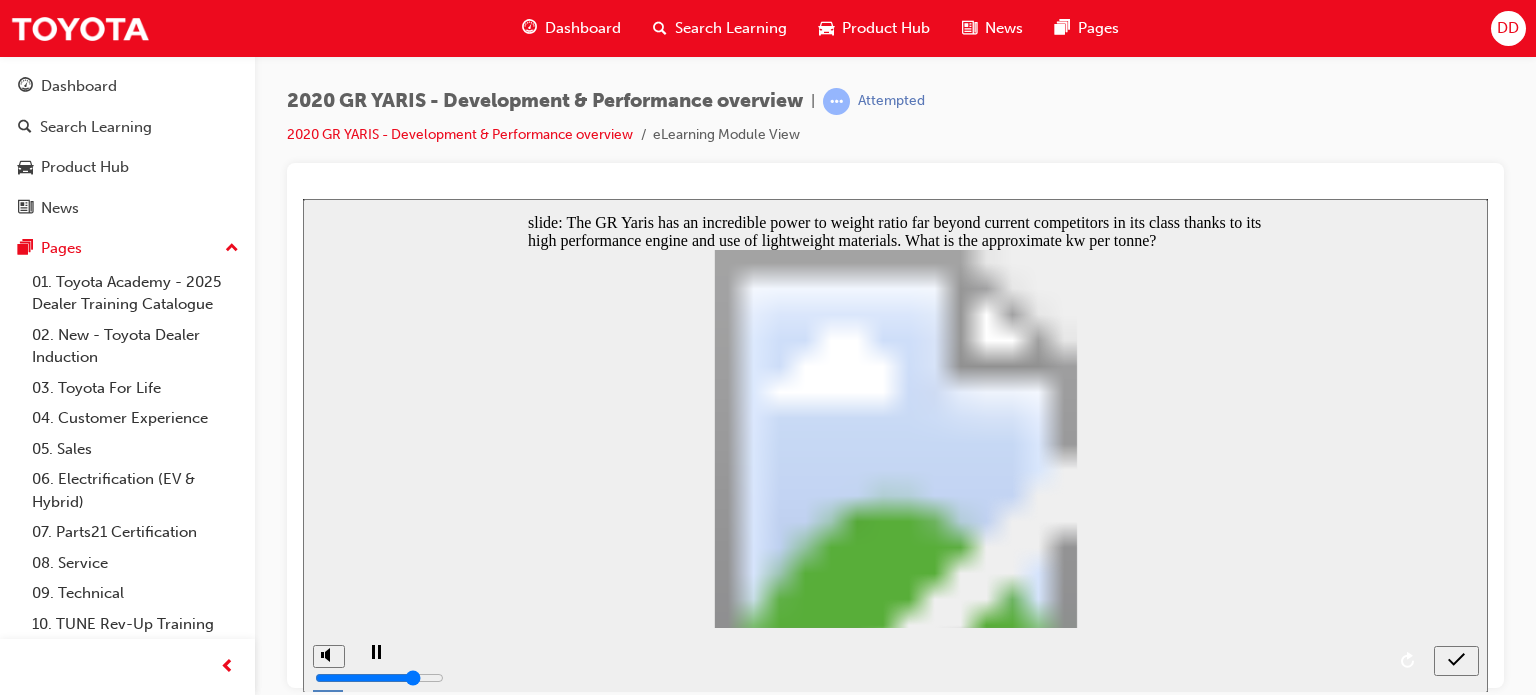 click 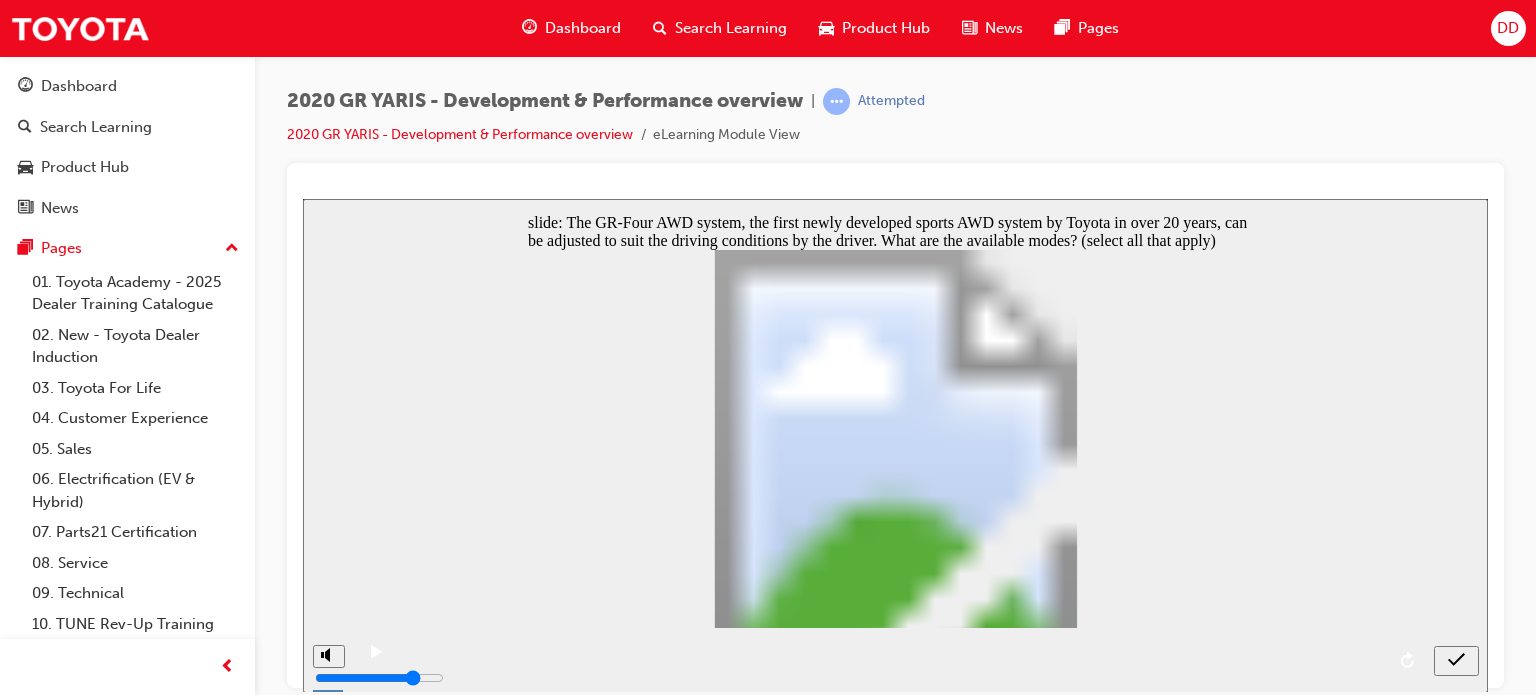 click 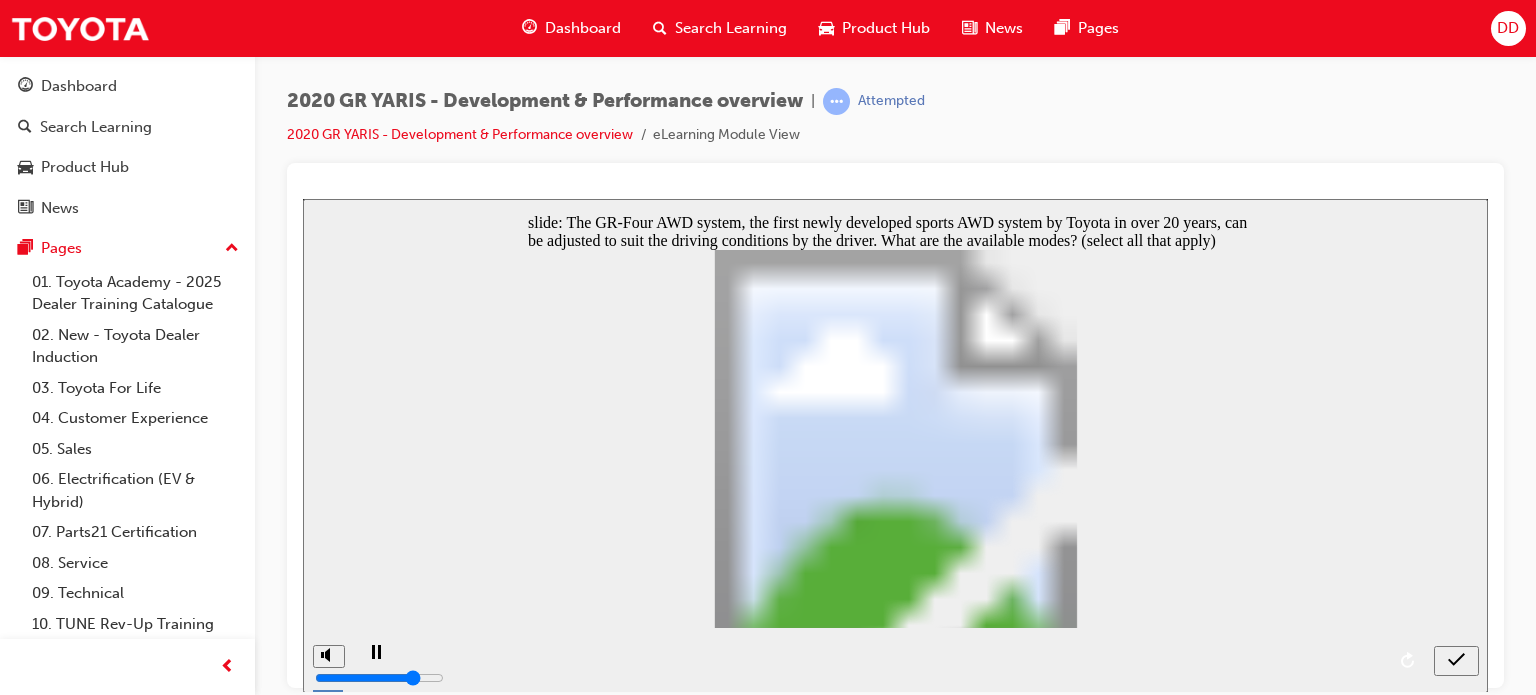 click 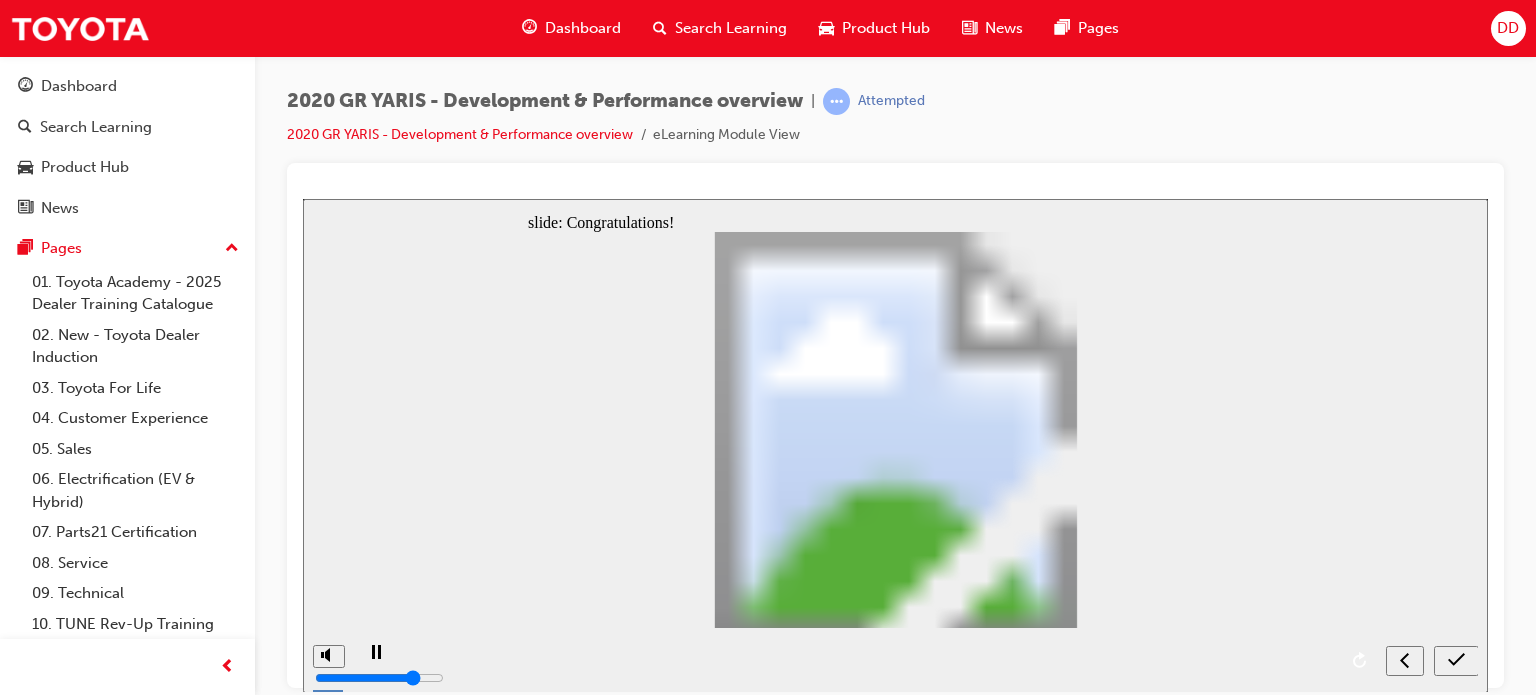 click 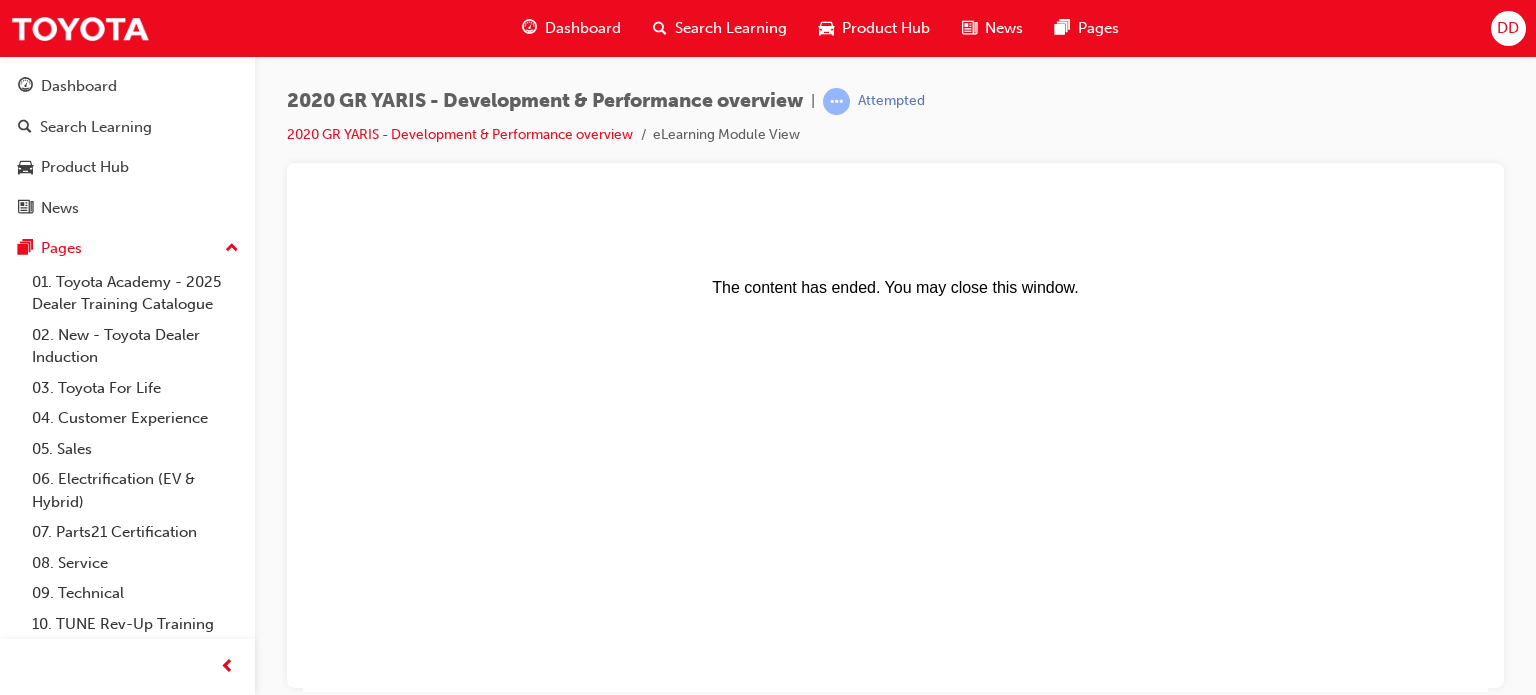 scroll, scrollTop: 0, scrollLeft: 0, axis: both 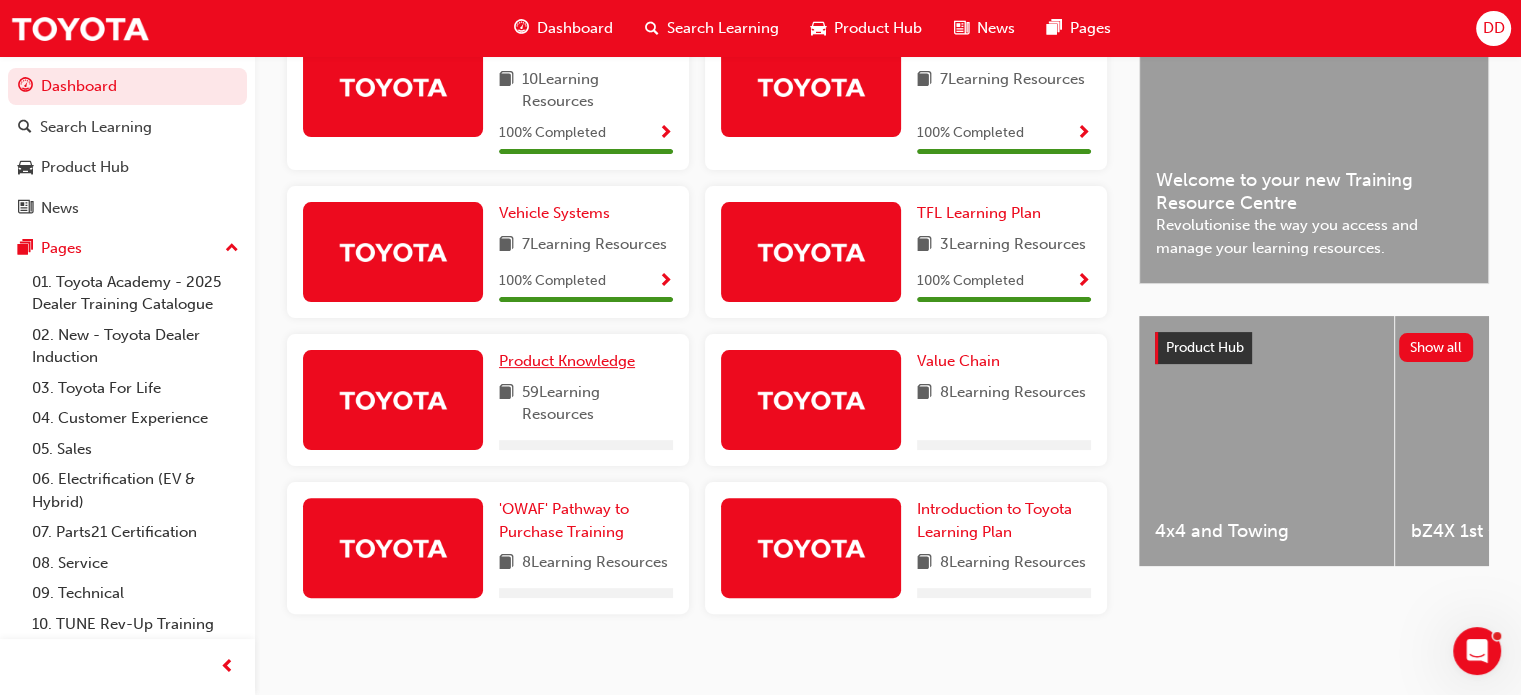 click on "Product Knowledge" at bounding box center (567, 361) 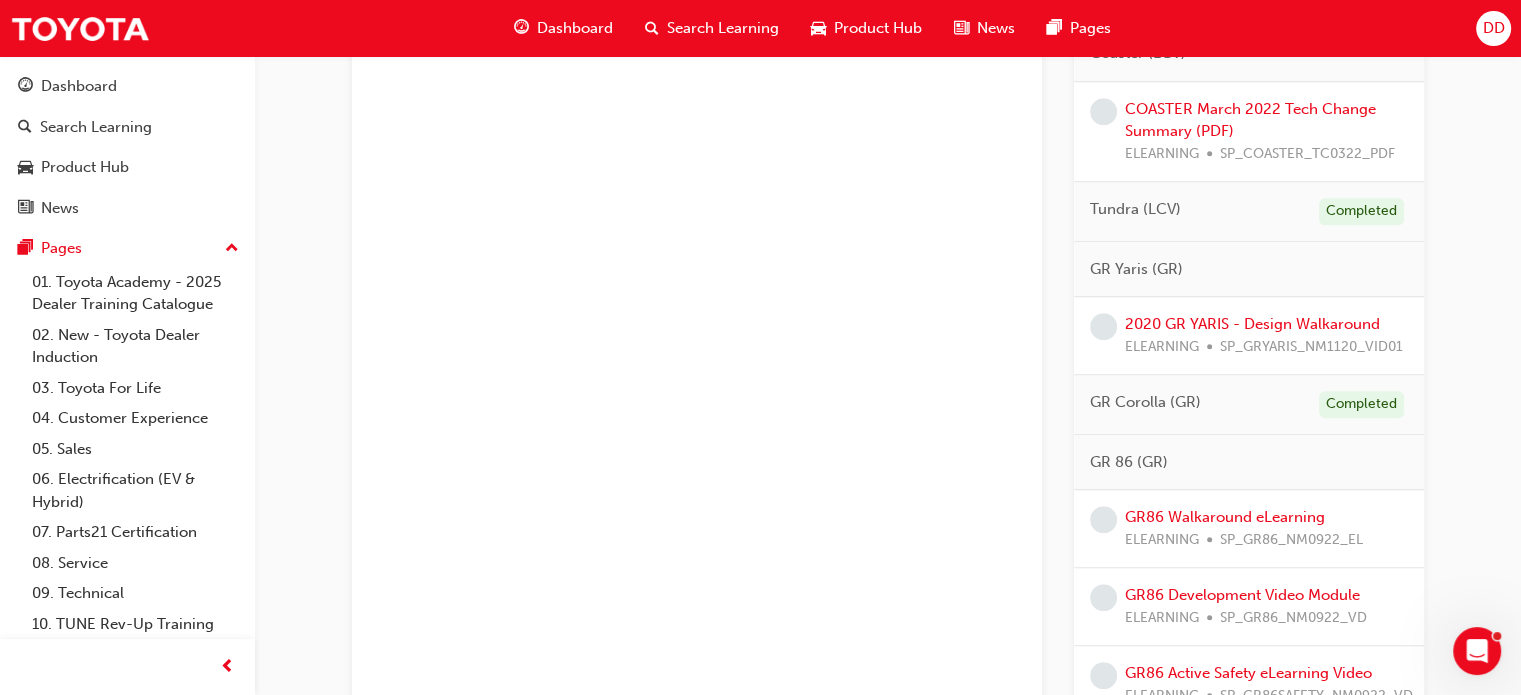 scroll, scrollTop: 1500, scrollLeft: 0, axis: vertical 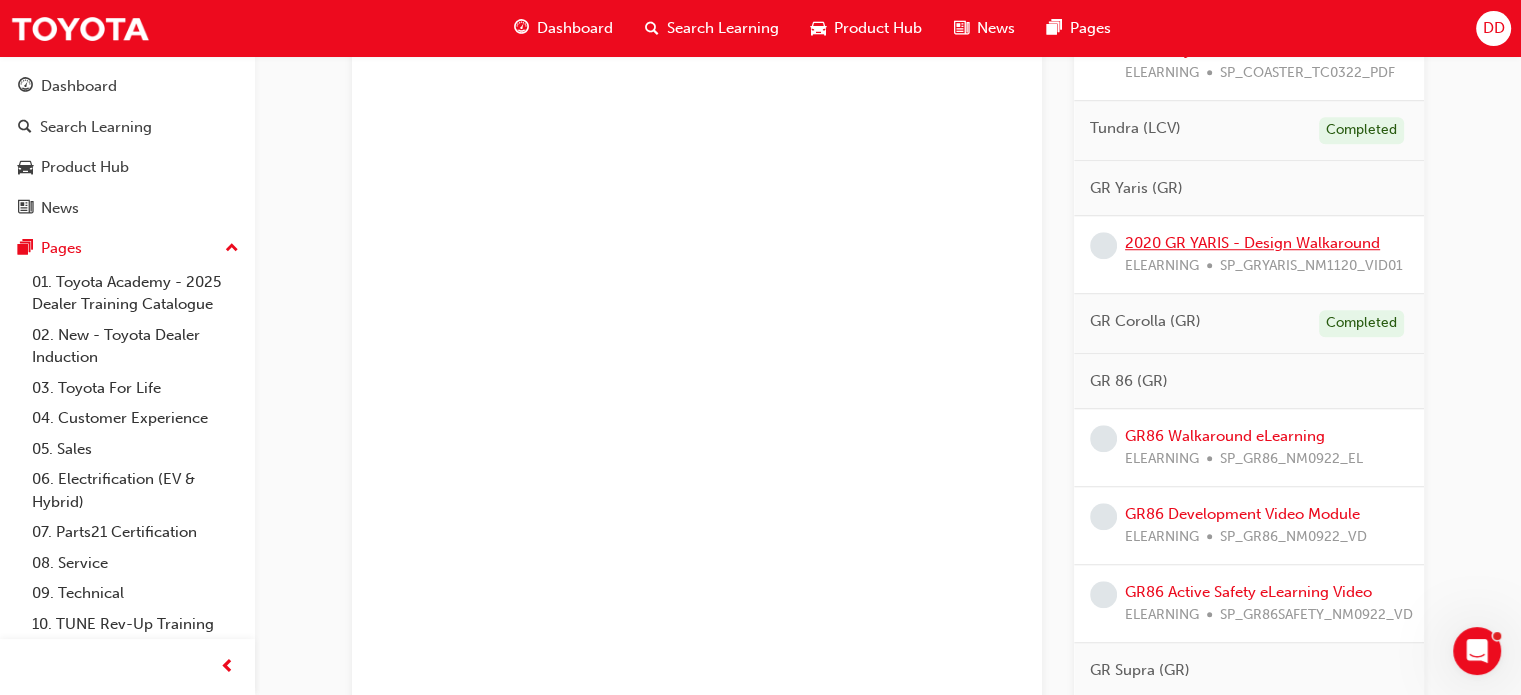 click on "2020 GR YARIS - Design Walkaround" at bounding box center (1252, 243) 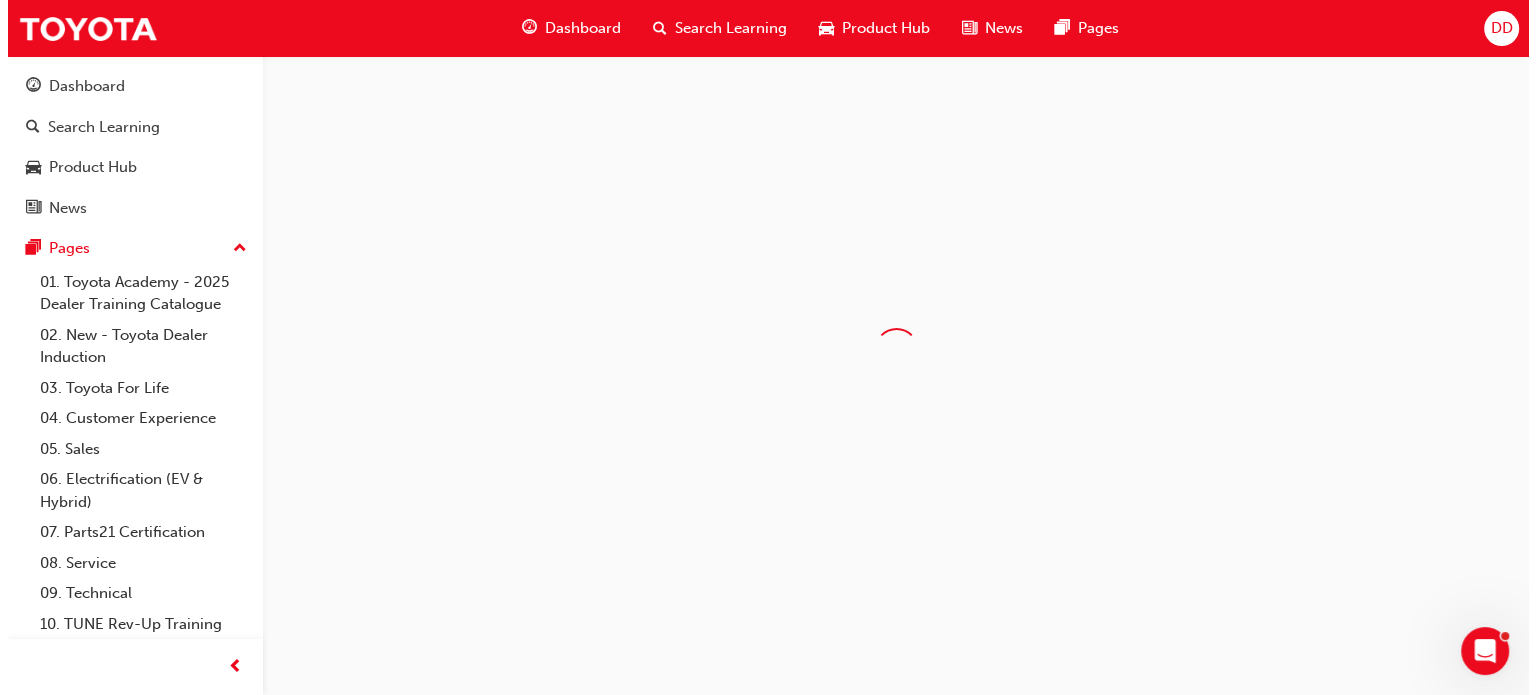 scroll, scrollTop: 0, scrollLeft: 0, axis: both 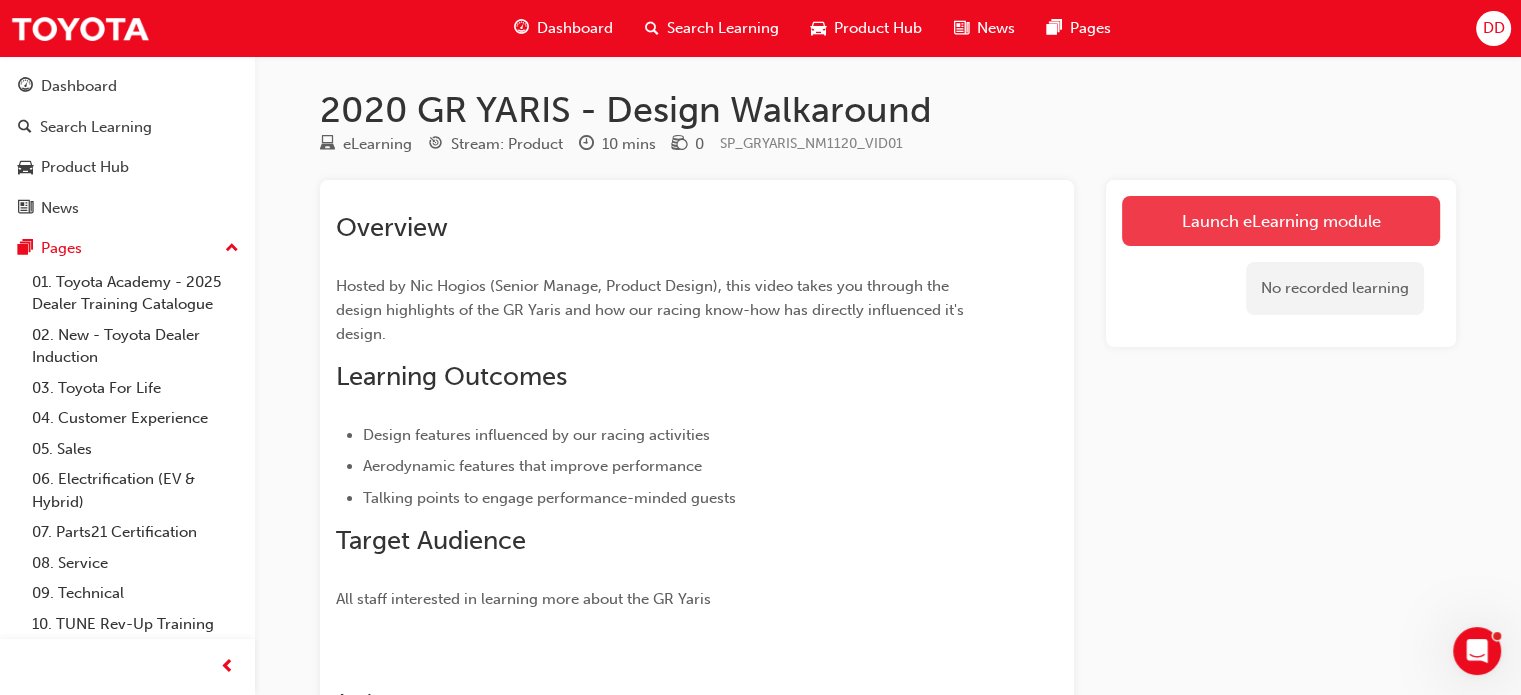 click on "Launch eLearning module" at bounding box center [1281, 221] 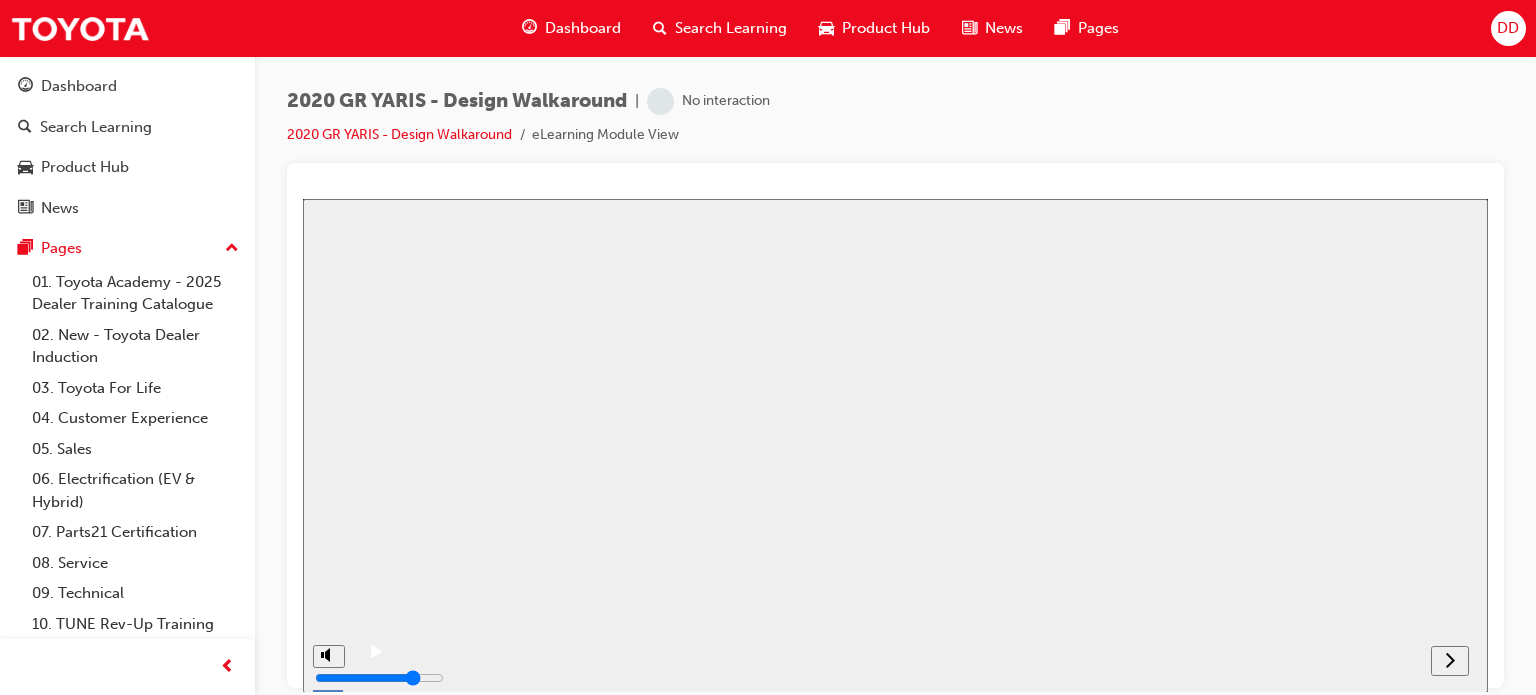 scroll, scrollTop: 0, scrollLeft: 0, axis: both 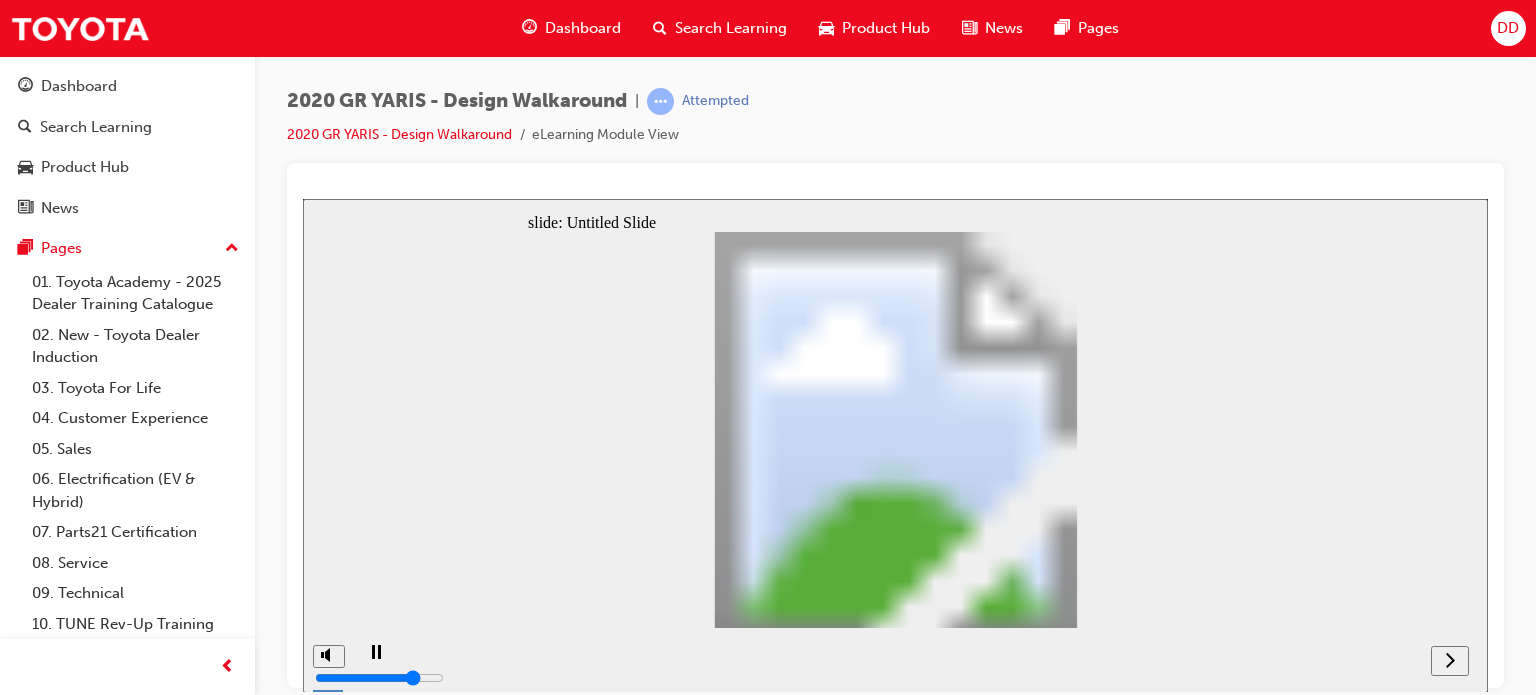 click at bounding box center (1450, 660) 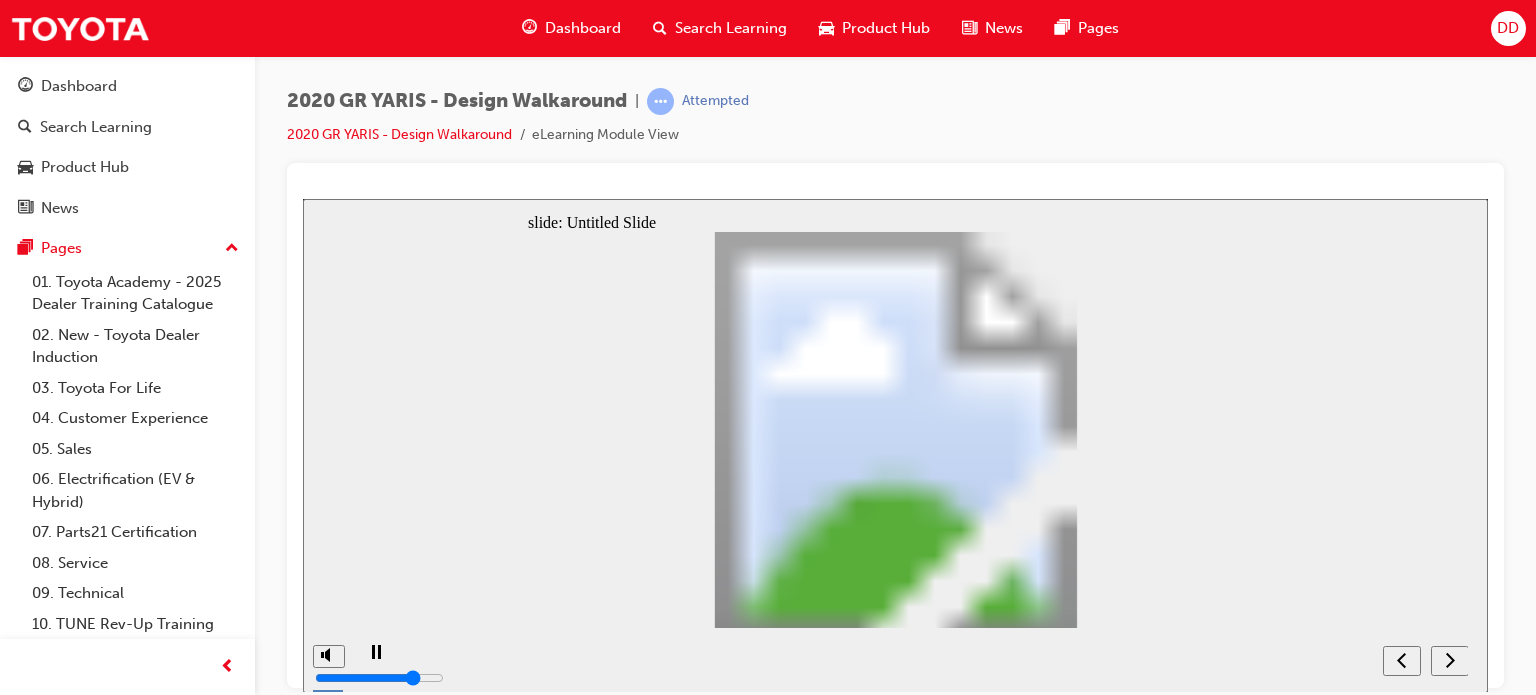 click 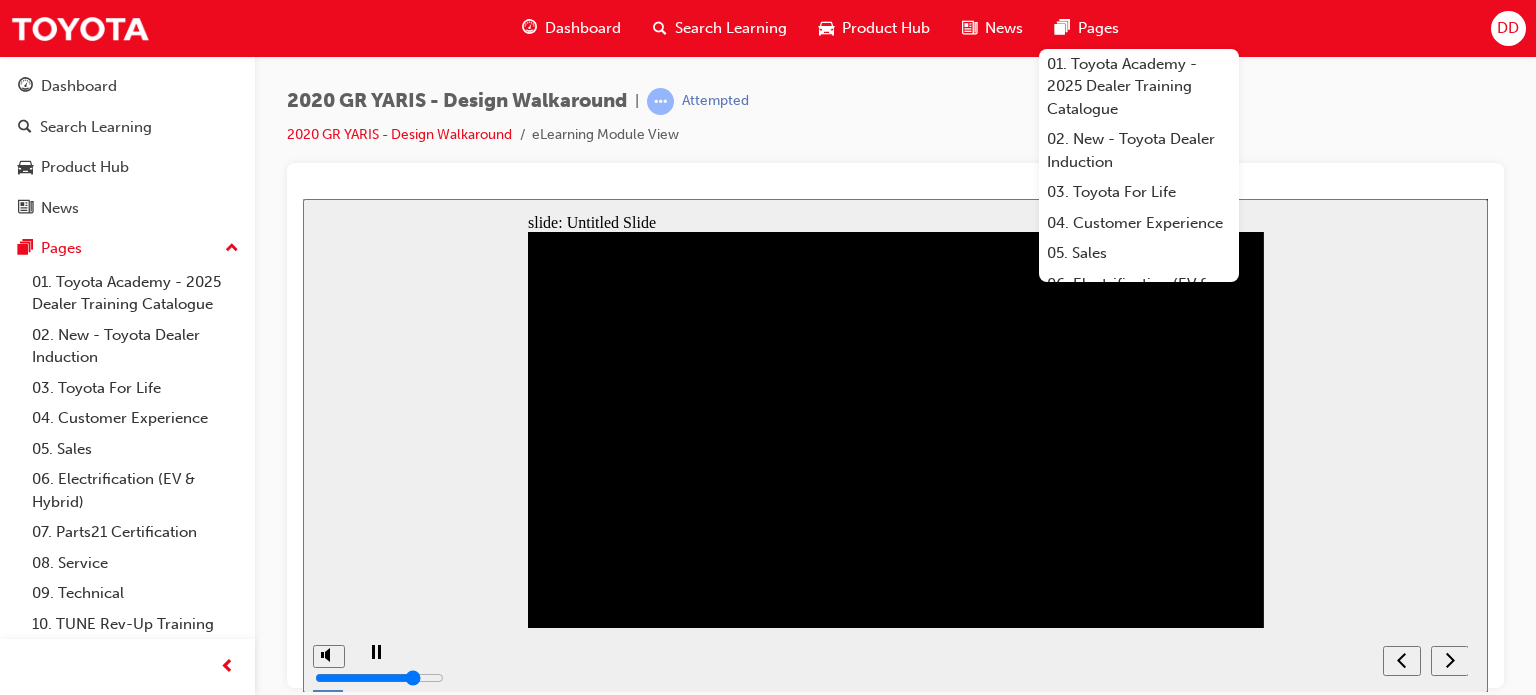 click at bounding box center [1450, 660] 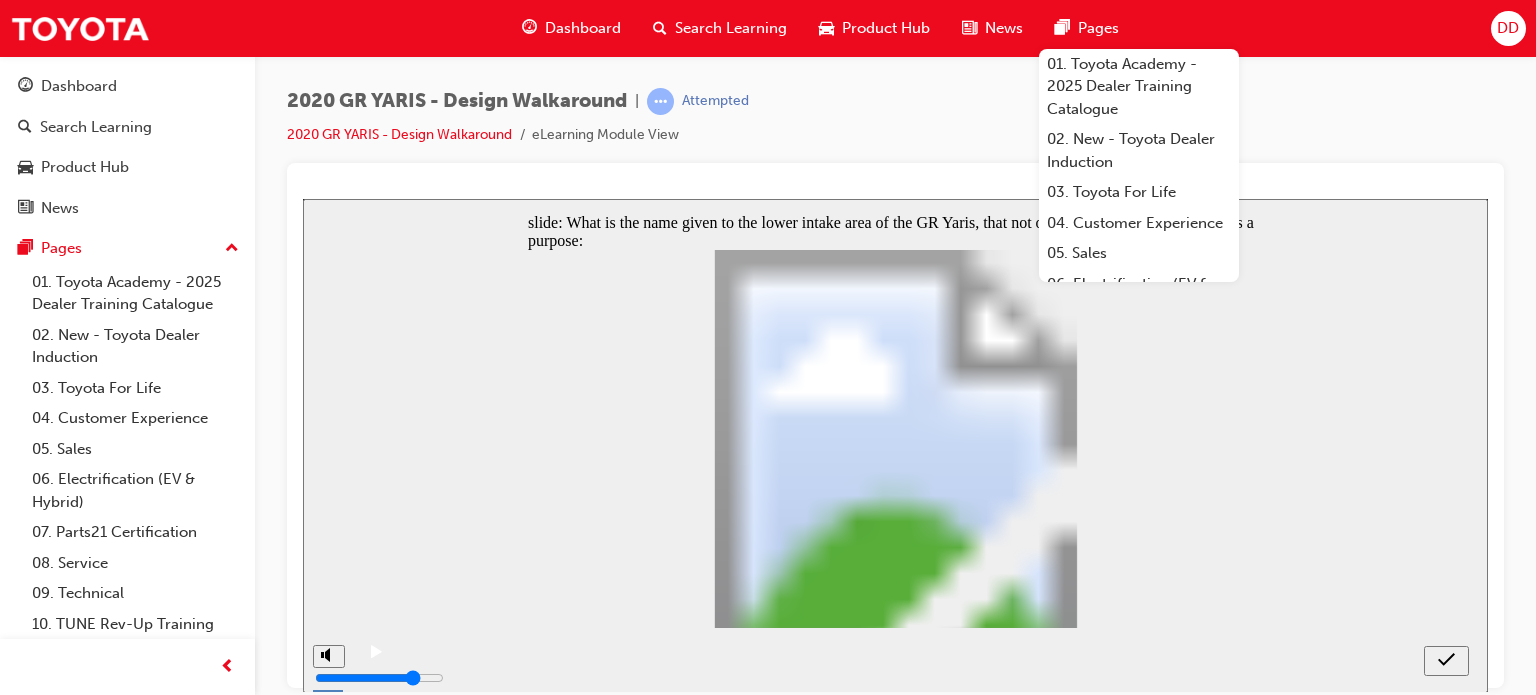 click on "slide: What is the name given to the lower intake area of the [PRODUCT], that not only looks aggressive but serves a purpose:
What is the name given to the lower intake area of the [PRODUCT], that not only looks aggressive but serves a purpose: Rectangle 1 [PRODUCT] [PRODUCT] [PRODUCT] [PRODUCT] What is the name given to the lower intake area of the   [PRODUCT], that not only looks aggressive but serves a  purpose: Correct Incorrect Back to top" at bounding box center (895, 445) 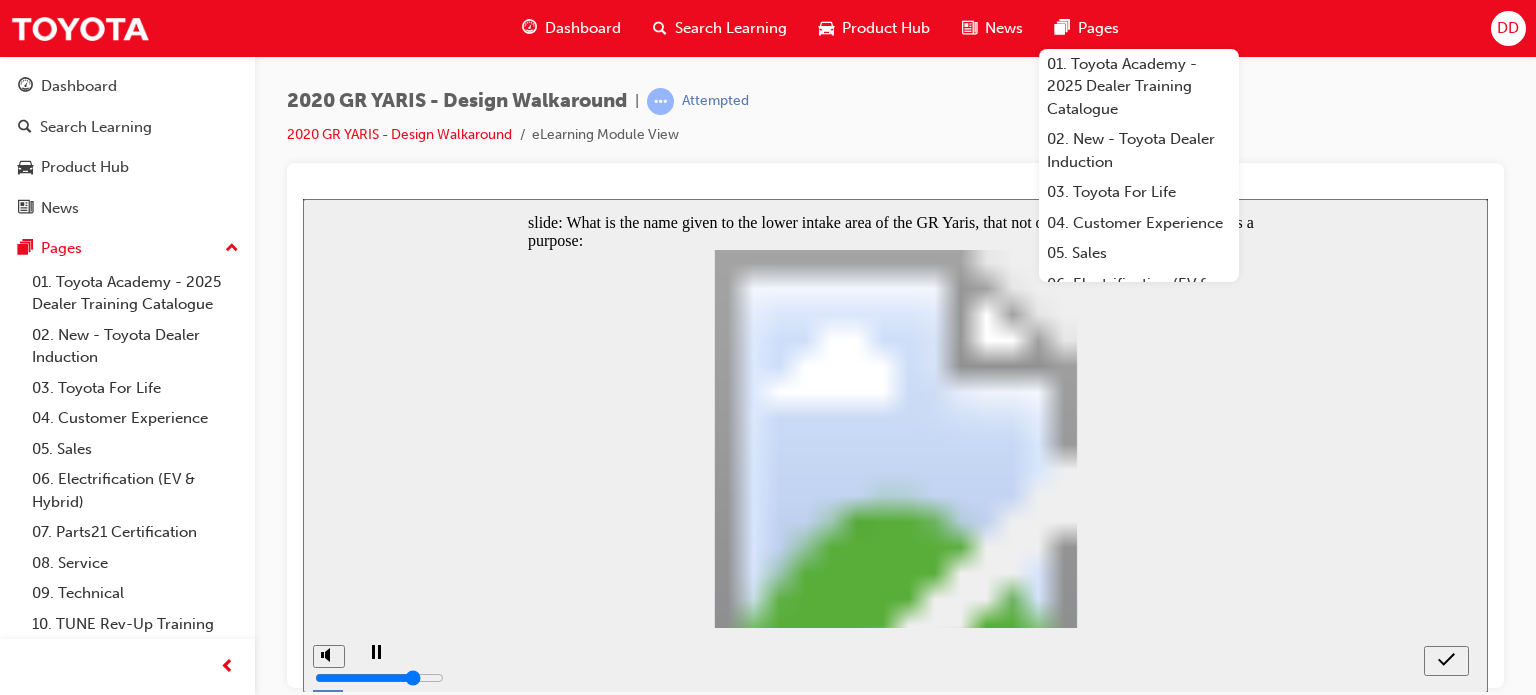 click 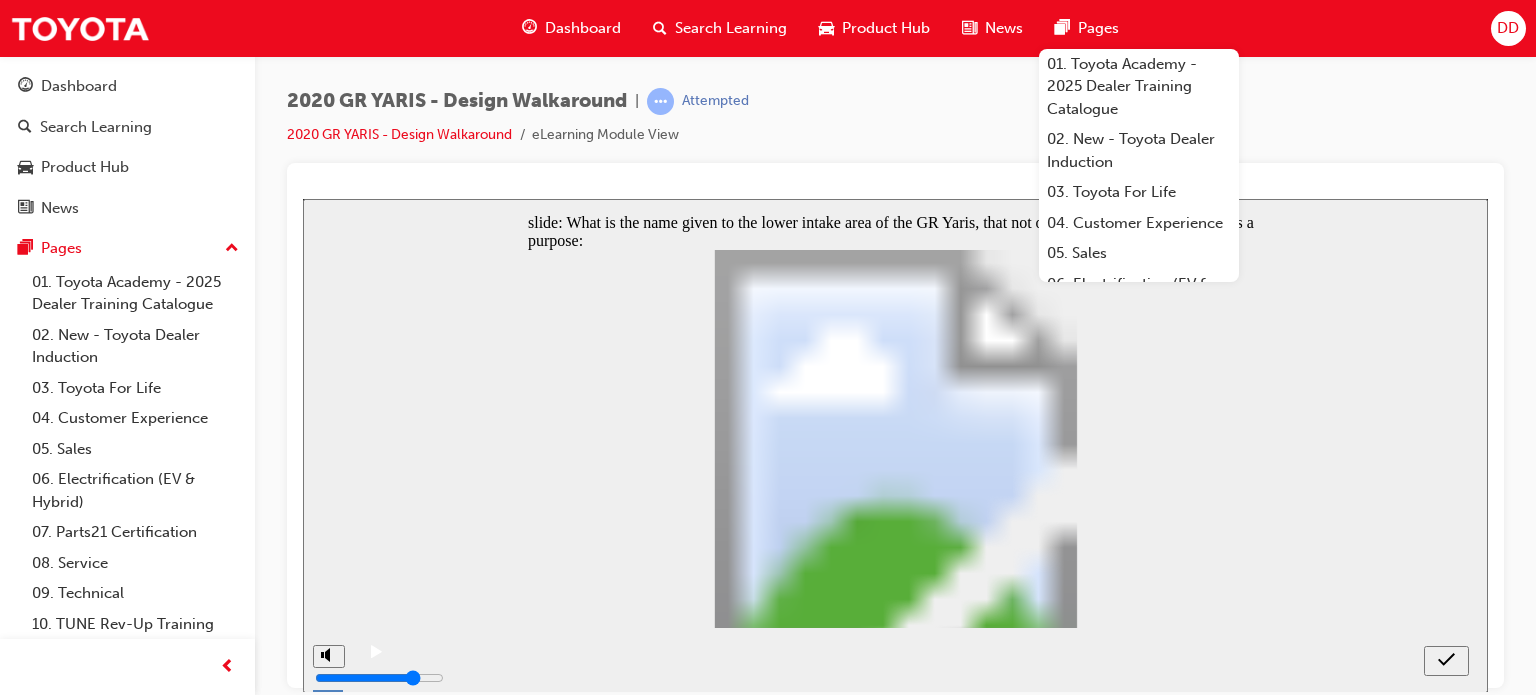 click 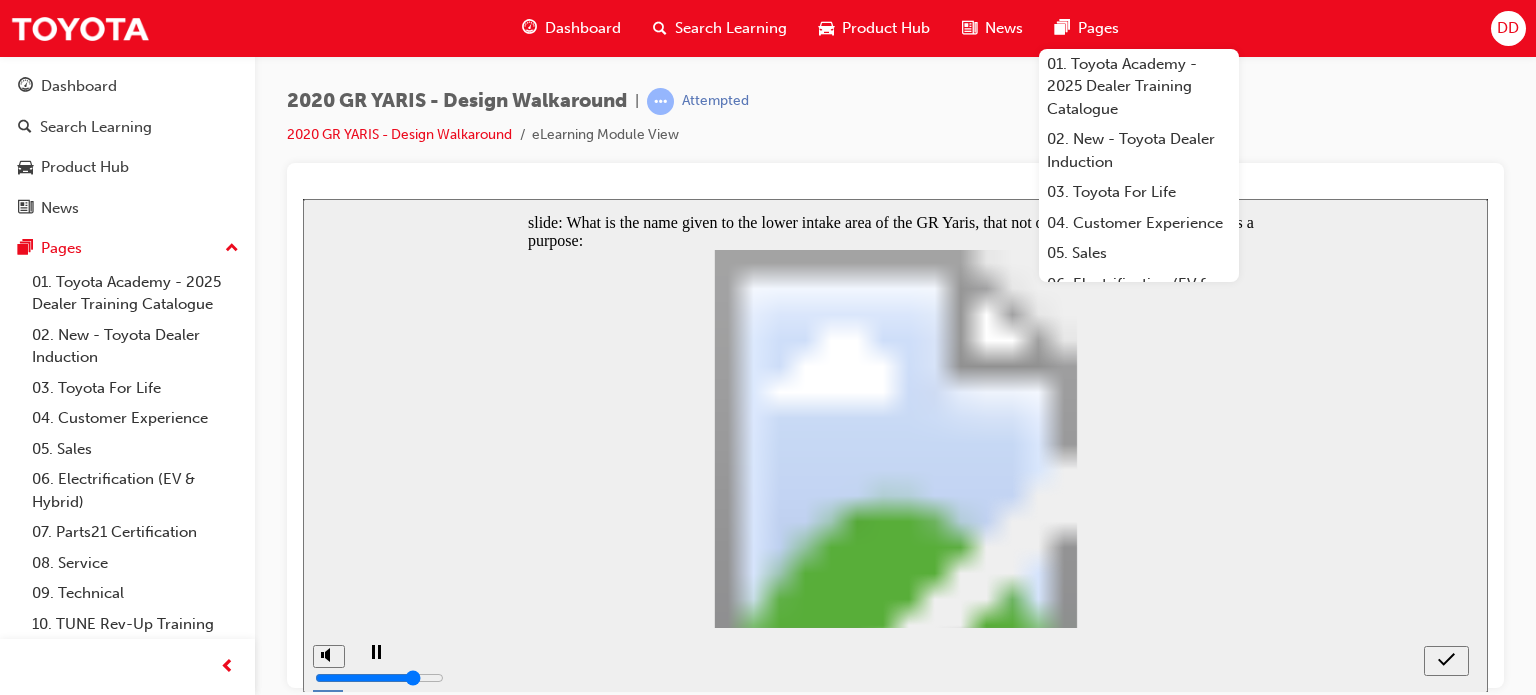 click 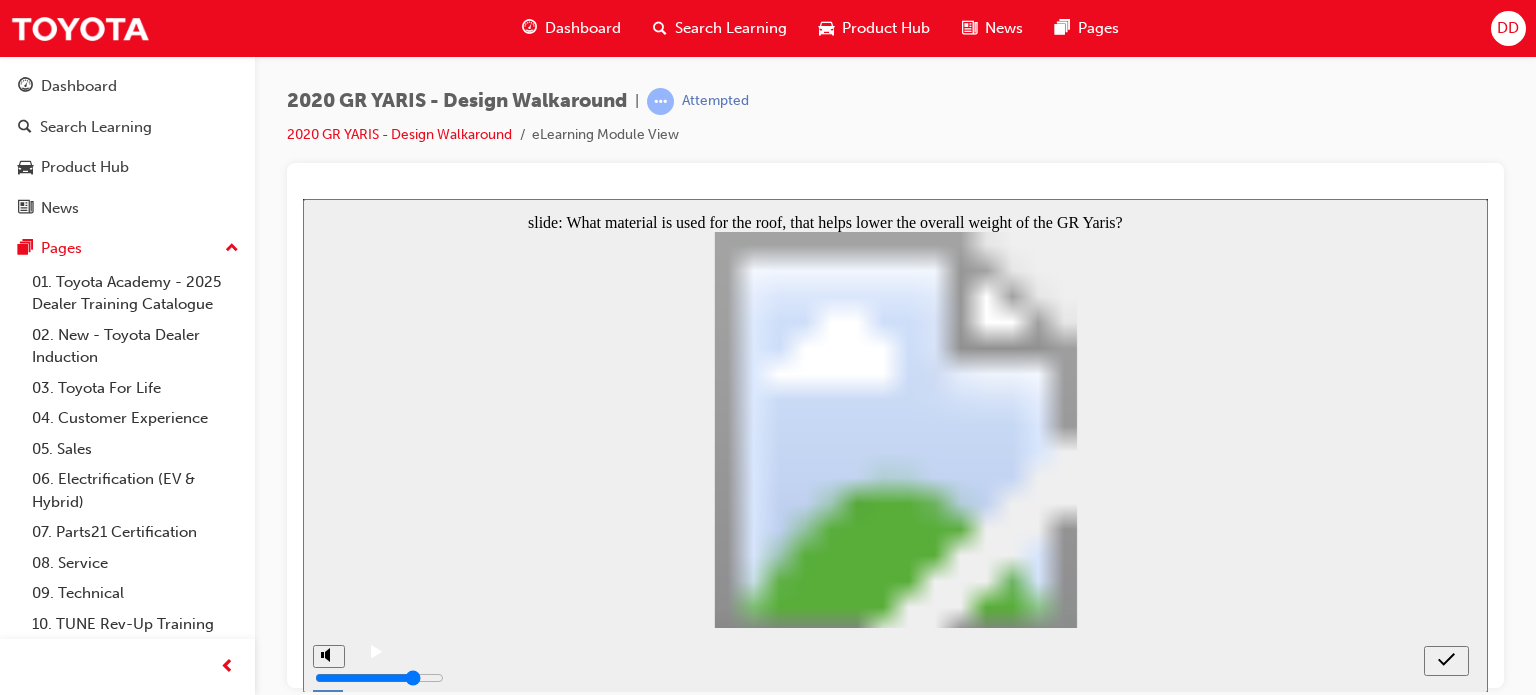 click 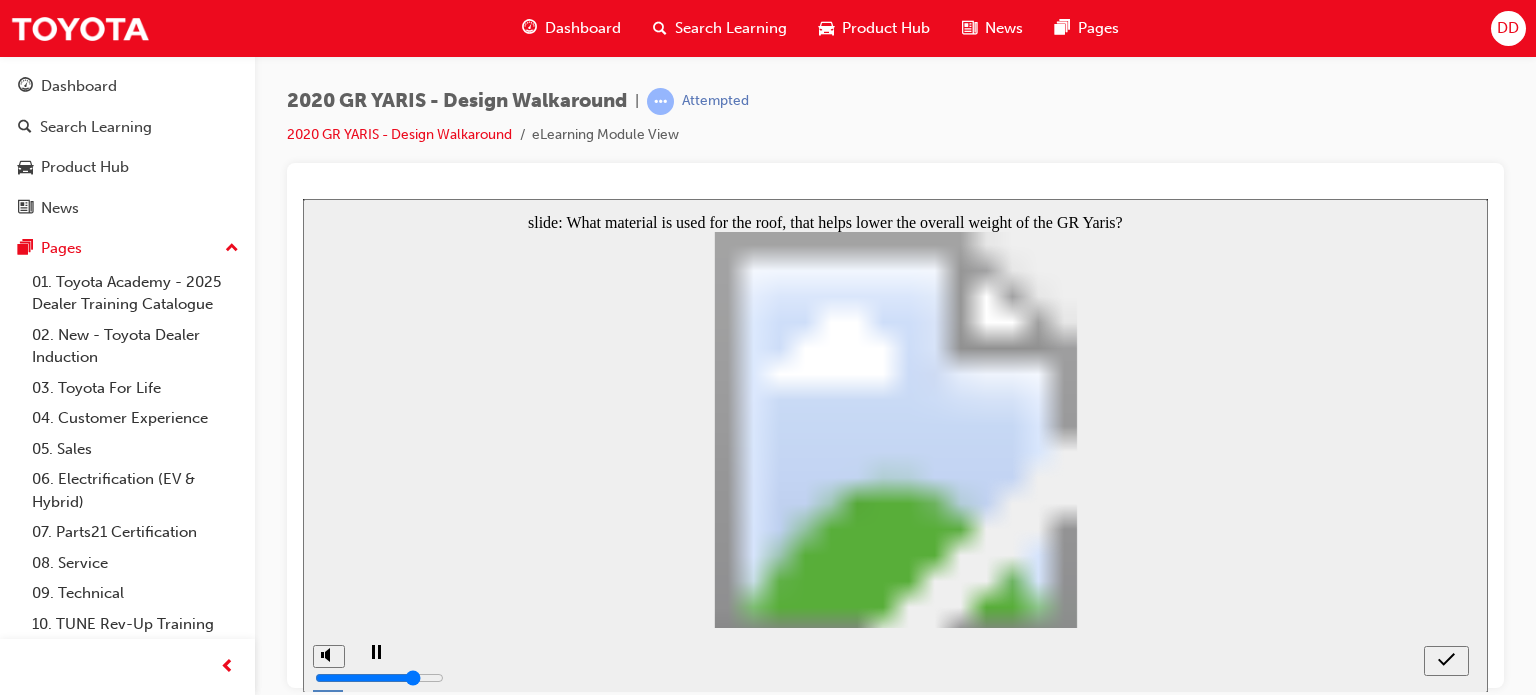 click 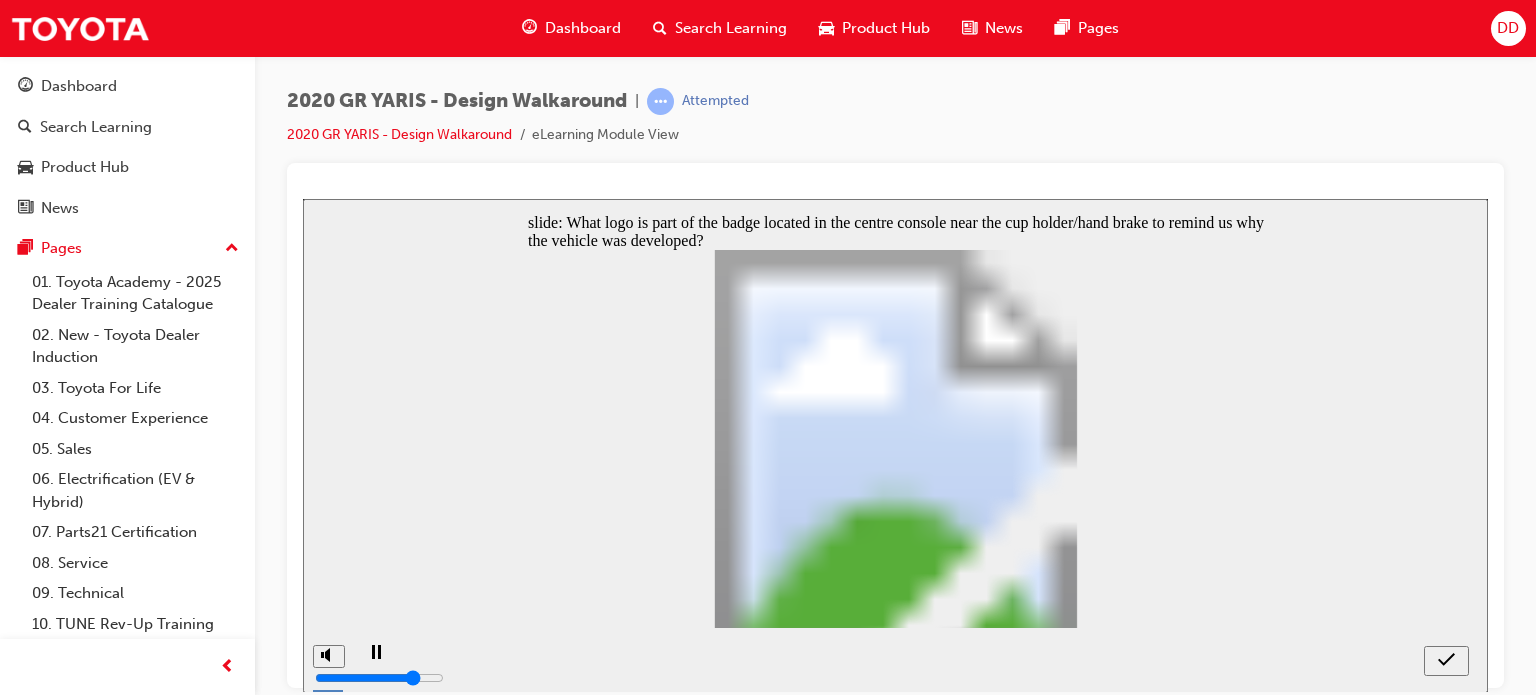 click 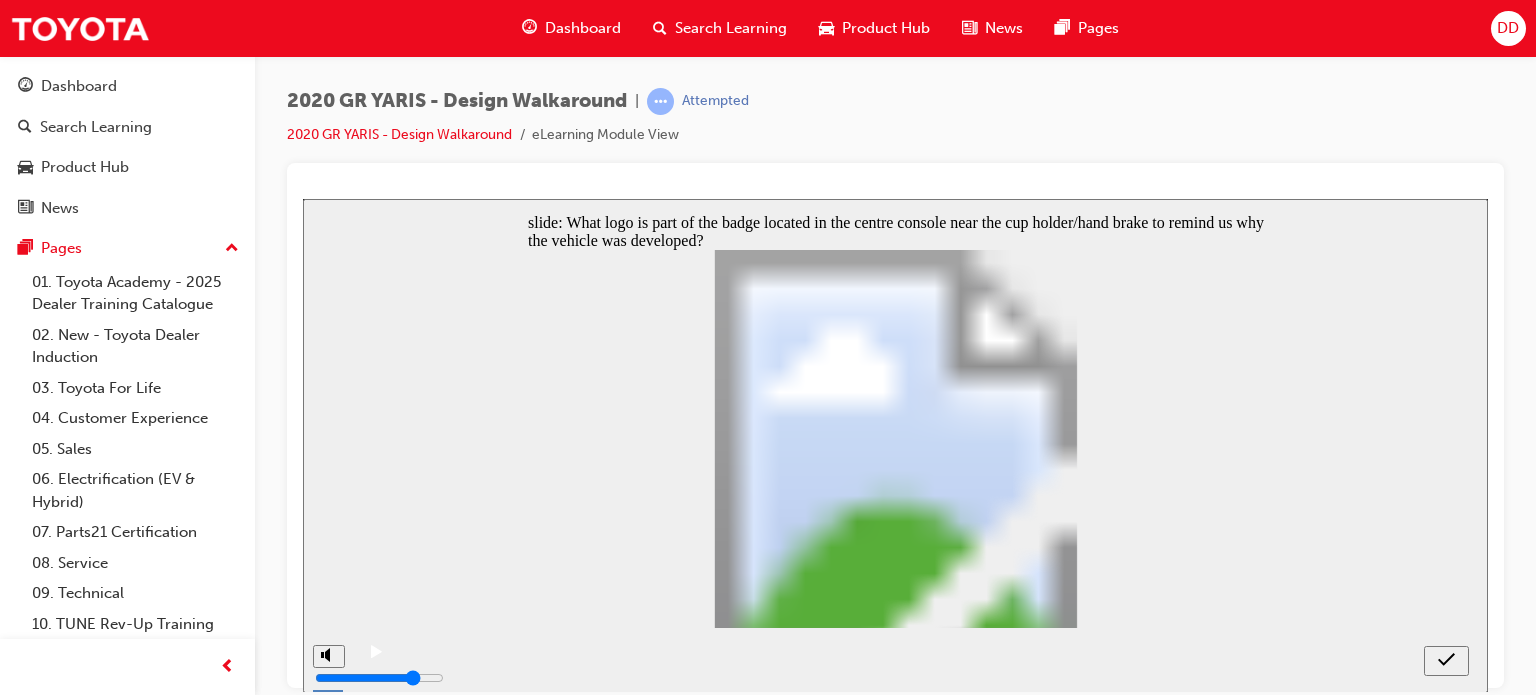 click 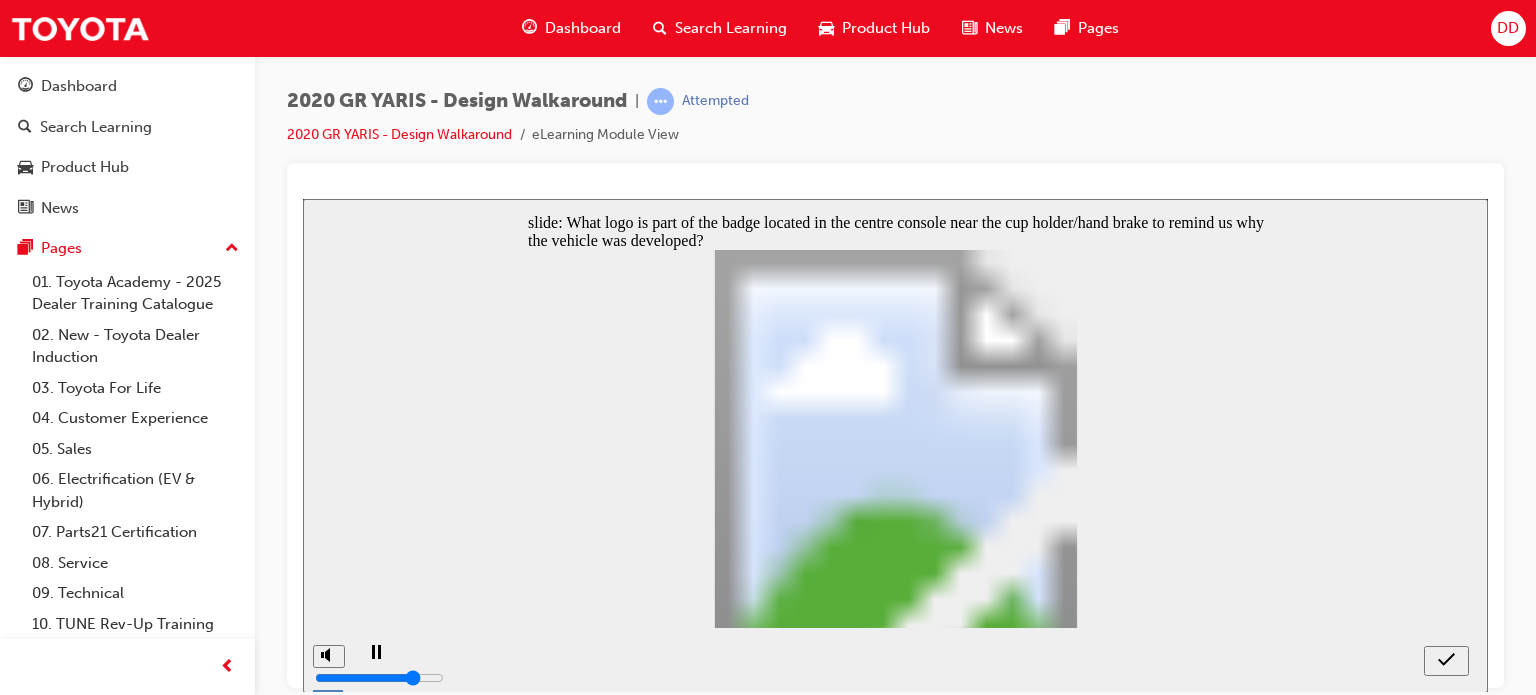 click 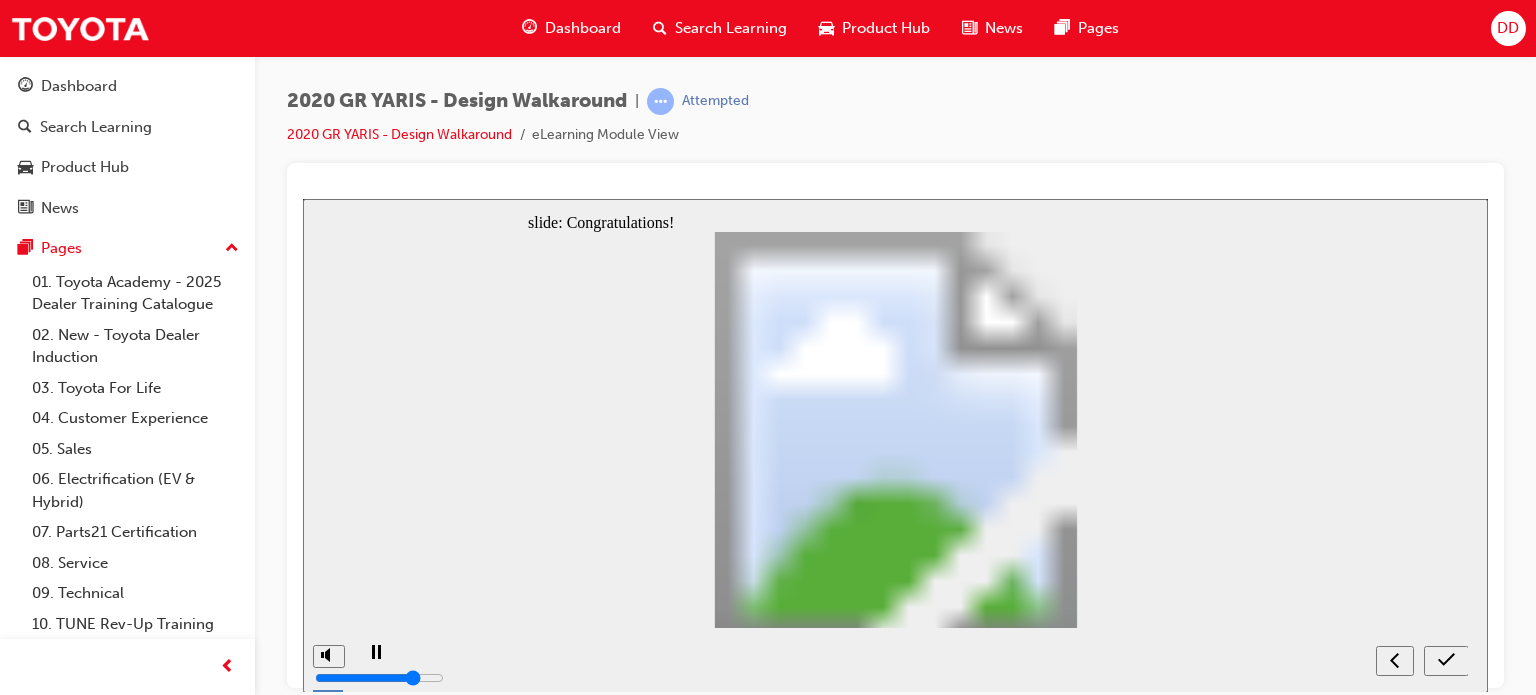 click at bounding box center [1446, 660] 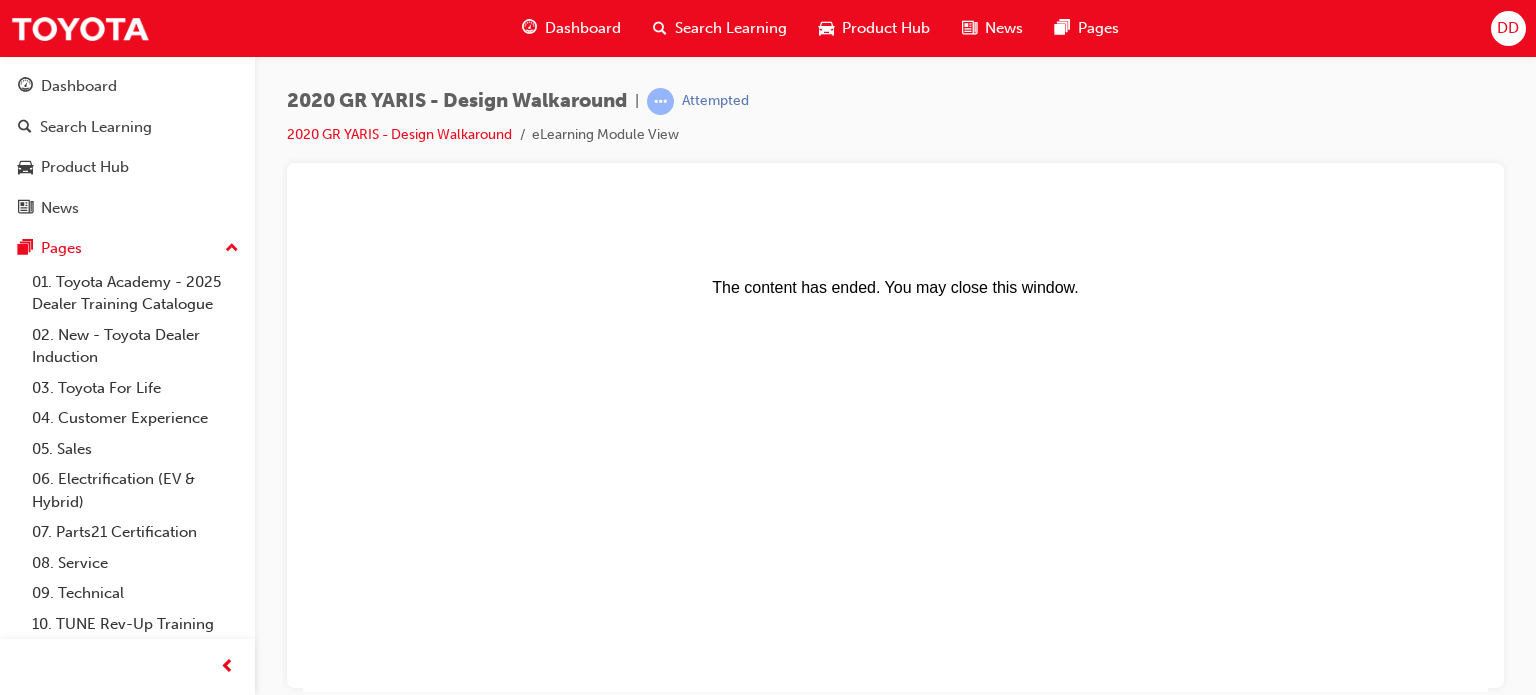 scroll, scrollTop: 0, scrollLeft: 0, axis: both 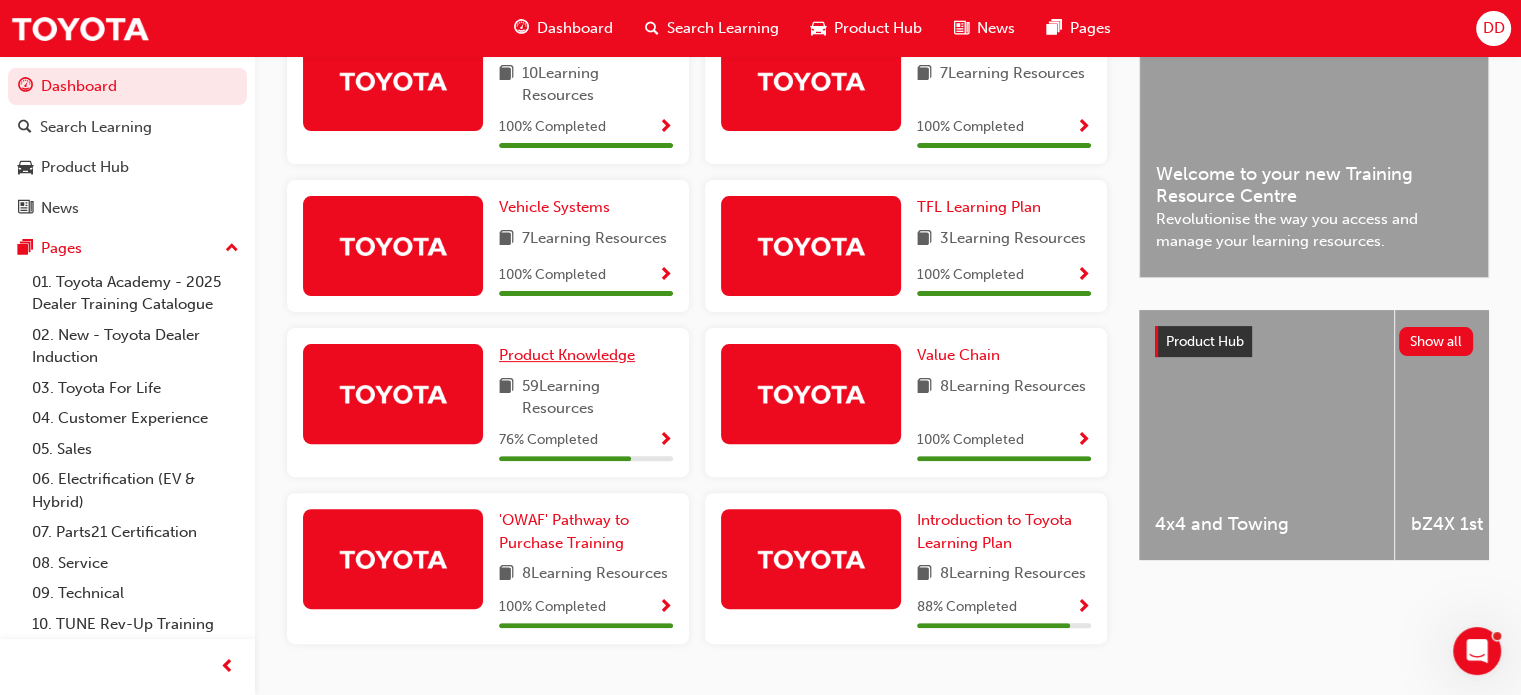 click on "Product Knowledge" at bounding box center (567, 355) 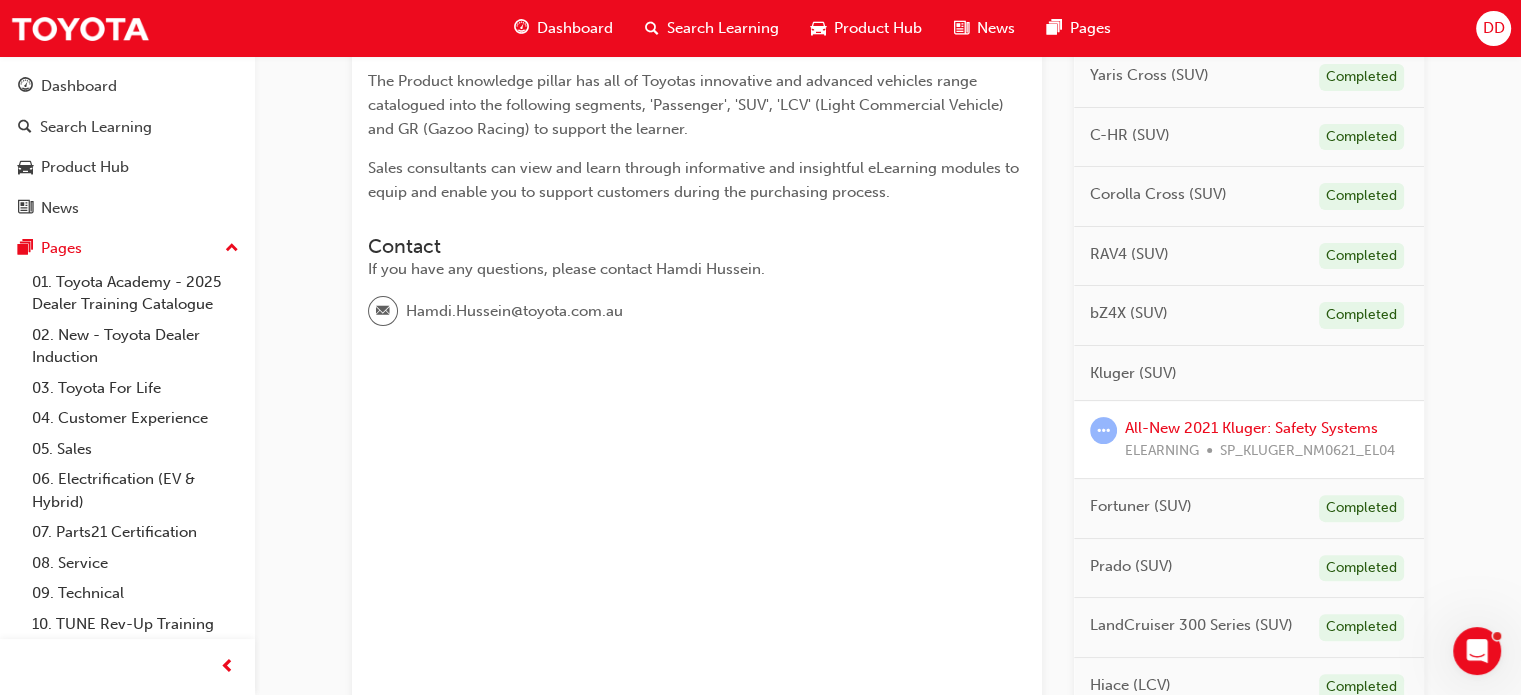 scroll, scrollTop: 600, scrollLeft: 0, axis: vertical 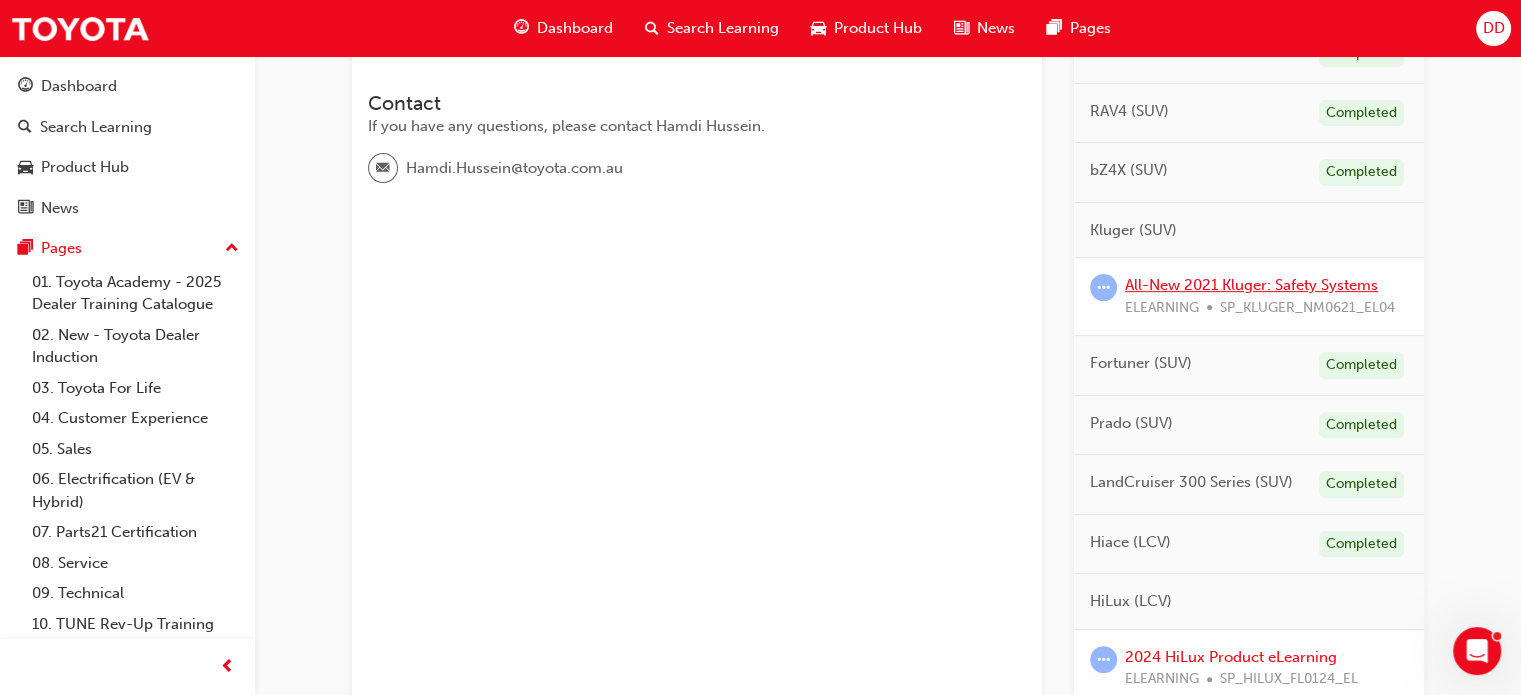 click on "All-New 2021 Kluger: Safety Systems" at bounding box center (1251, 285) 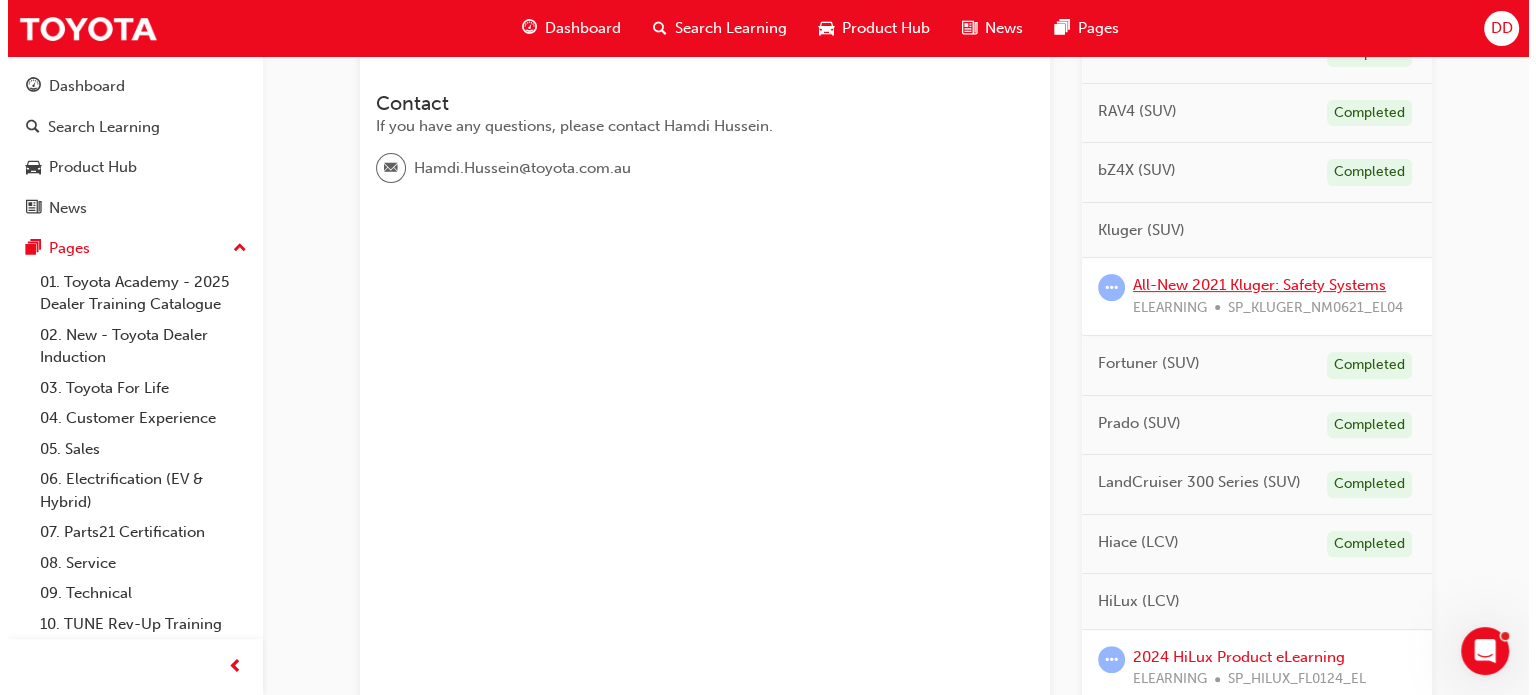scroll, scrollTop: 0, scrollLeft: 0, axis: both 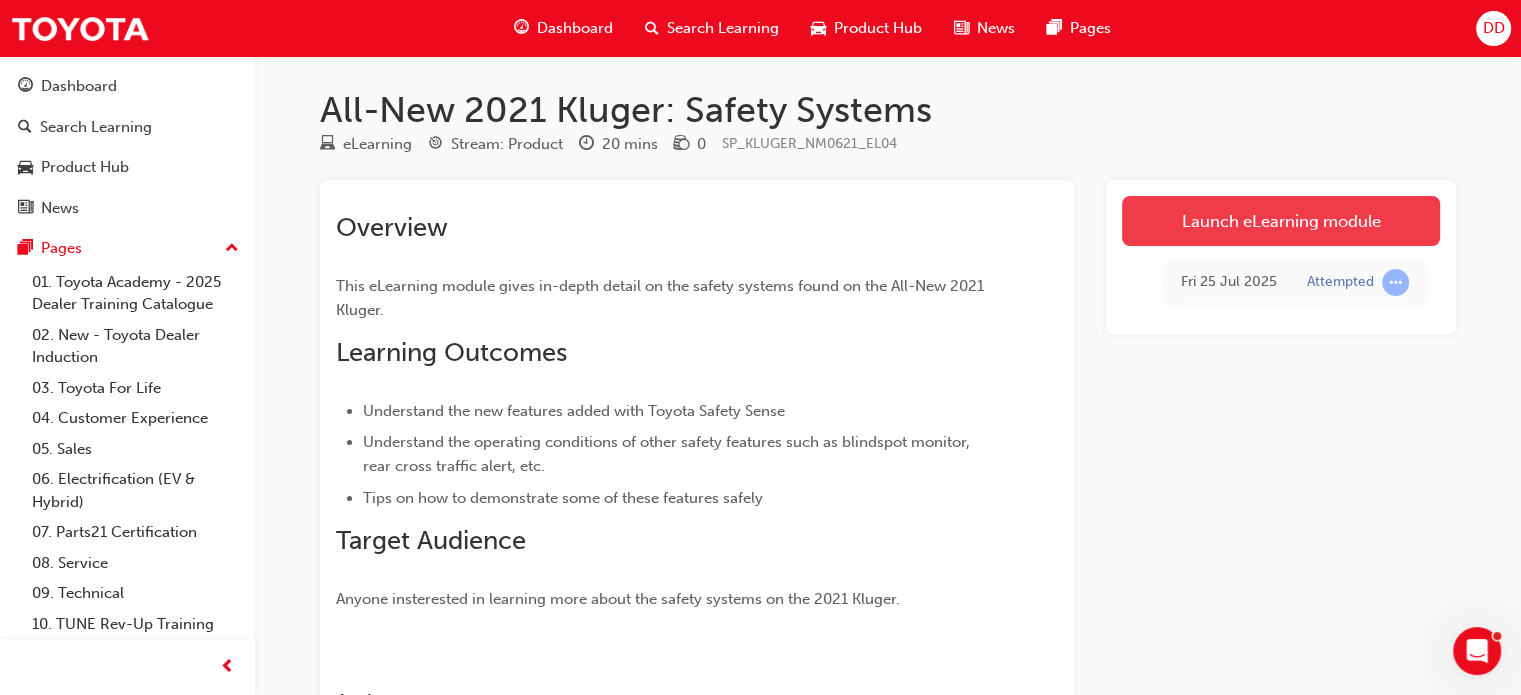 click on "Launch eLearning module" at bounding box center (1281, 221) 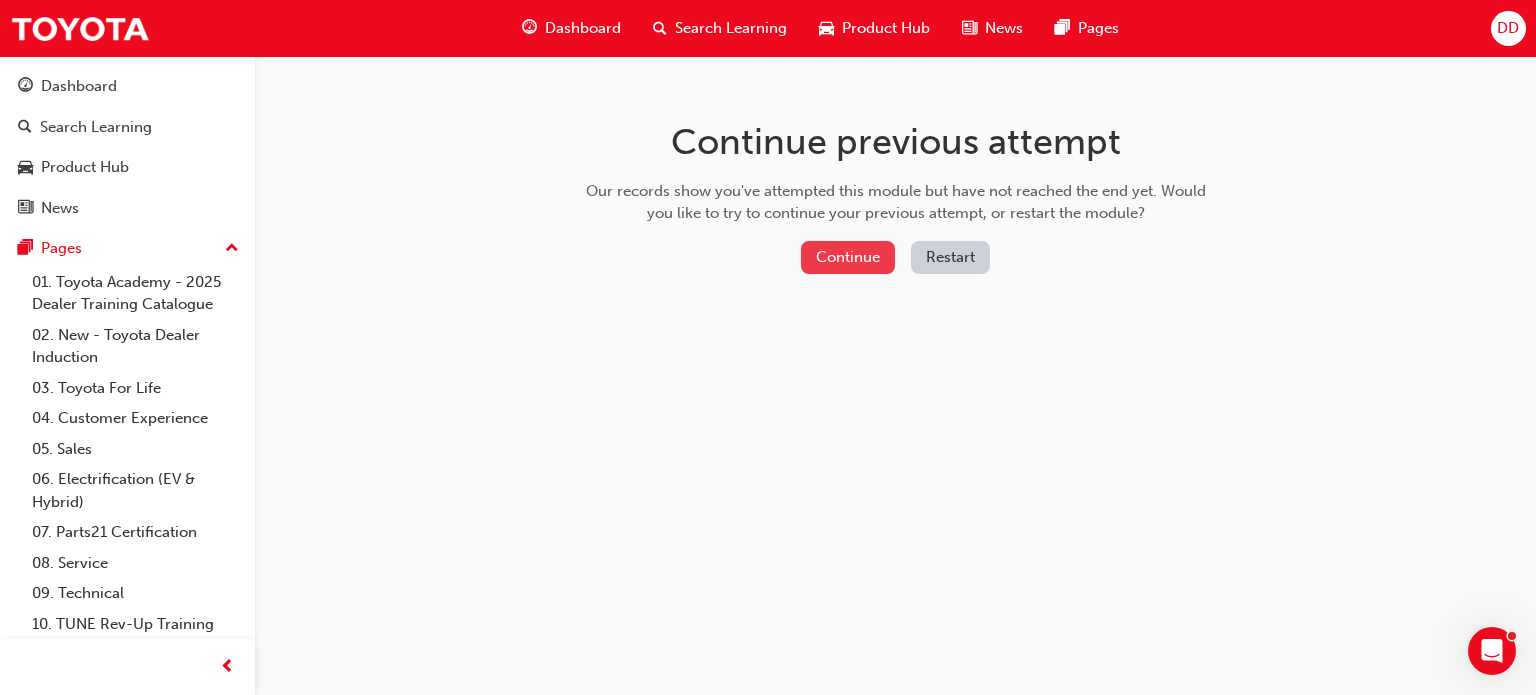 click on "Continue" at bounding box center (848, 257) 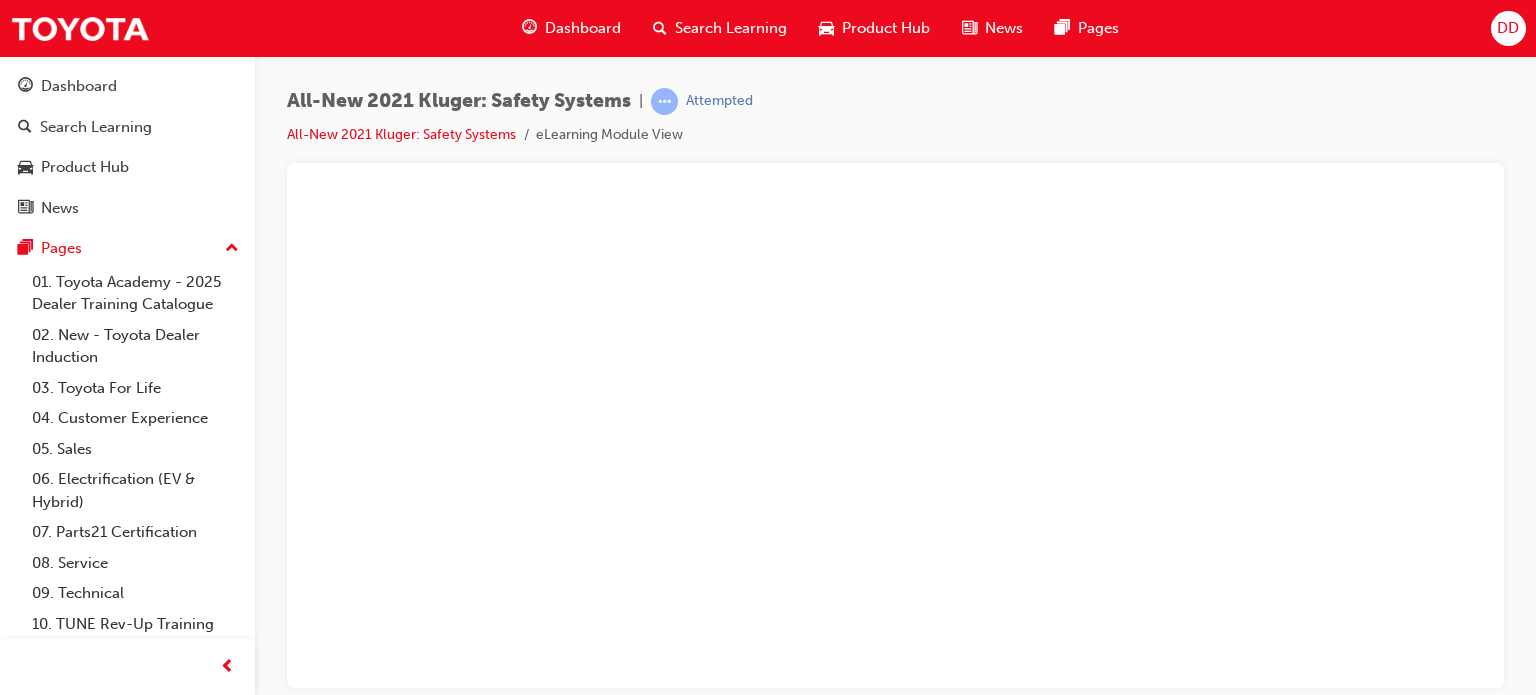 scroll, scrollTop: 0, scrollLeft: 0, axis: both 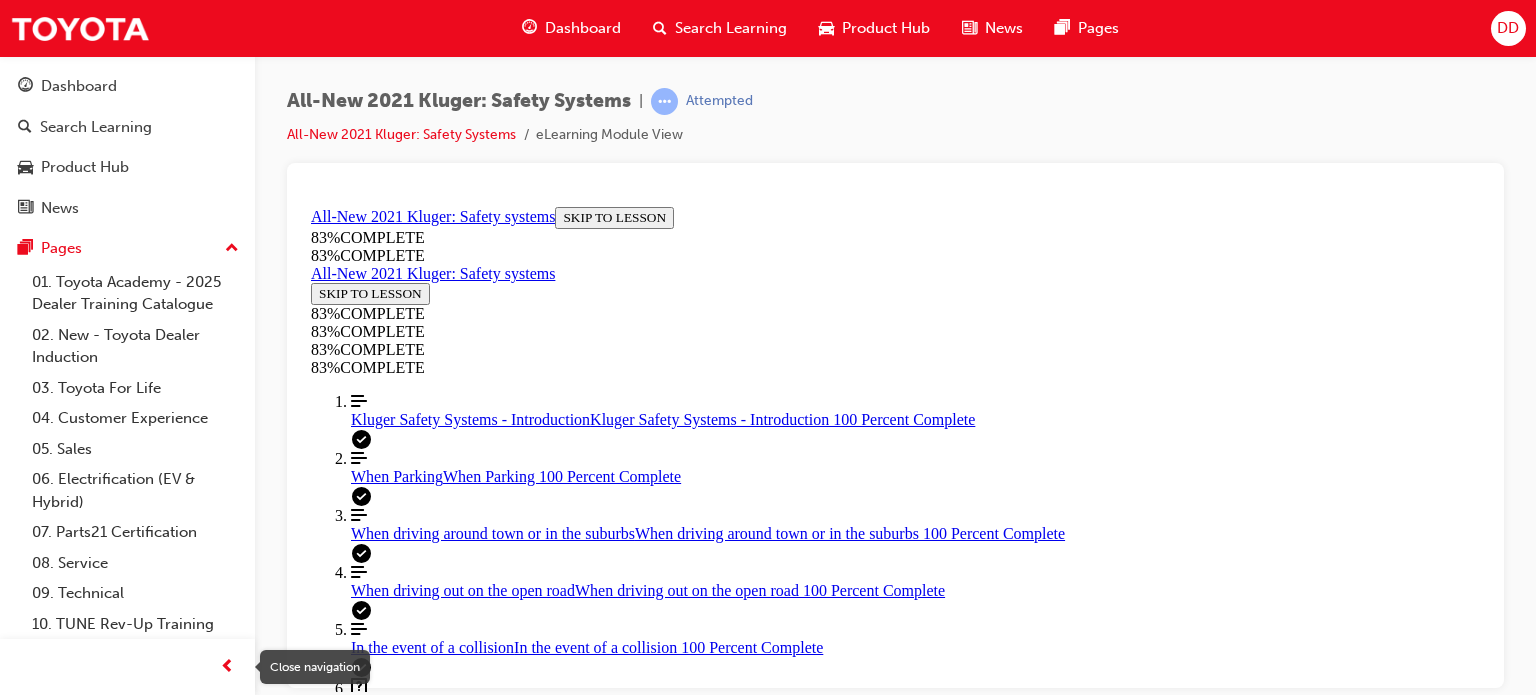 click at bounding box center [227, 667] 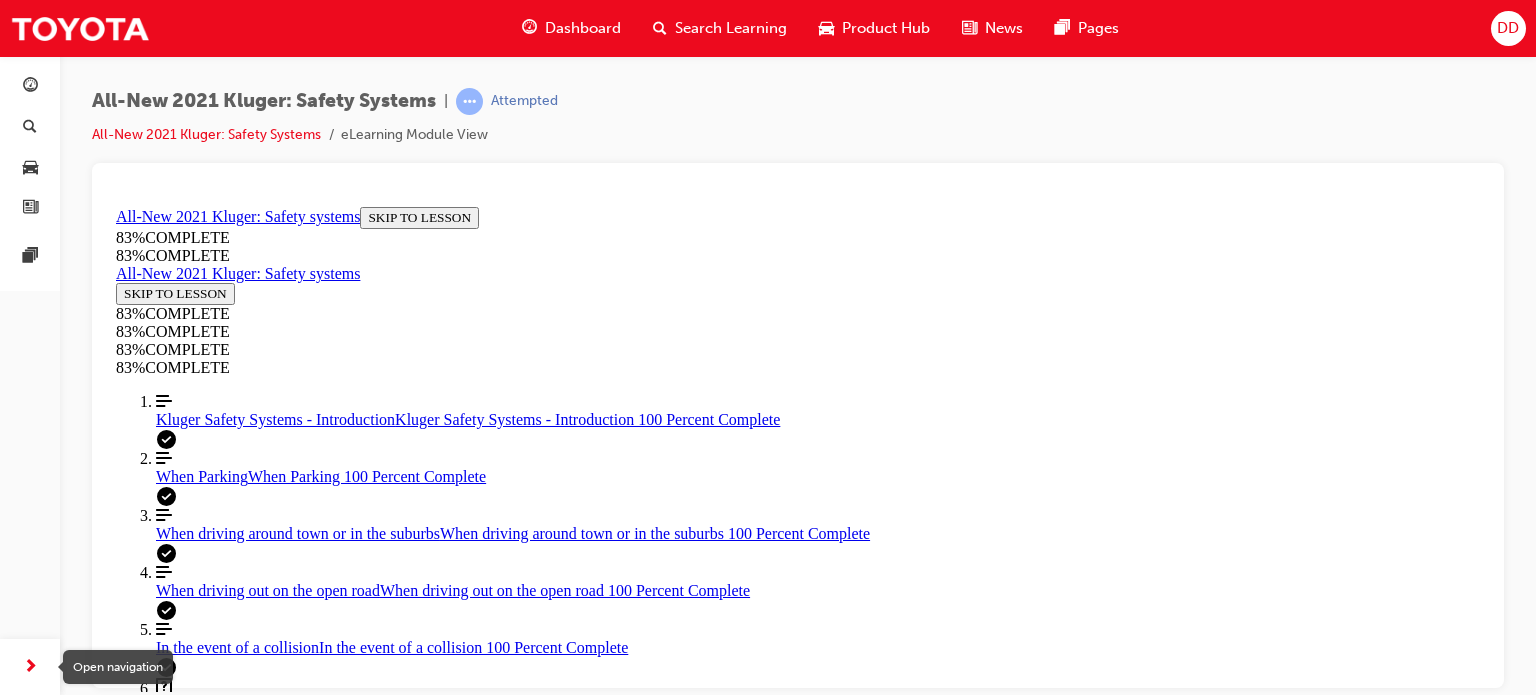 scroll, scrollTop: 539, scrollLeft: 0, axis: vertical 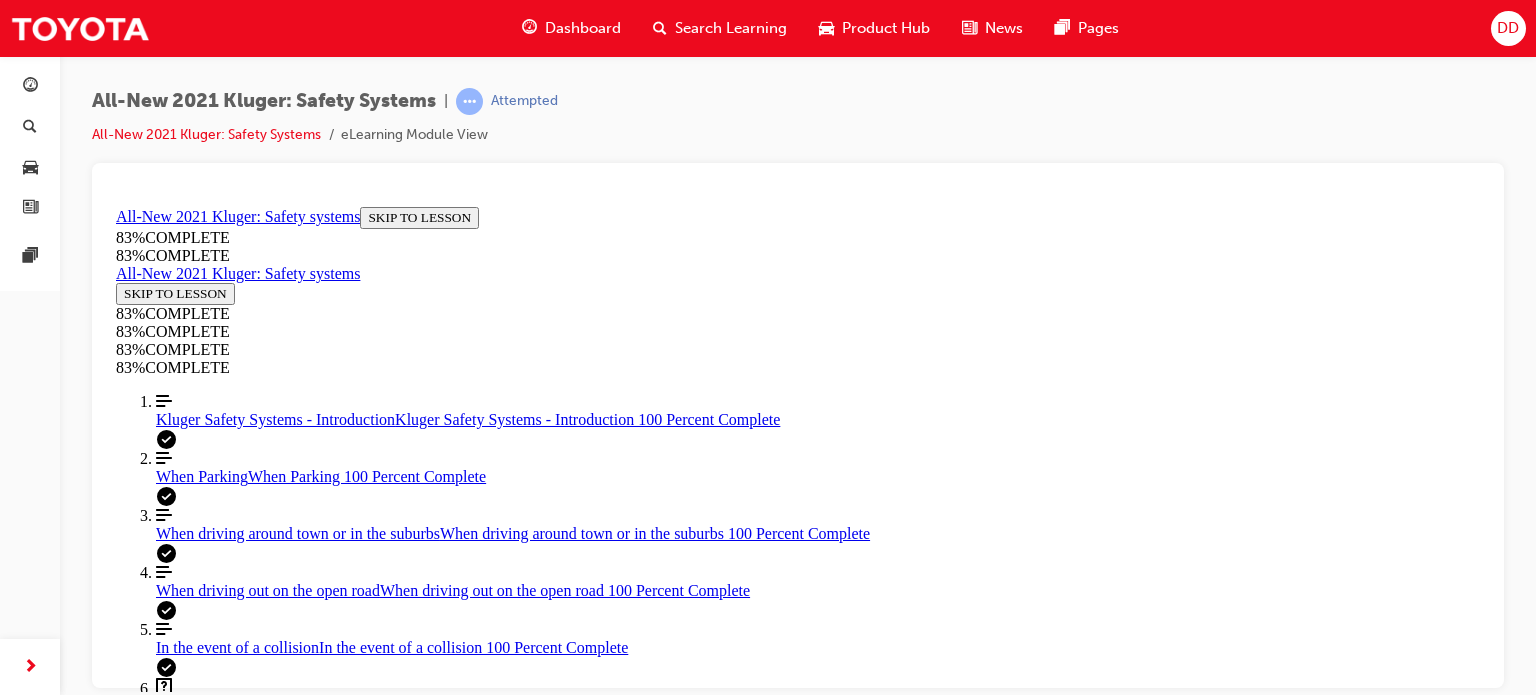 click at bounding box center [204, 2117] 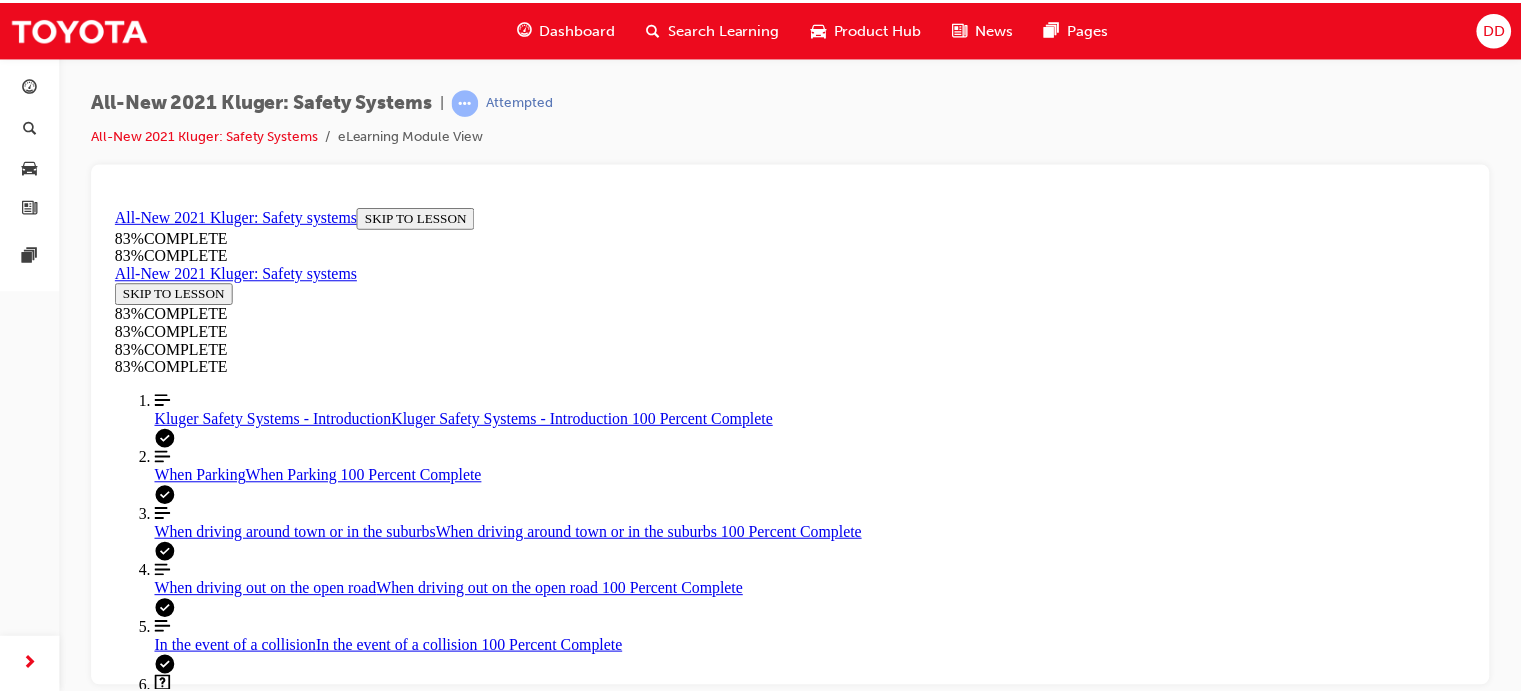 scroll, scrollTop: 173, scrollLeft: 0, axis: vertical 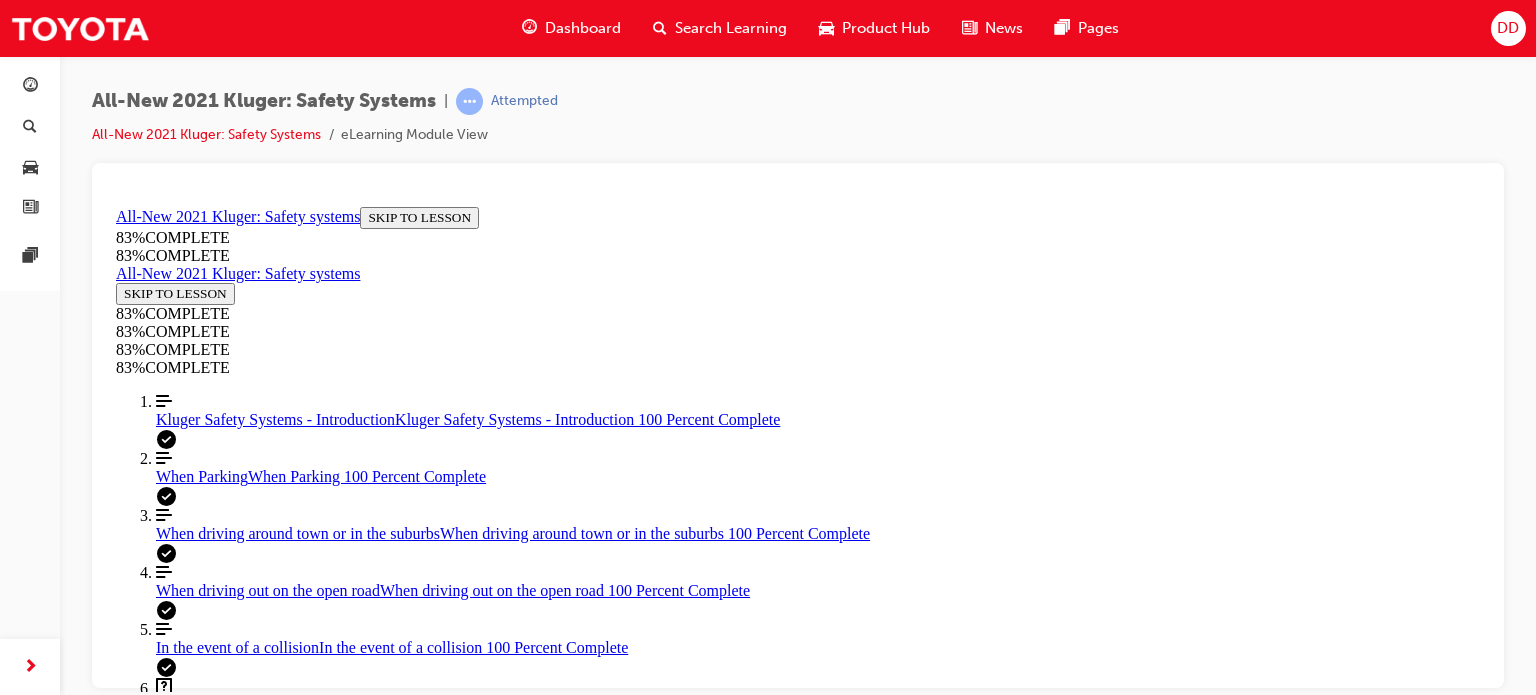 click on "Dashboard" at bounding box center [583, 28] 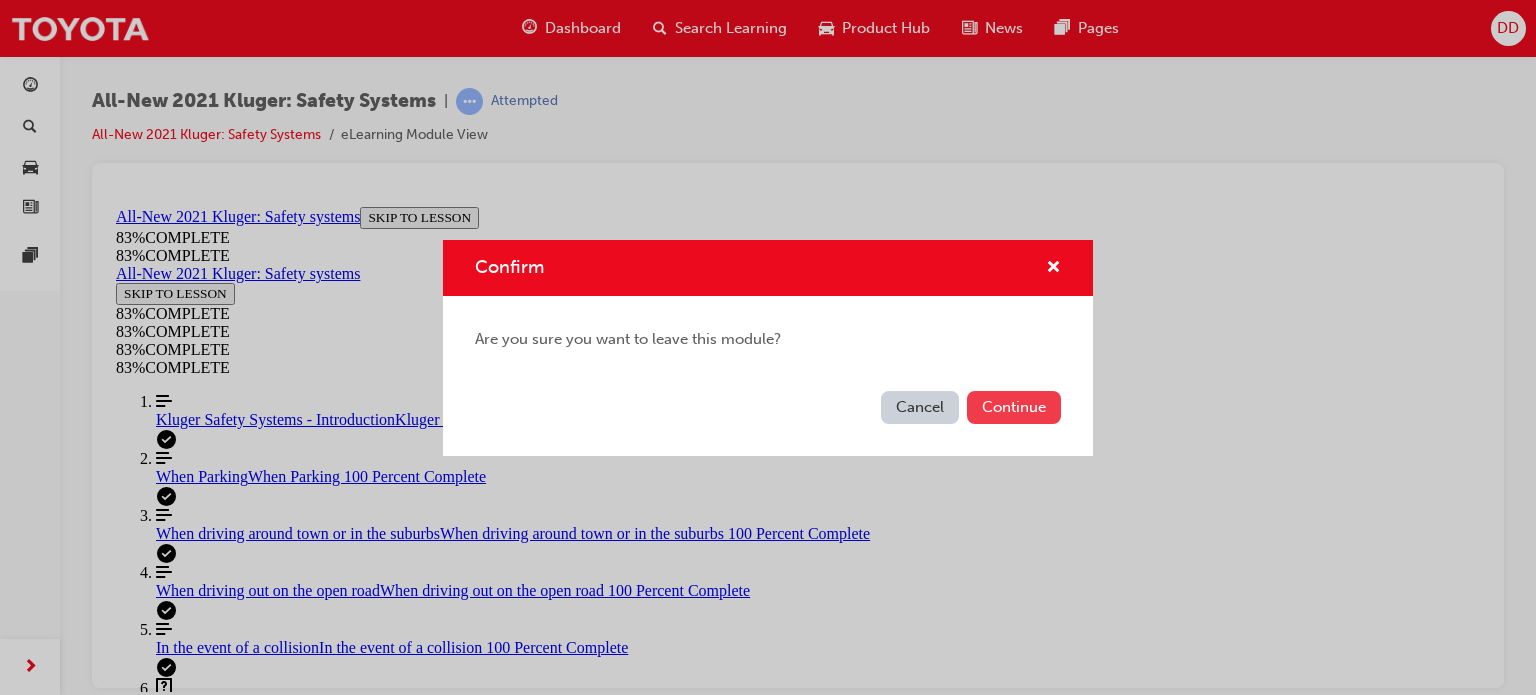 click on "Continue" at bounding box center [1014, 407] 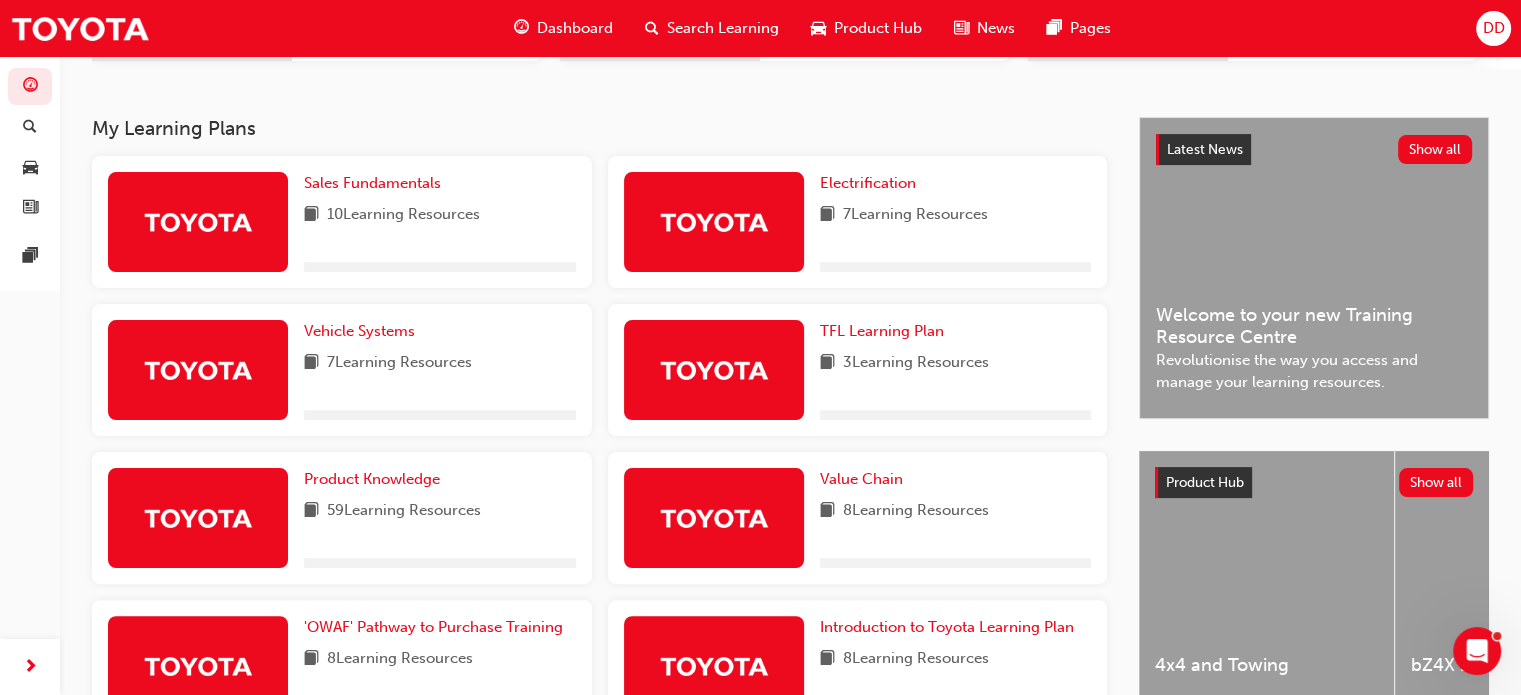 scroll, scrollTop: 511, scrollLeft: 0, axis: vertical 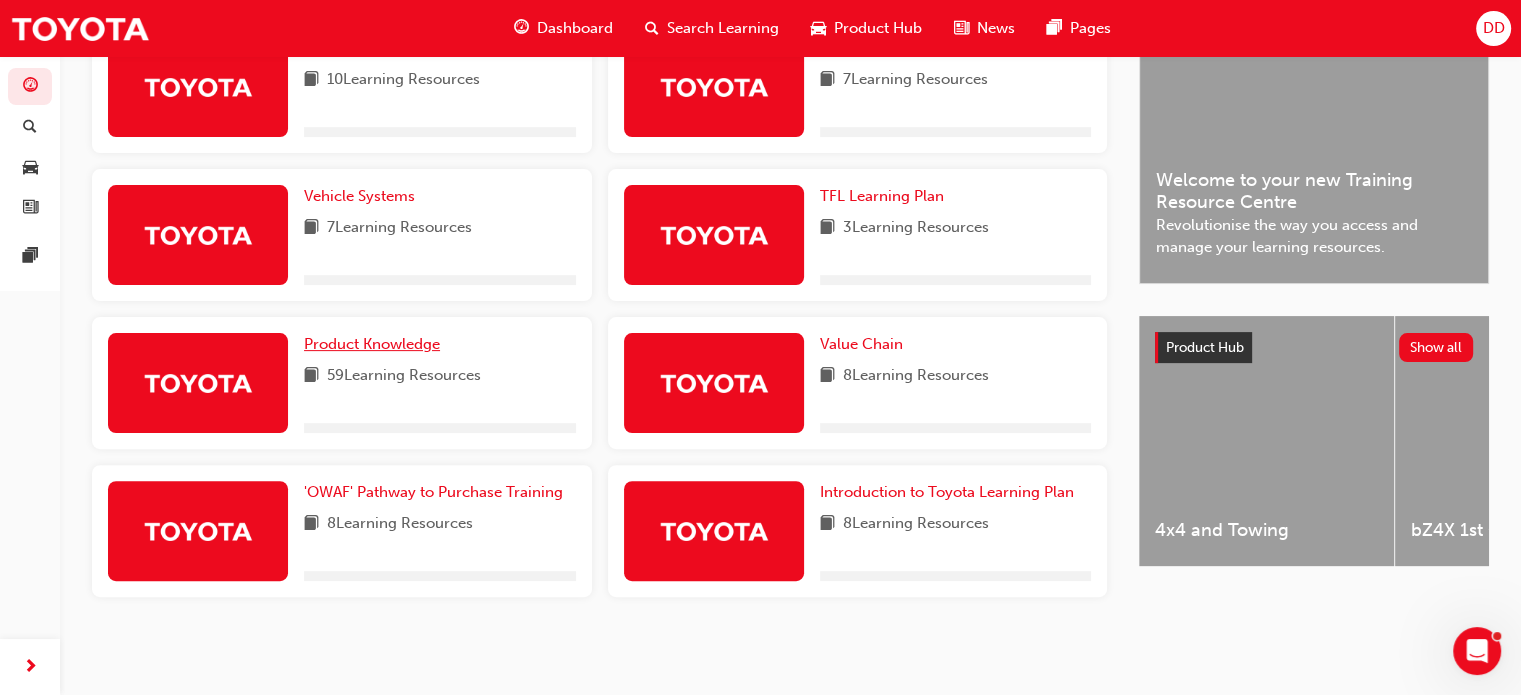 click on "Product Knowledge" at bounding box center (372, 344) 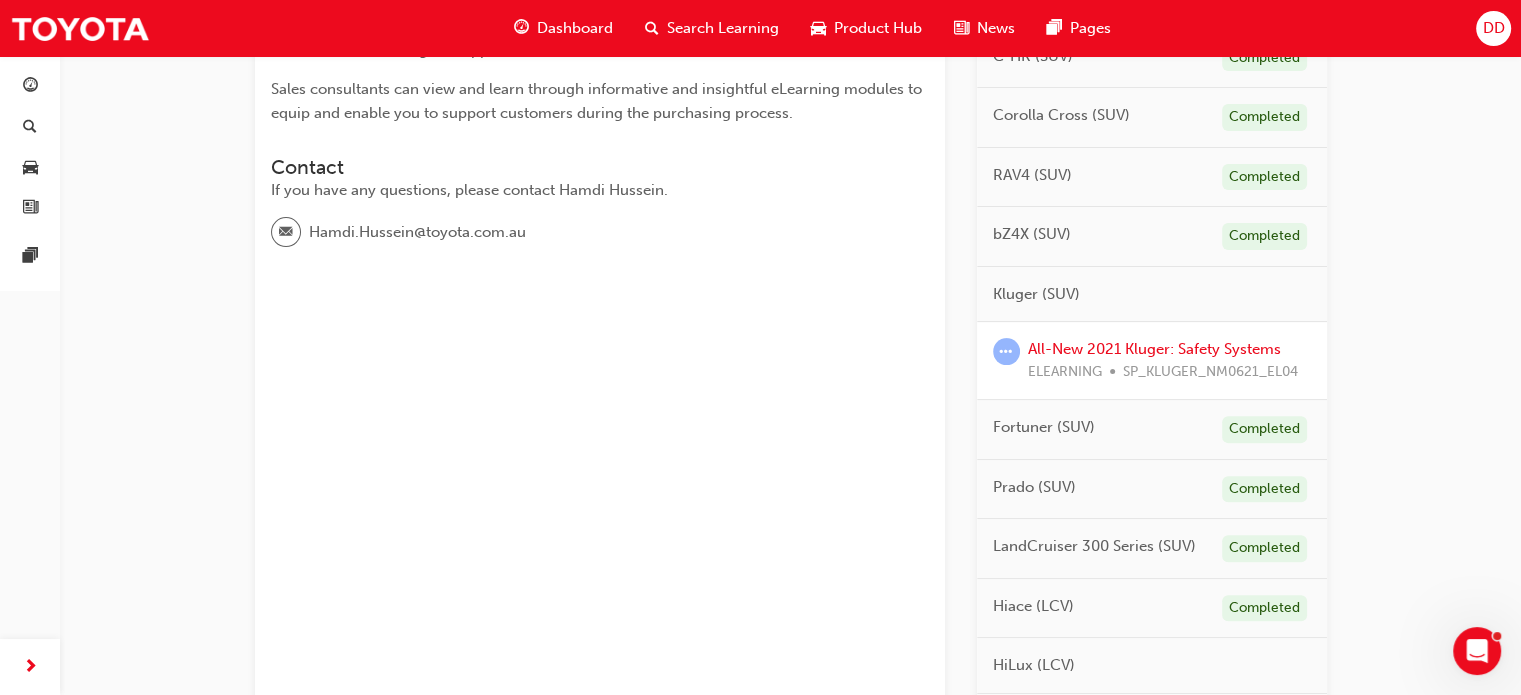 scroll, scrollTop: 1000, scrollLeft: 0, axis: vertical 